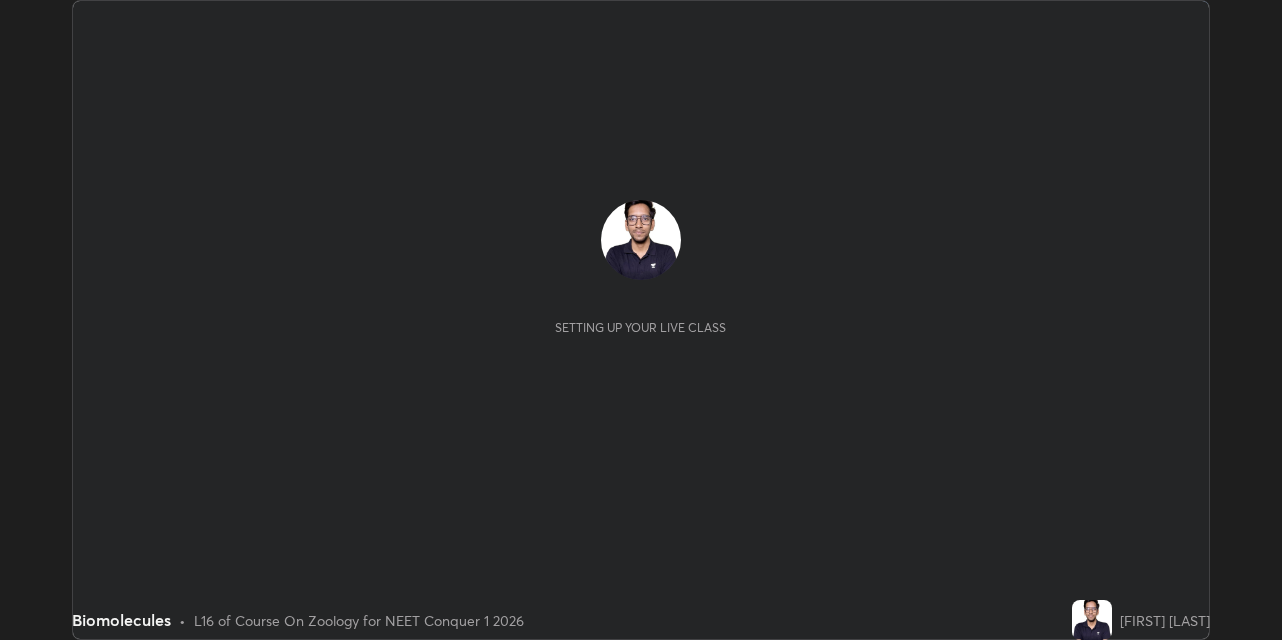 scroll, scrollTop: 0, scrollLeft: 0, axis: both 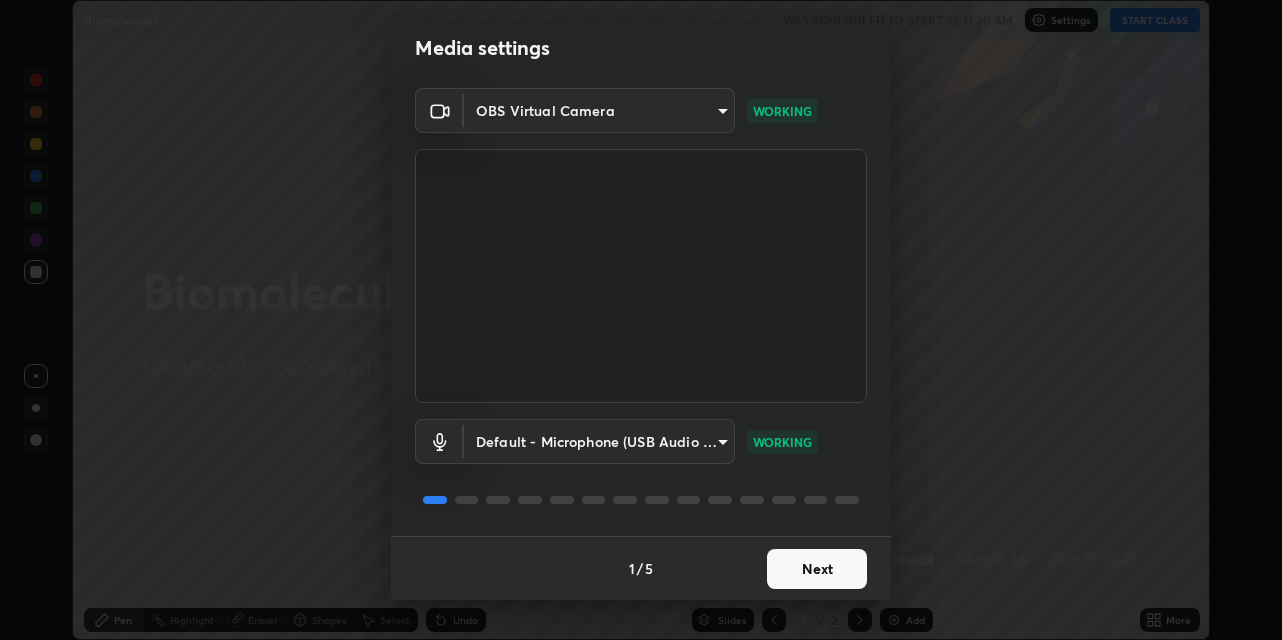 click on "Next" at bounding box center (817, 569) 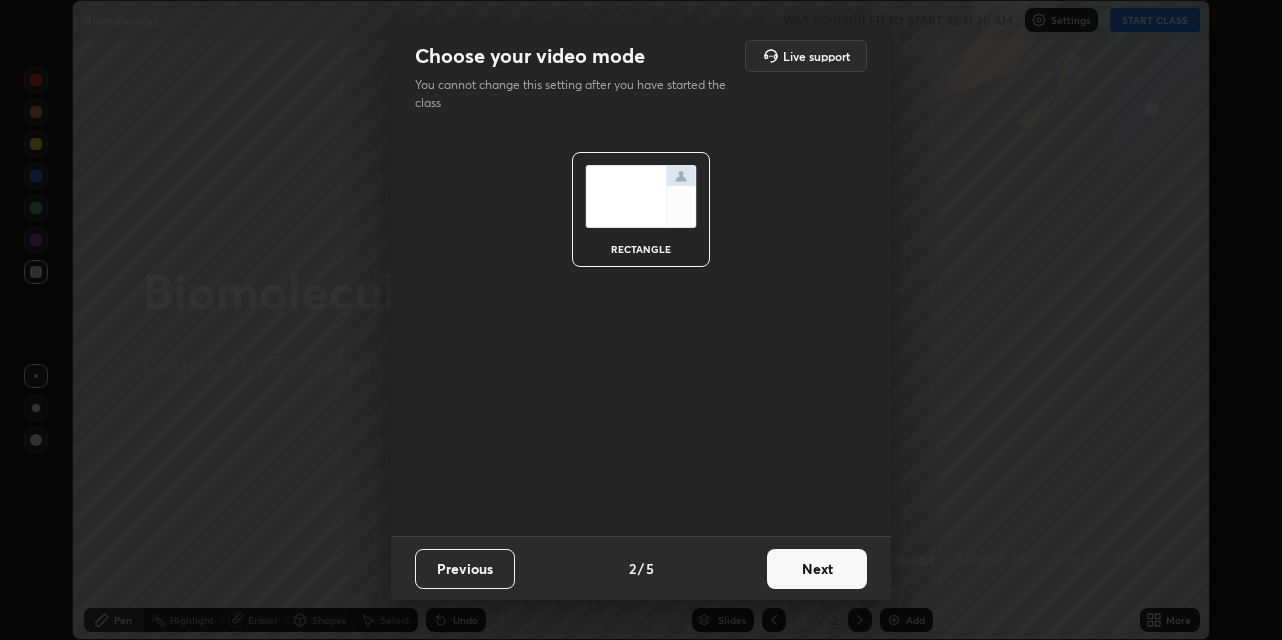 scroll, scrollTop: 0, scrollLeft: 0, axis: both 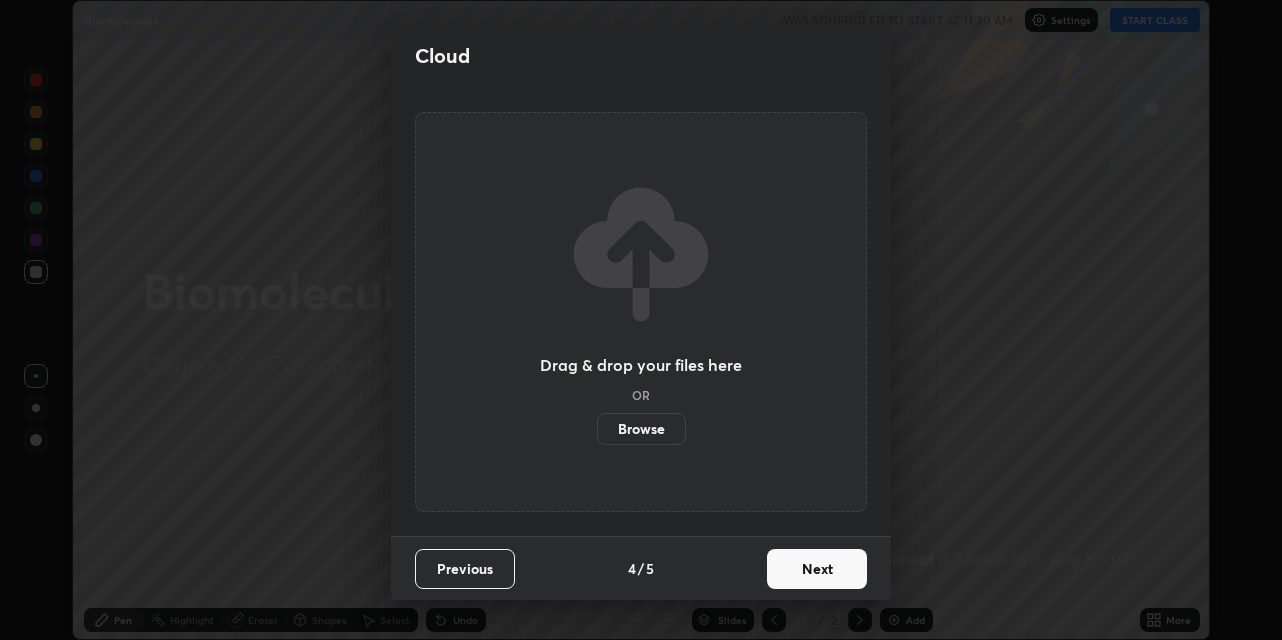 click on "Next" at bounding box center [817, 569] 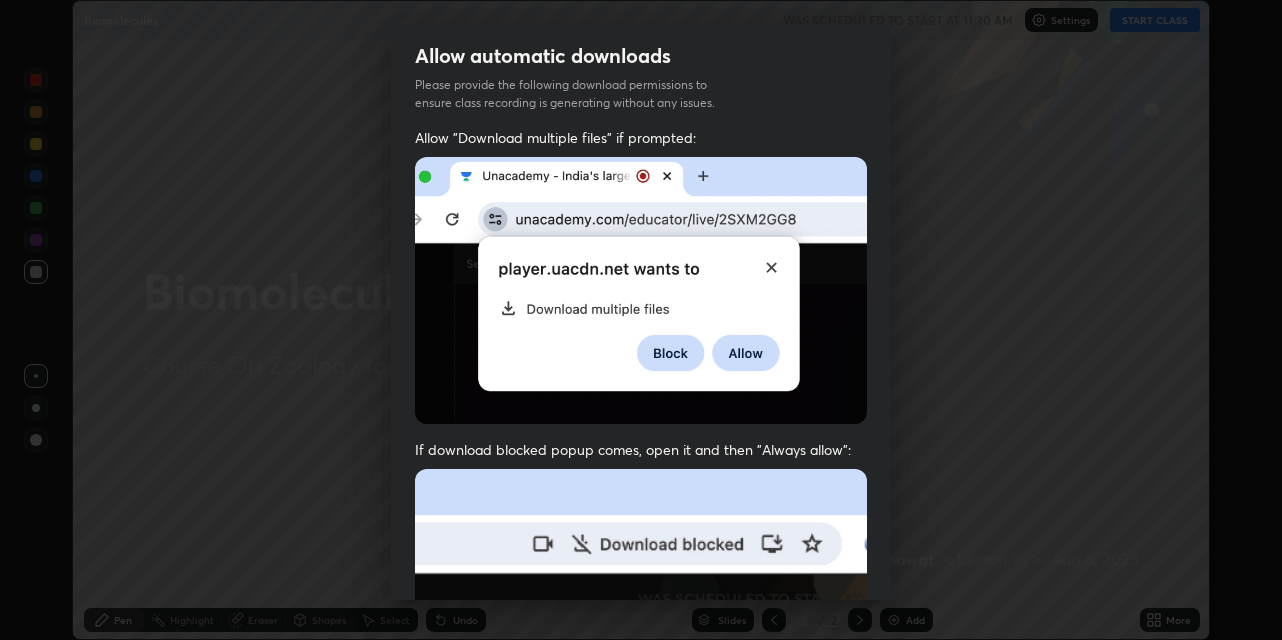 click at bounding box center (641, 687) 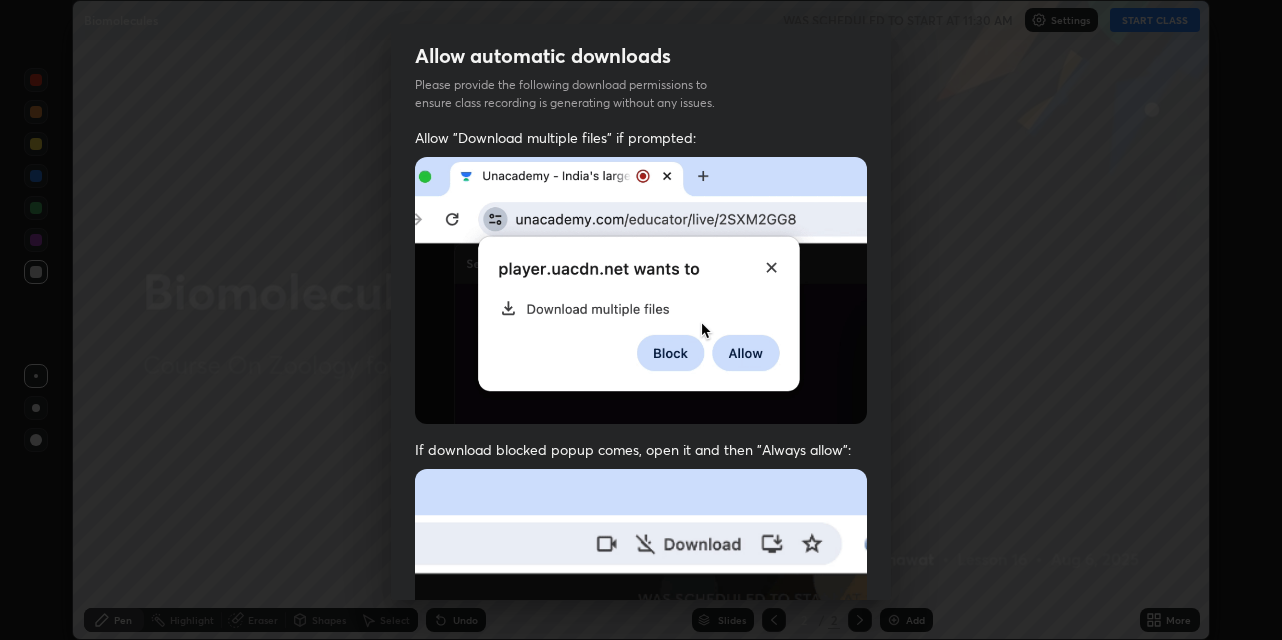 scroll, scrollTop: 398, scrollLeft: 0, axis: vertical 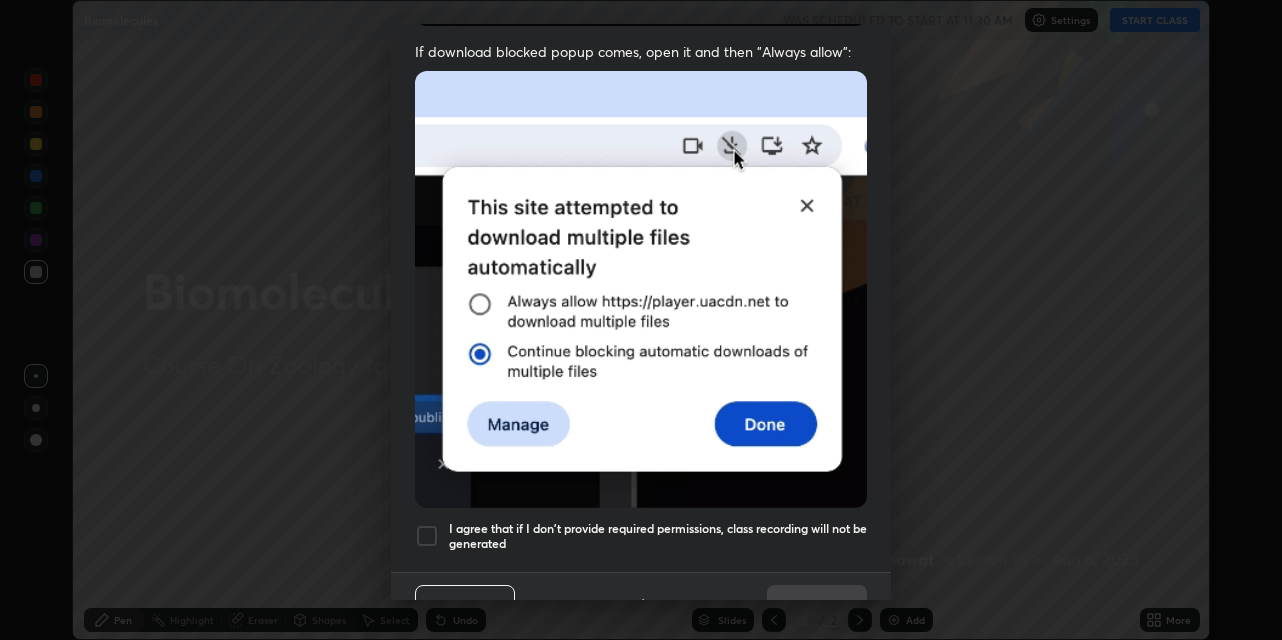 click on "I agree that if I don't provide required permissions, class recording will not be generated" at bounding box center (658, 536) 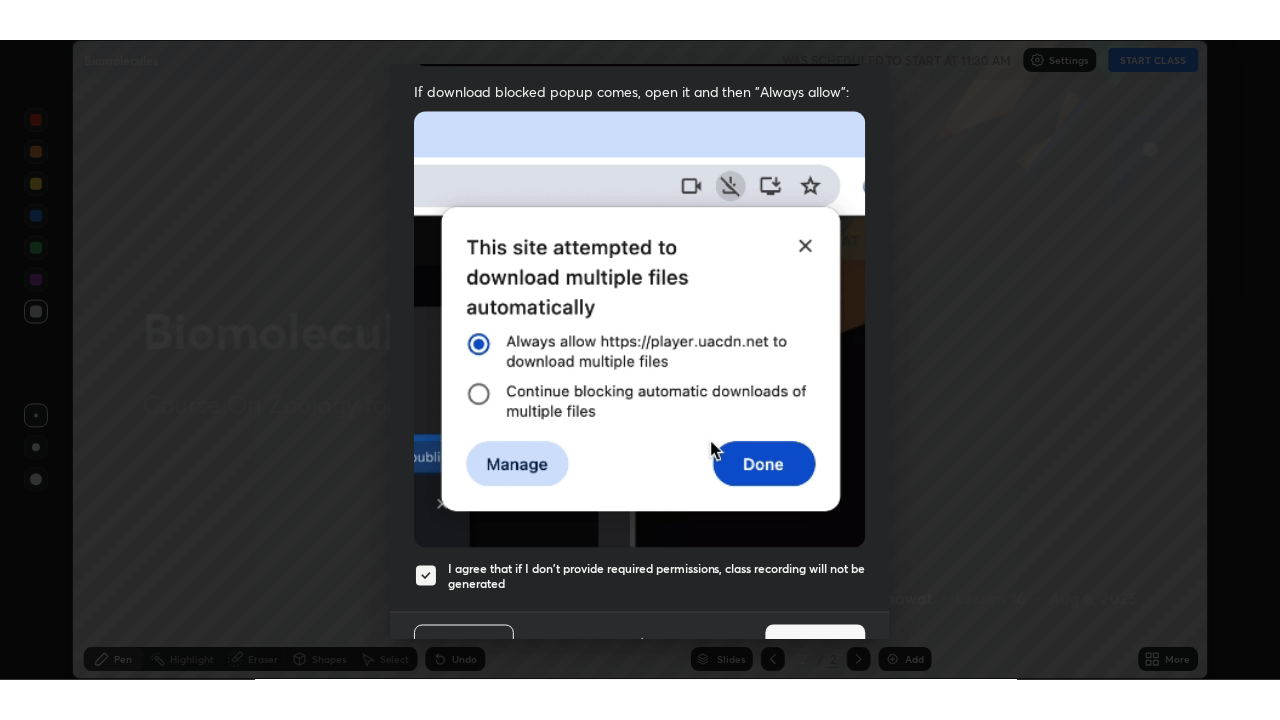 scroll, scrollTop: 424, scrollLeft: 0, axis: vertical 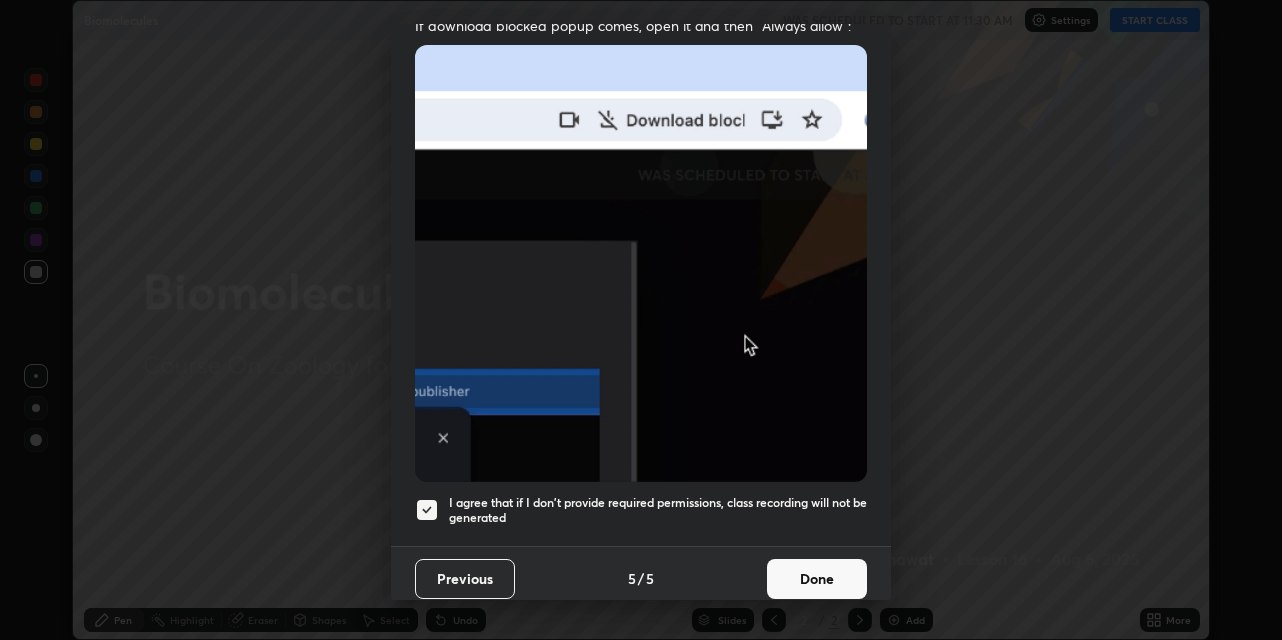 click on "Done" at bounding box center [817, 579] 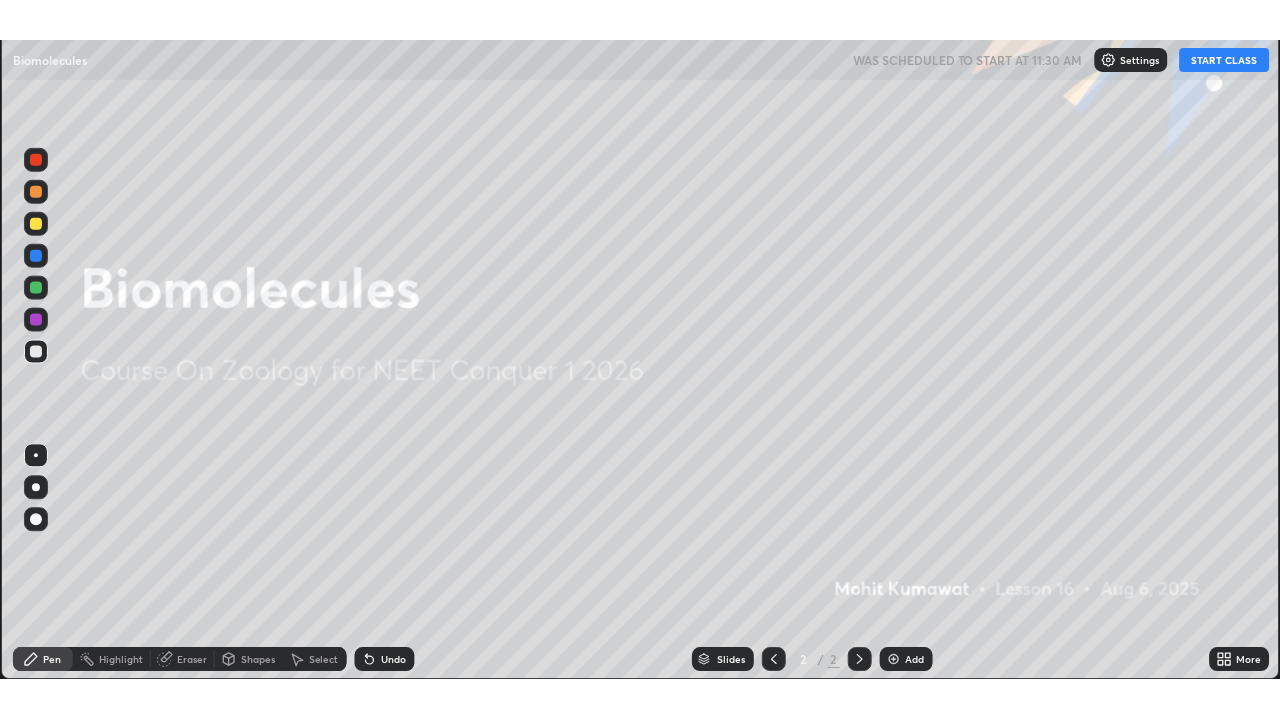 scroll, scrollTop: 99280, scrollLeft: 98720, axis: both 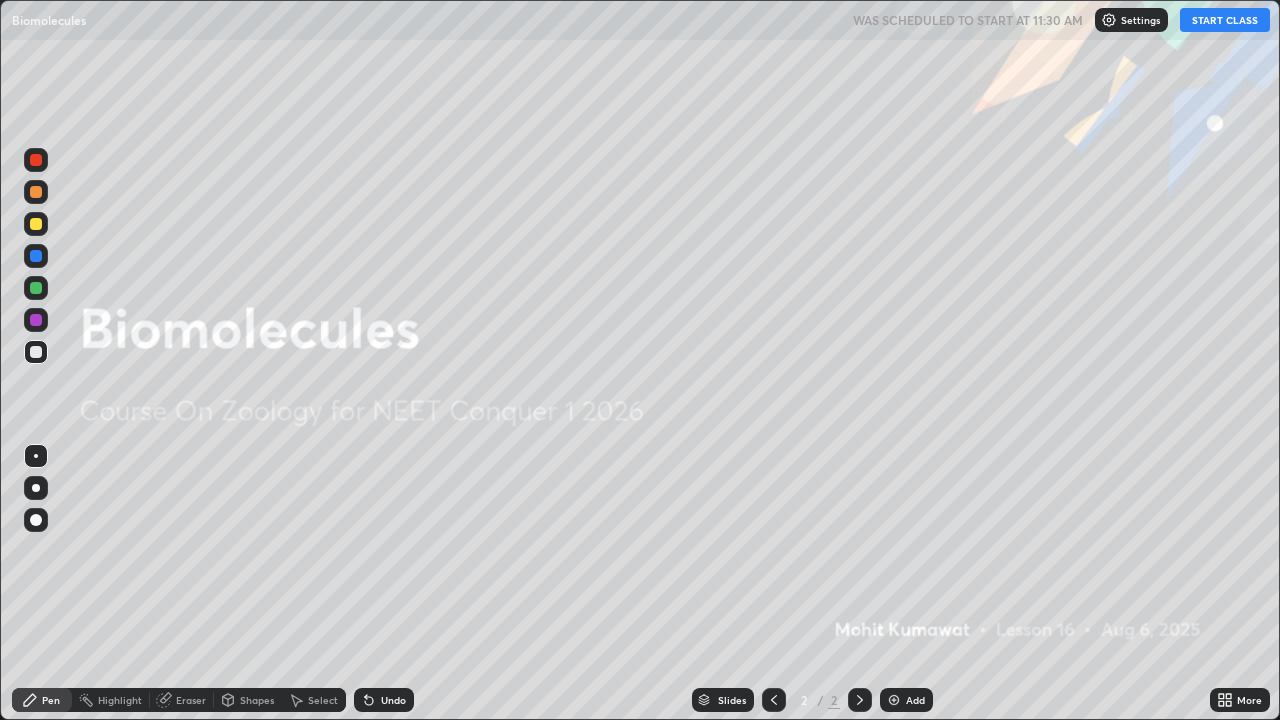 click on "START CLASS" at bounding box center [1225, 20] 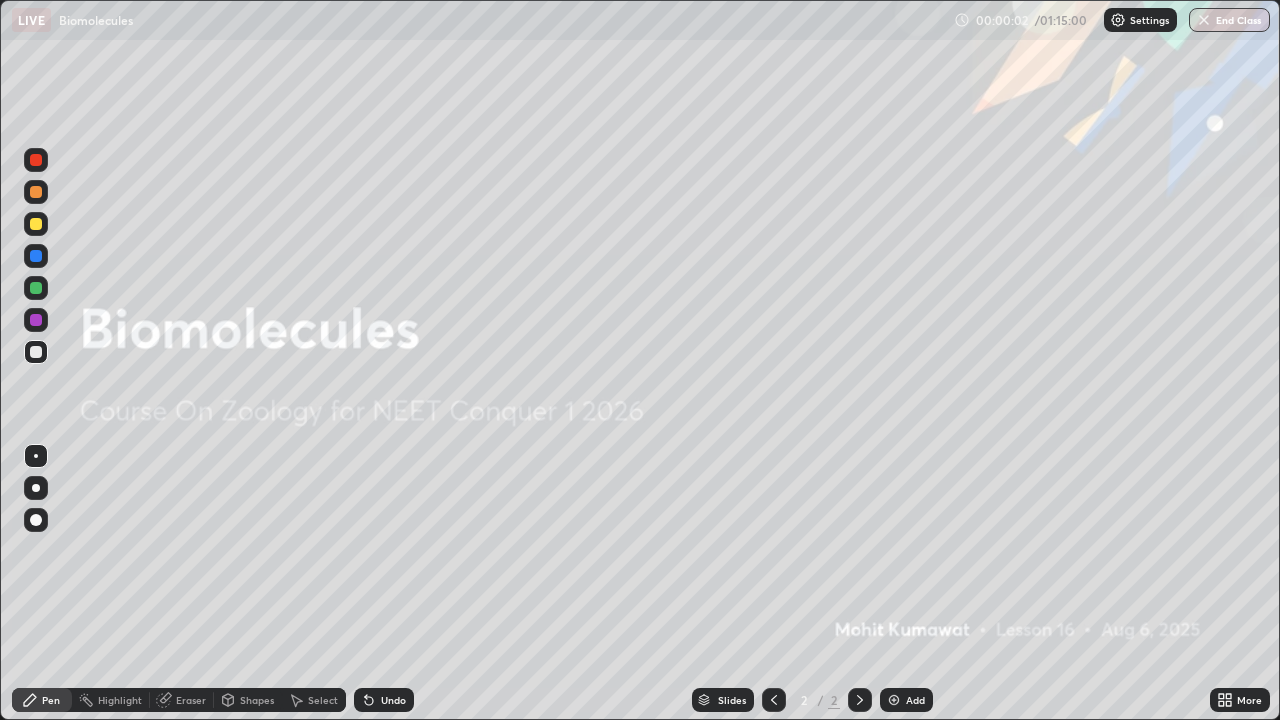 click on "Add" at bounding box center [906, 700] 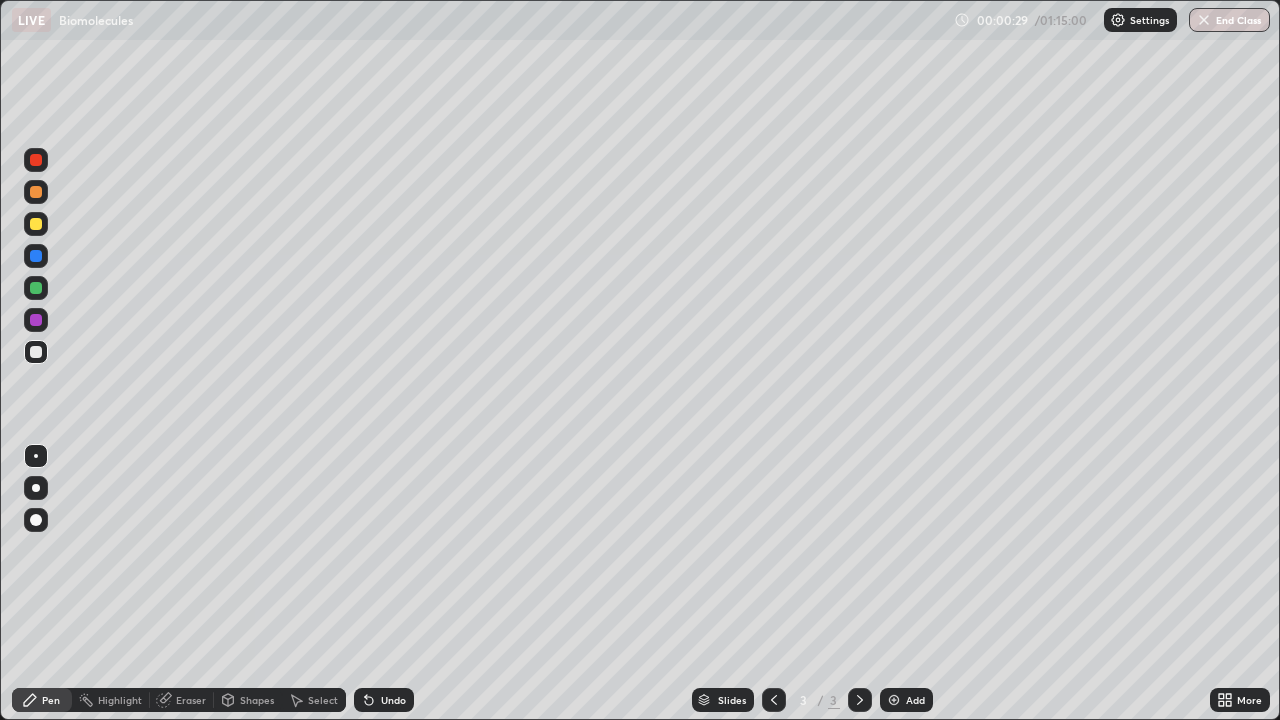 click at bounding box center (36, 224) 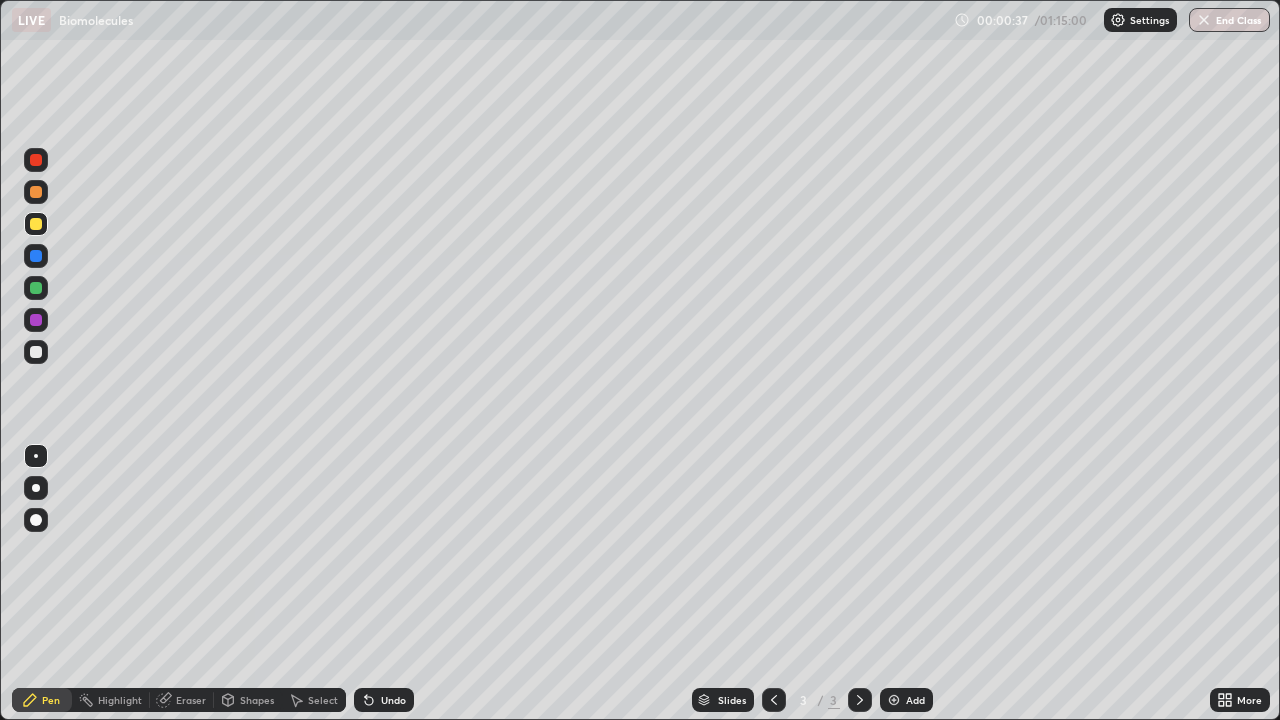 click at bounding box center (36, 288) 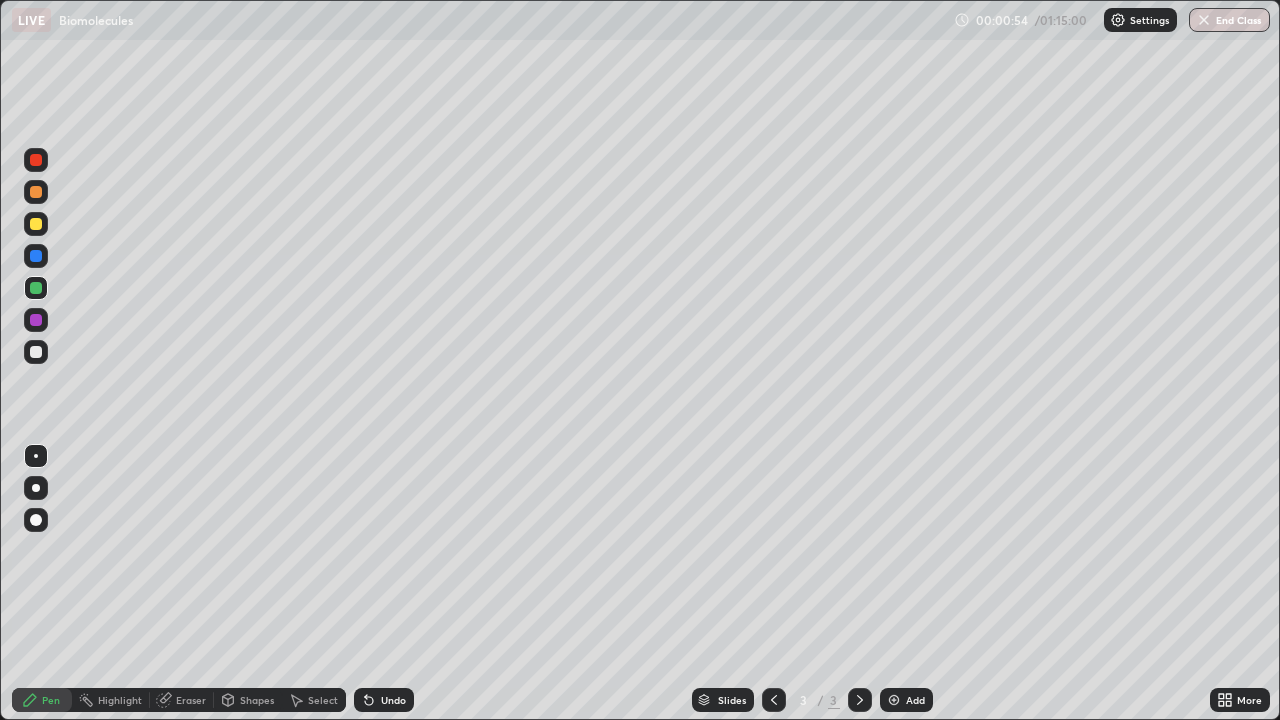 click at bounding box center [36, 320] 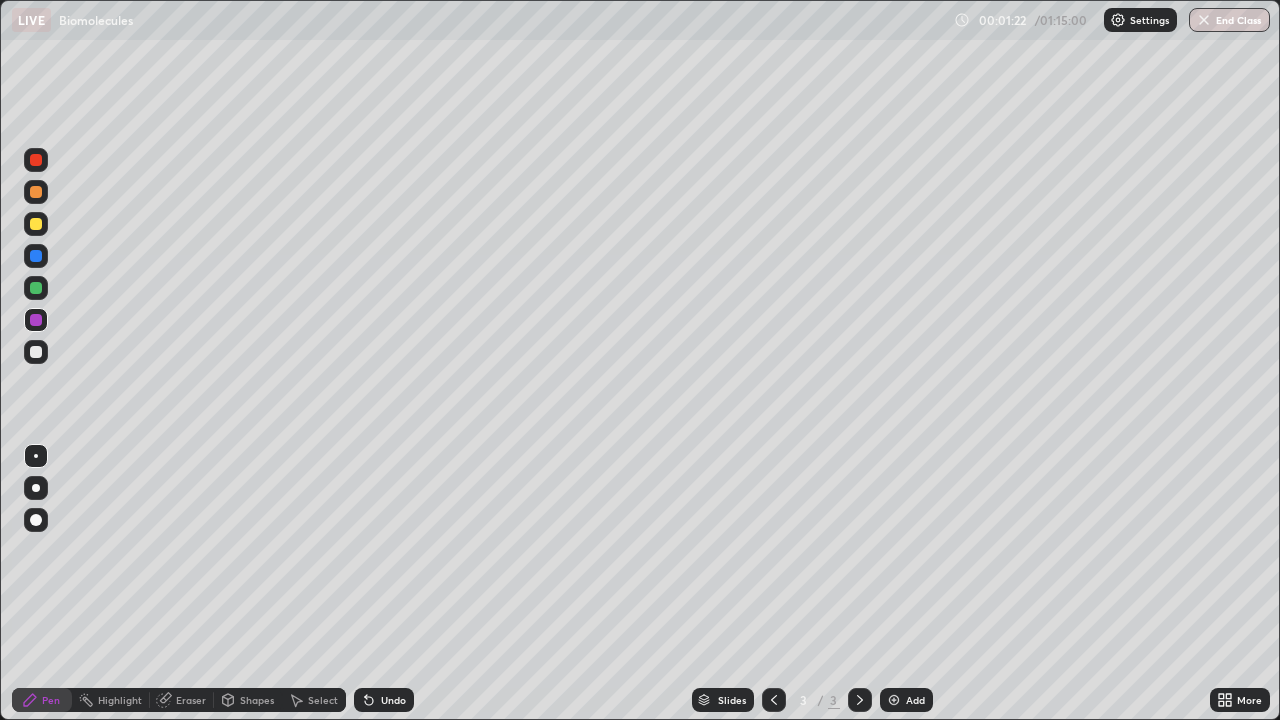 click at bounding box center (36, 256) 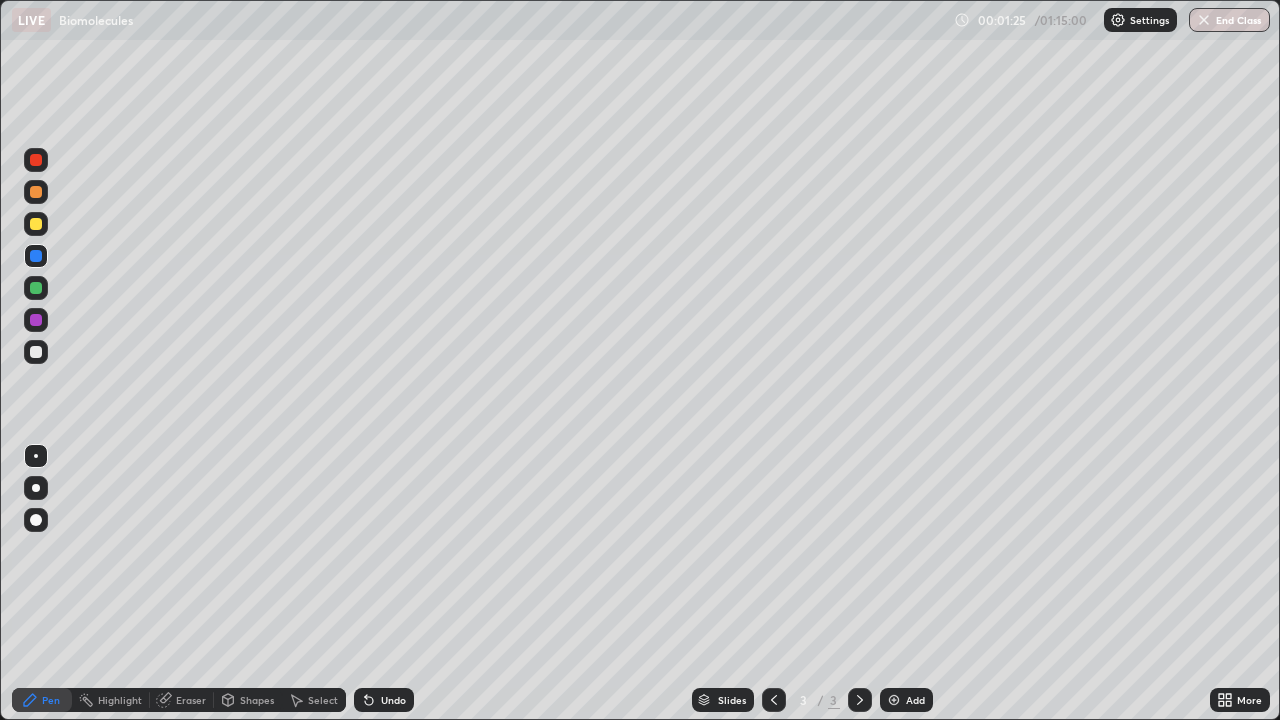 click at bounding box center [36, 320] 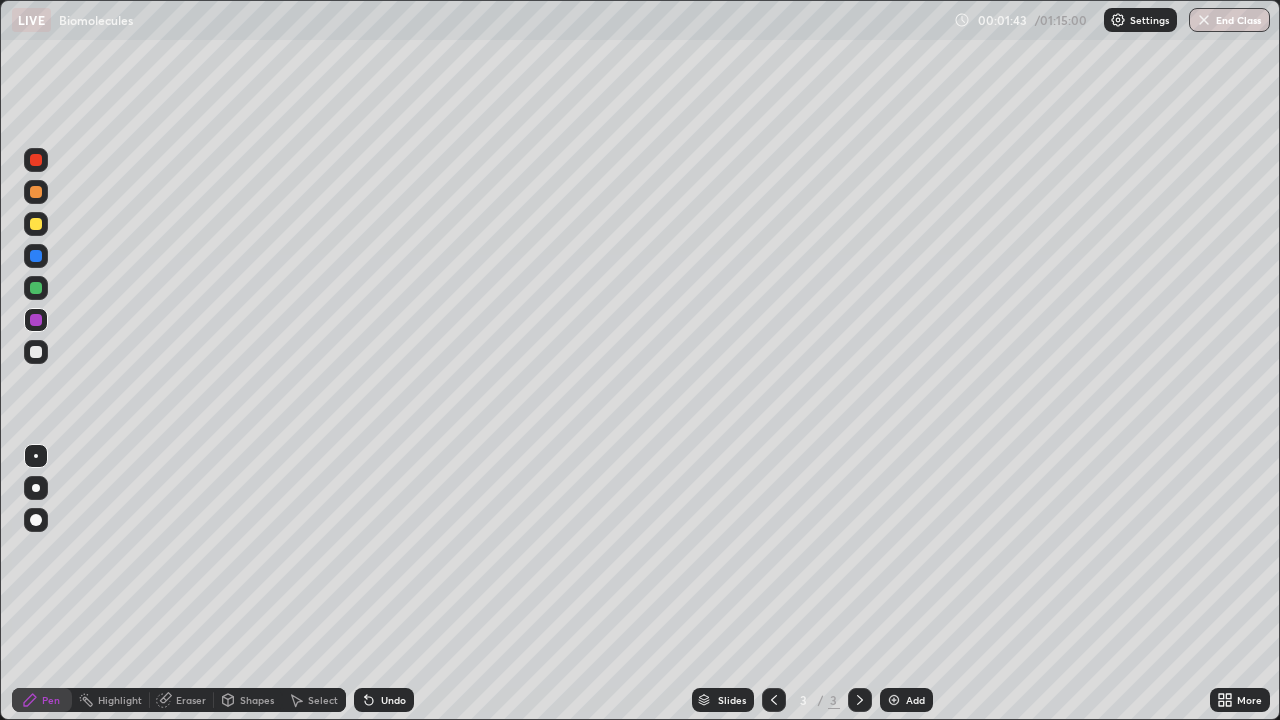 click at bounding box center [36, 256] 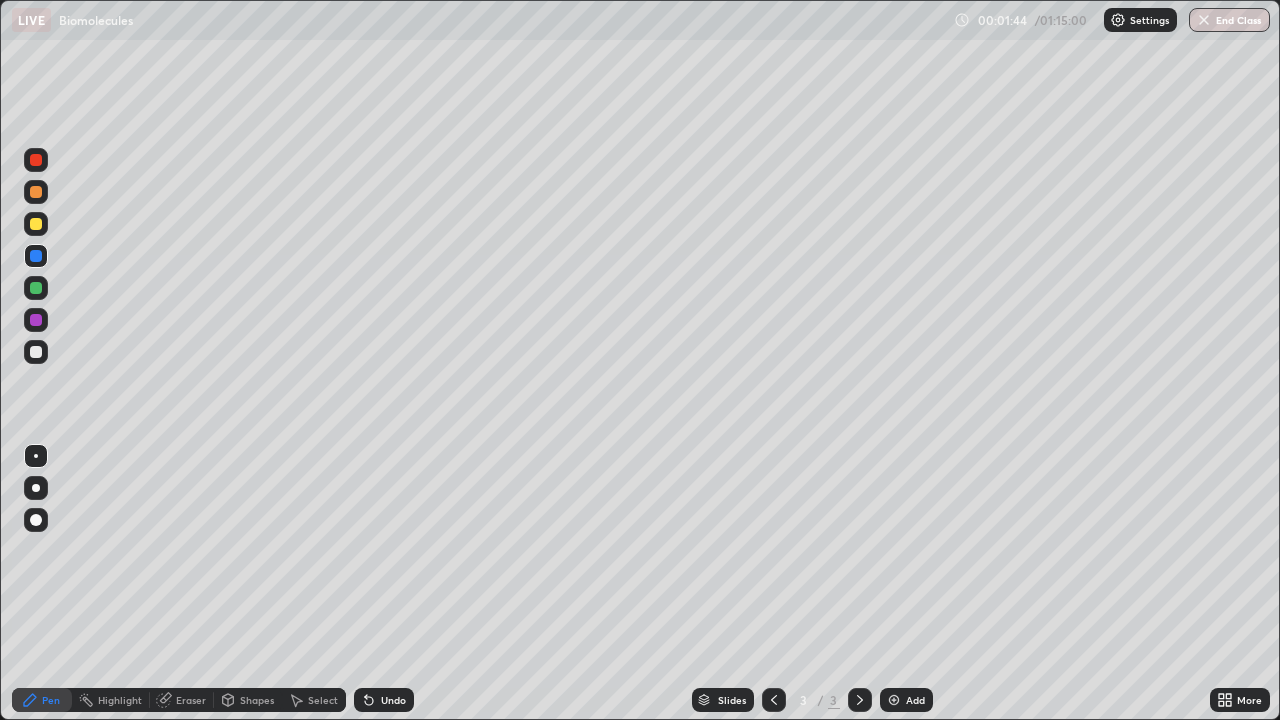 click at bounding box center (36, 224) 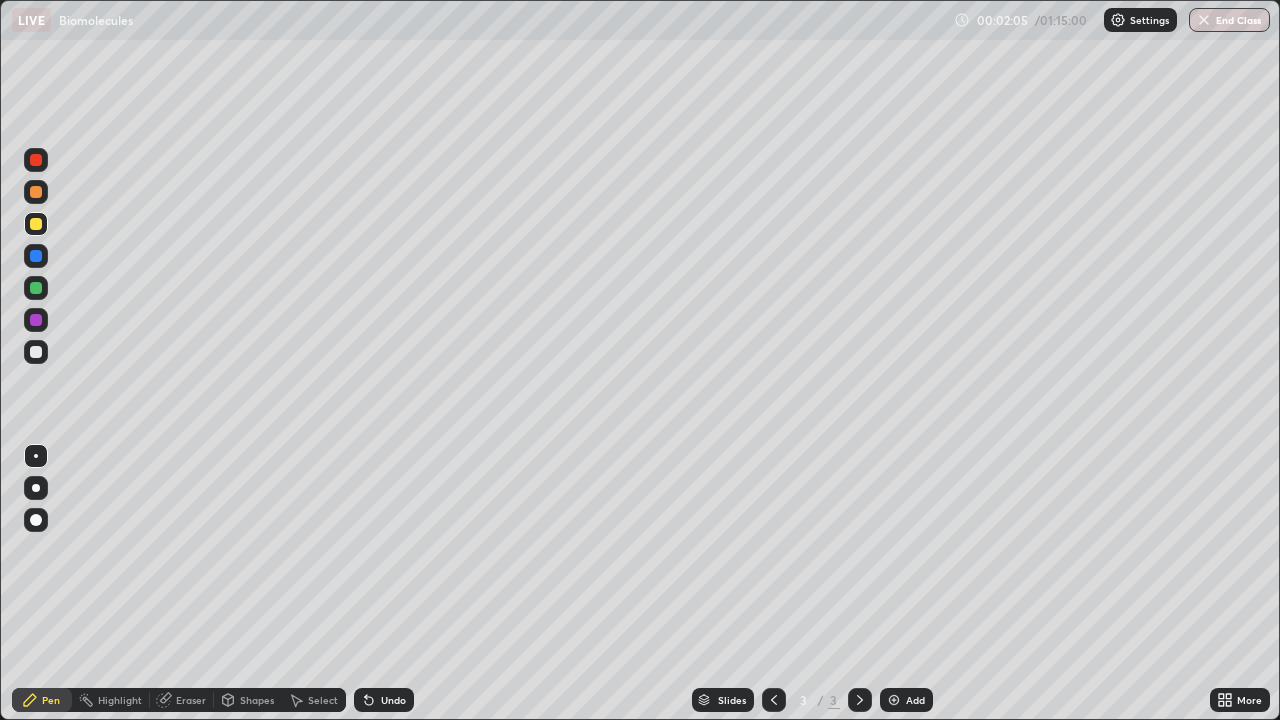 click at bounding box center [36, 488] 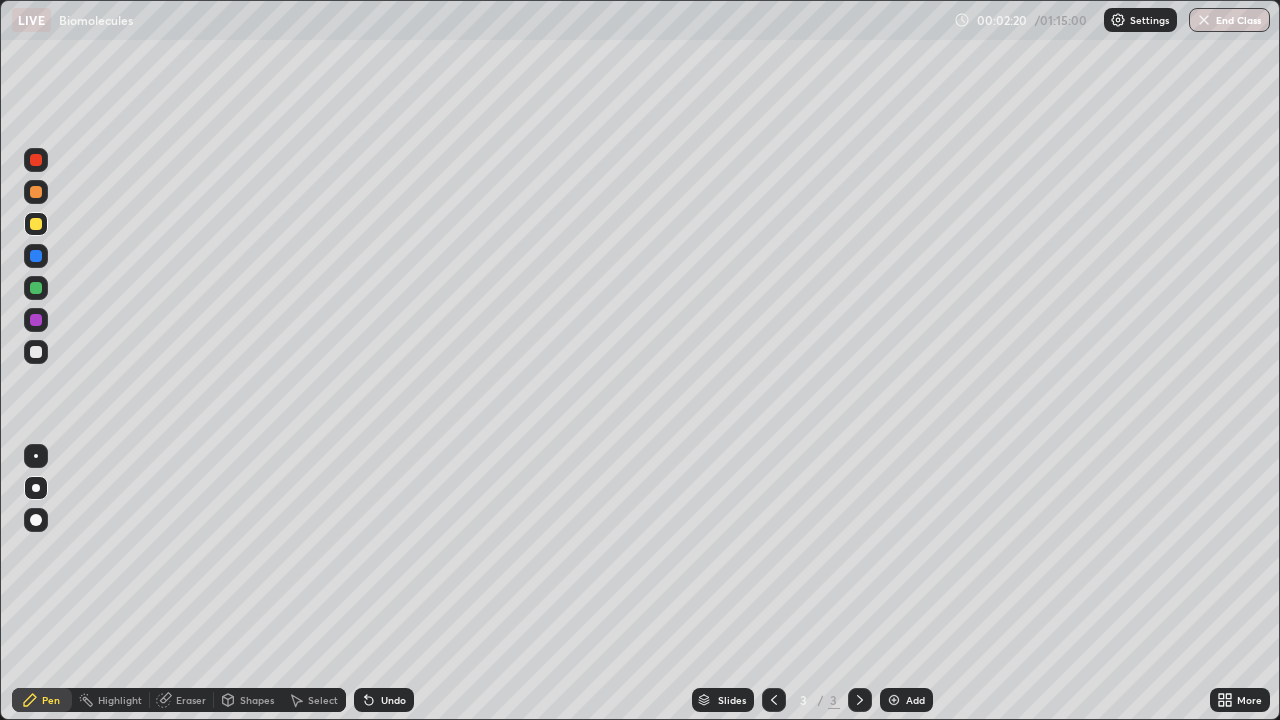 click at bounding box center [36, 288] 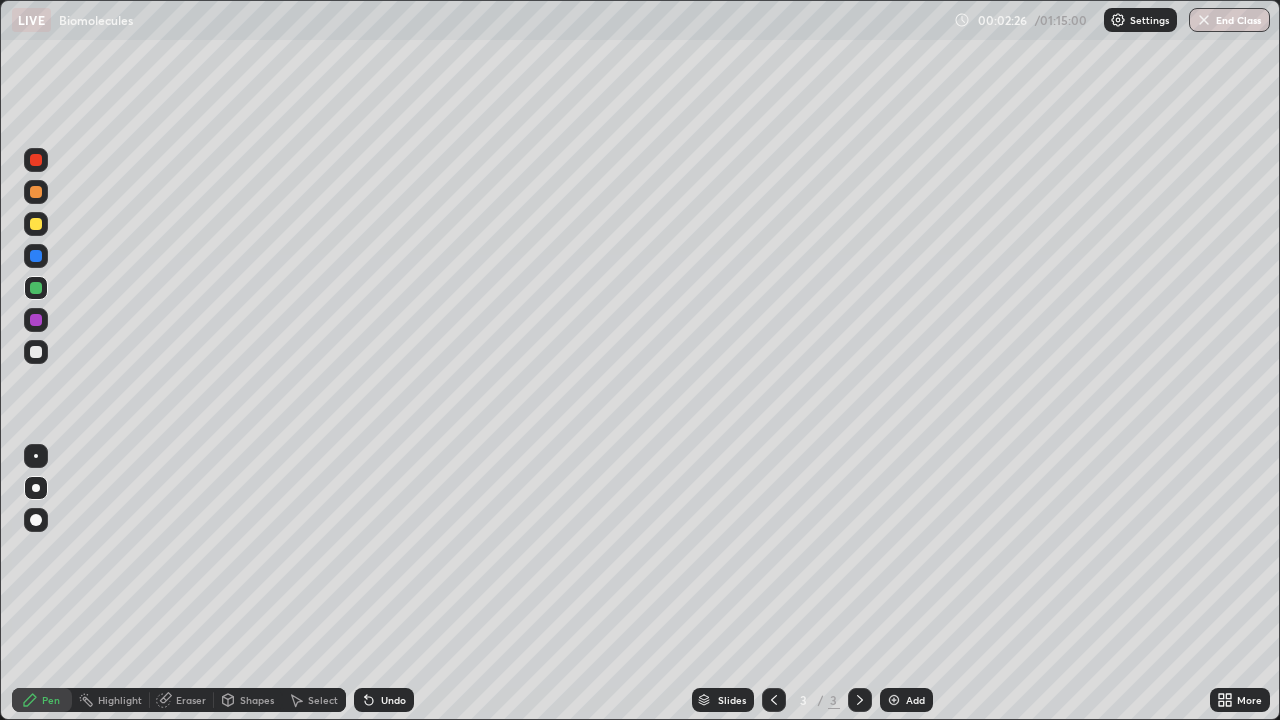click at bounding box center (36, 456) 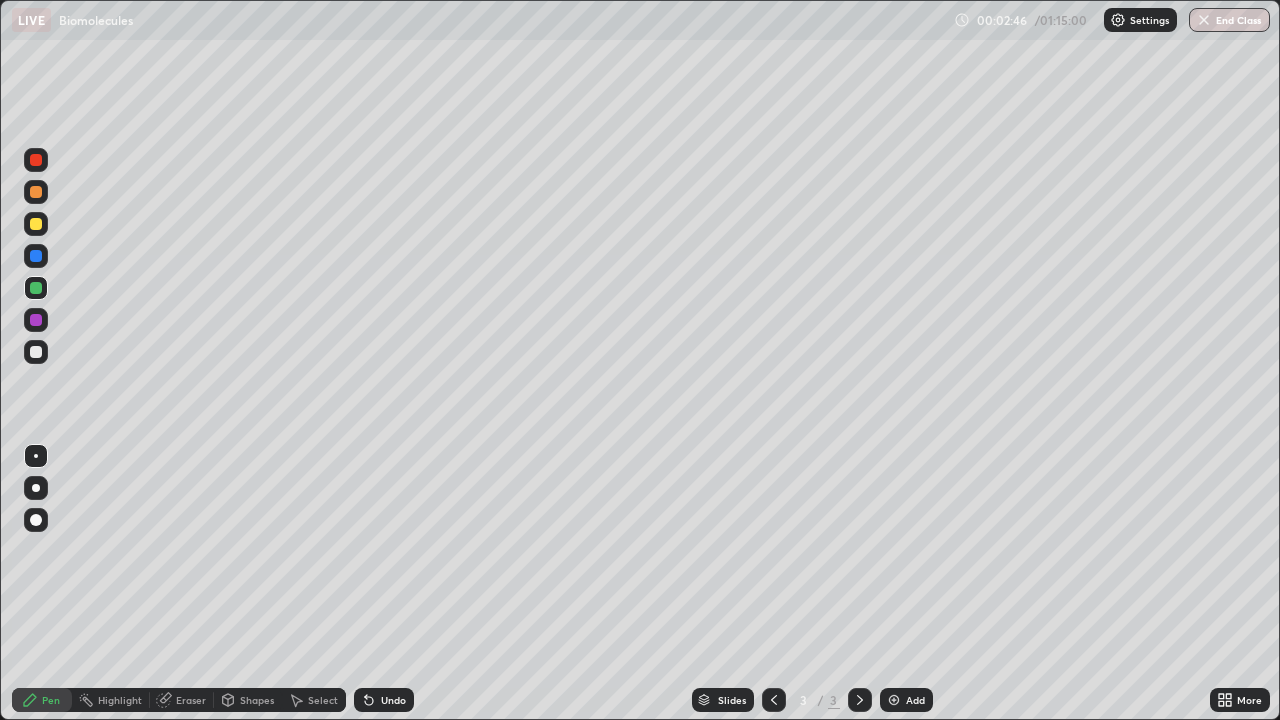 click on "Undo" at bounding box center (384, 700) 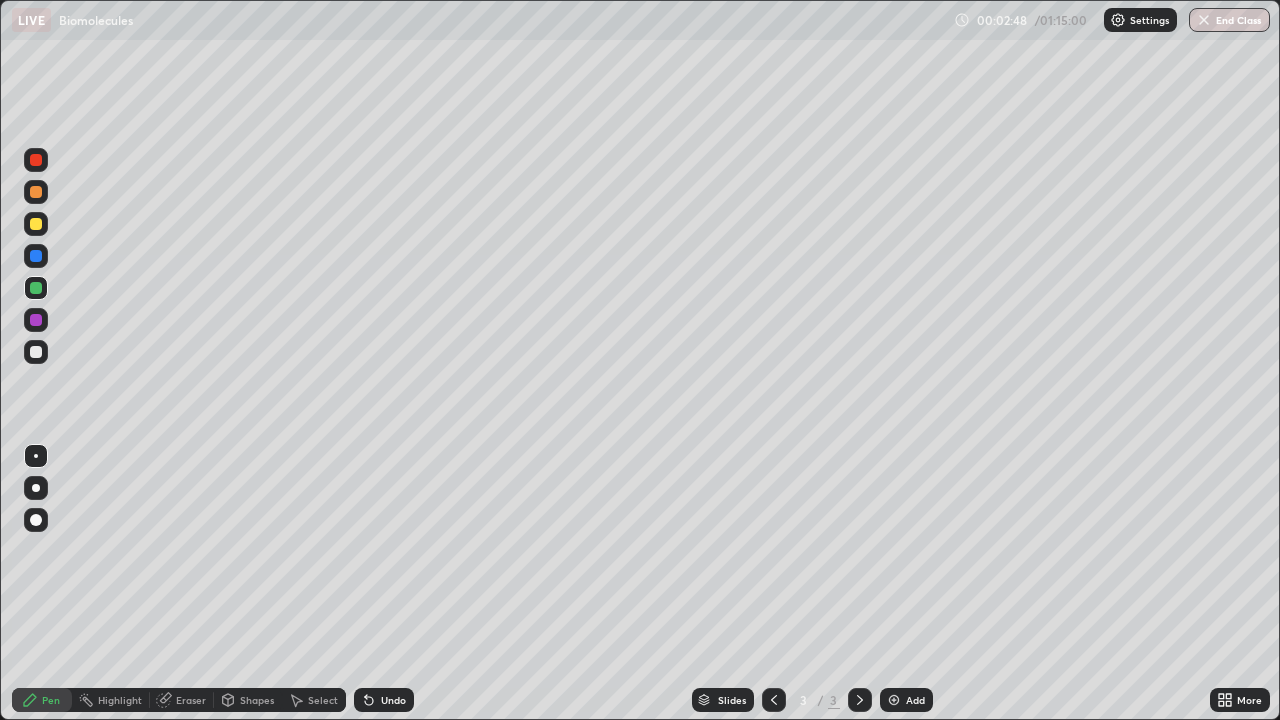 click at bounding box center (36, 488) 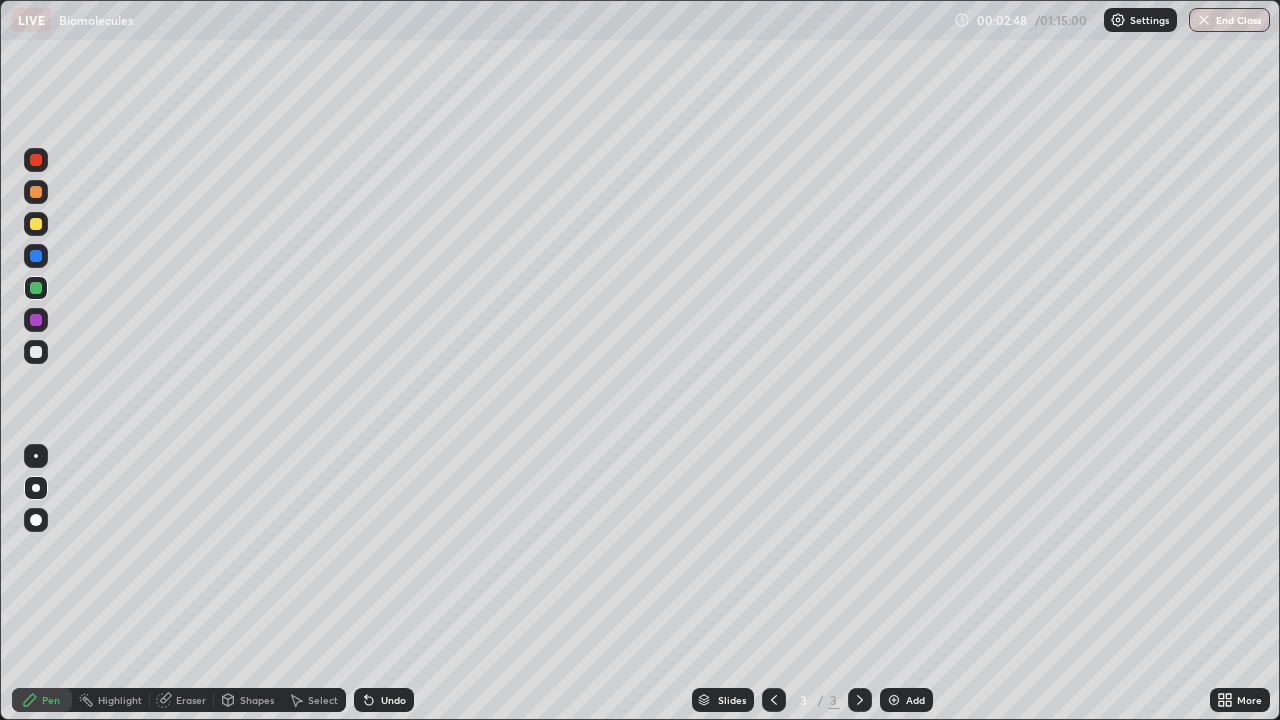 click at bounding box center (36, 320) 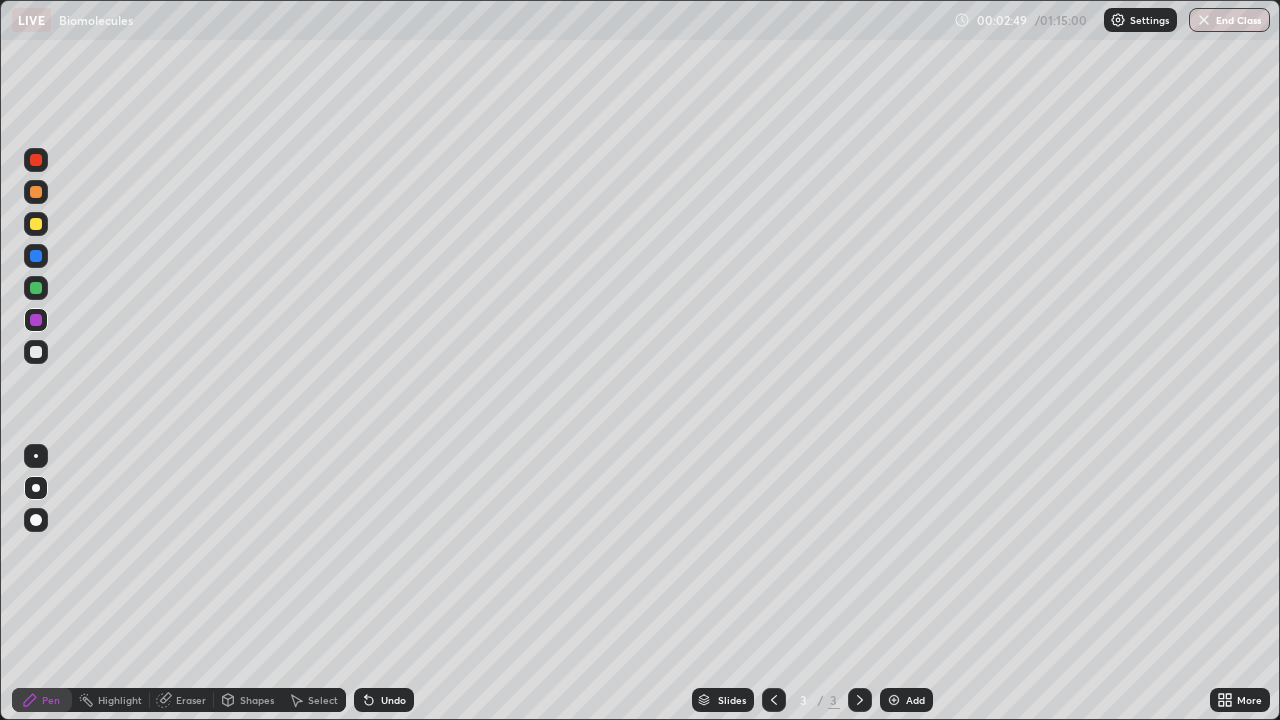 click at bounding box center (36, 160) 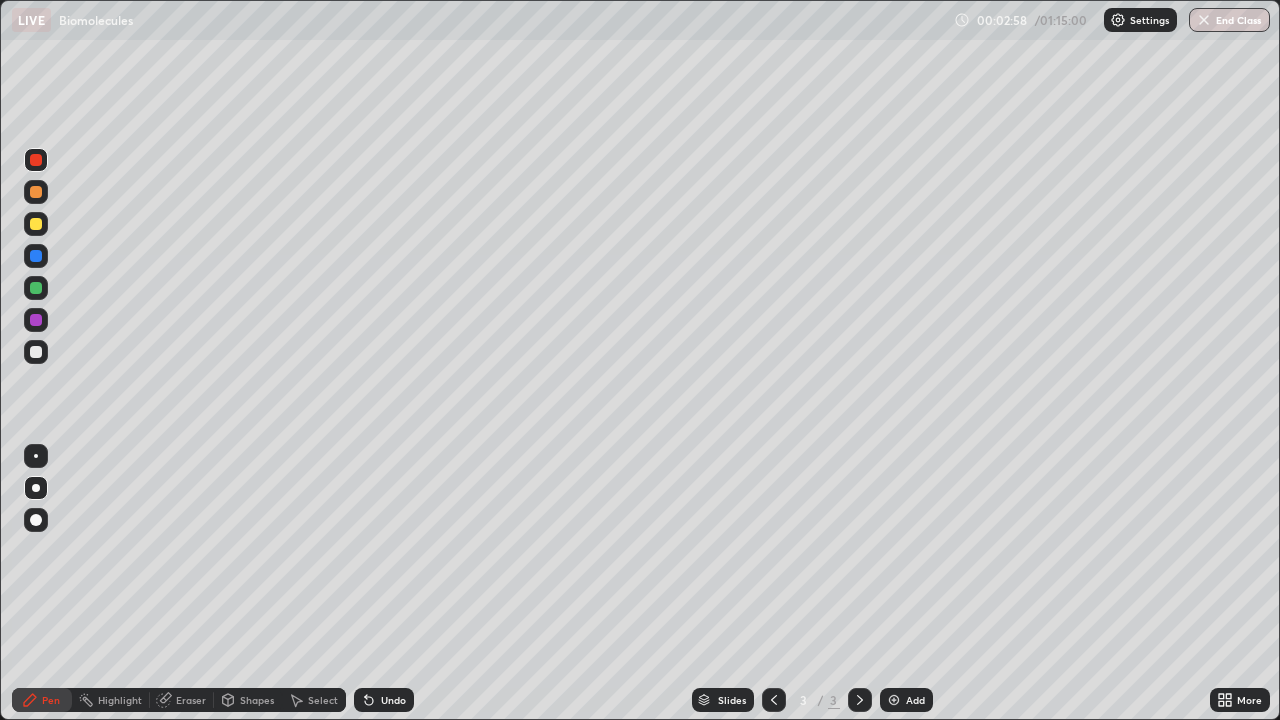 click at bounding box center [36, 352] 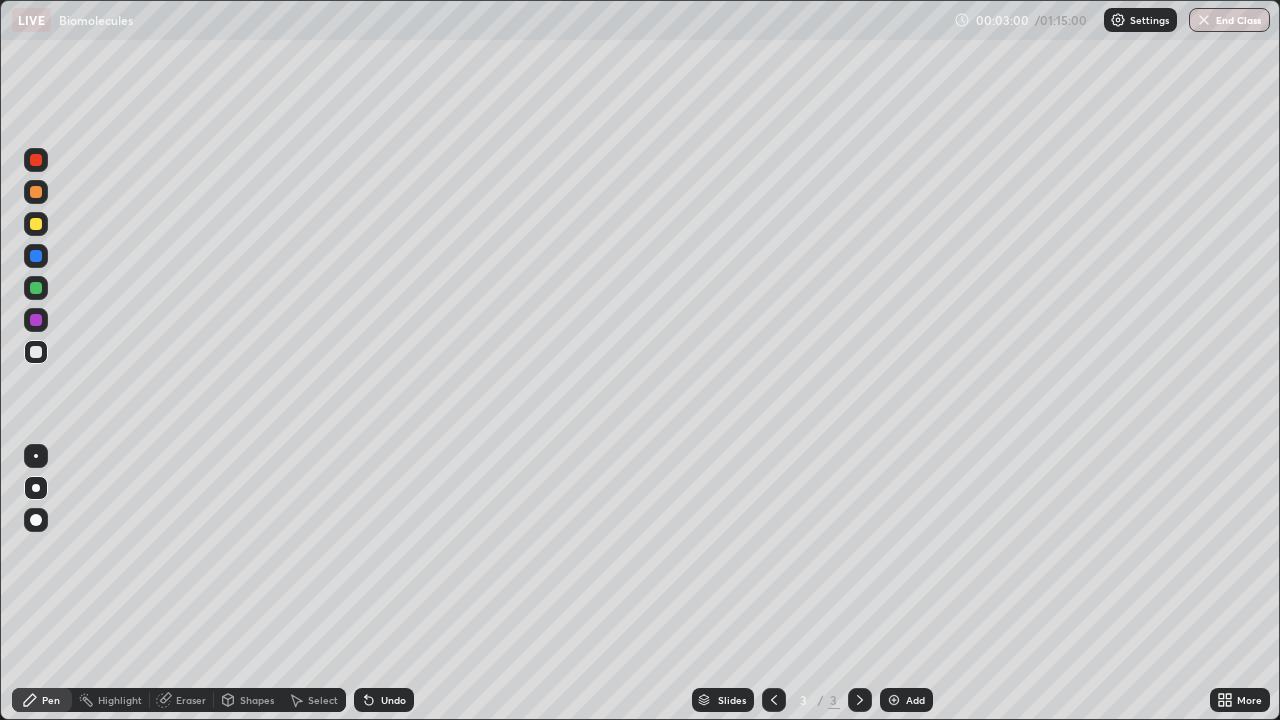 click at bounding box center (36, 320) 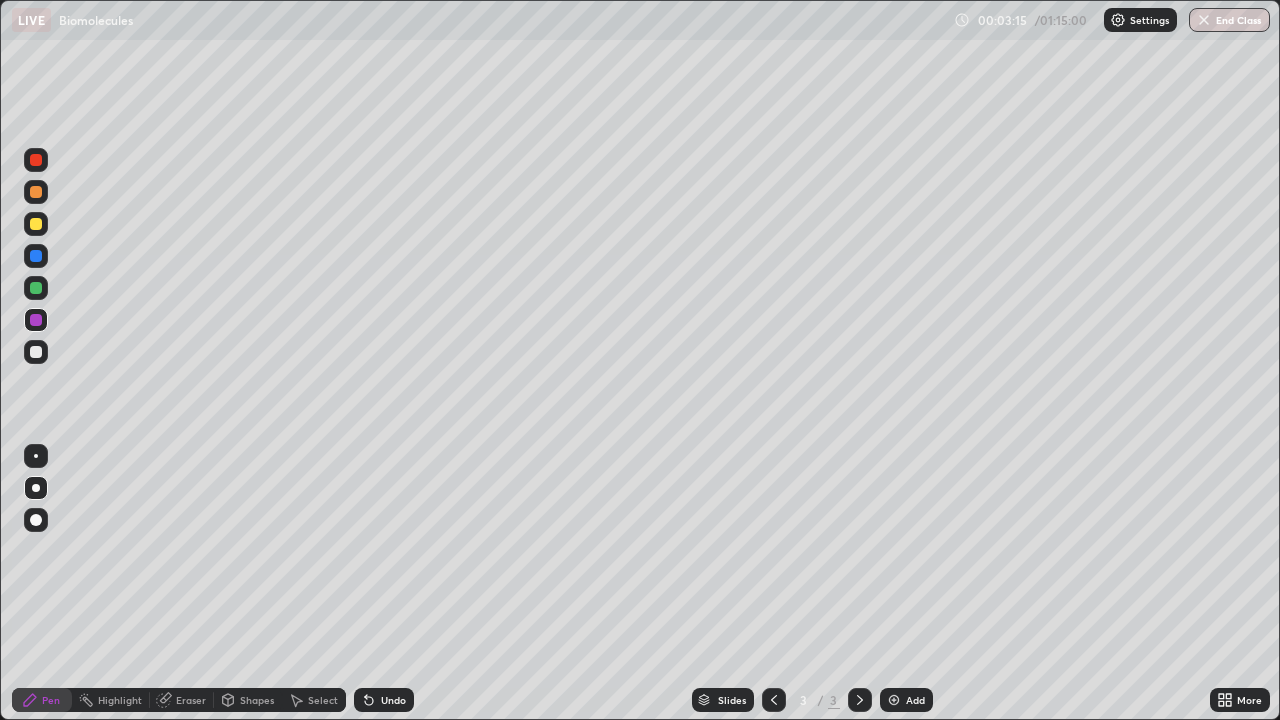click at bounding box center [36, 352] 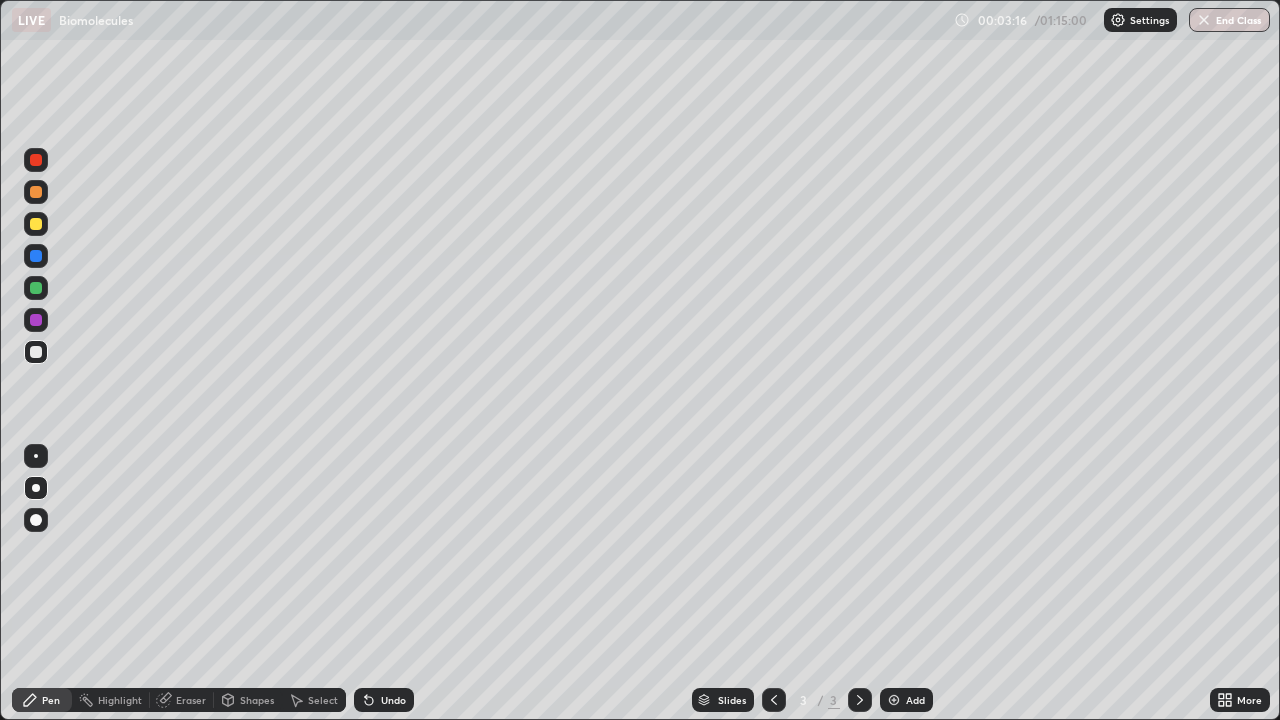 click at bounding box center (36, 456) 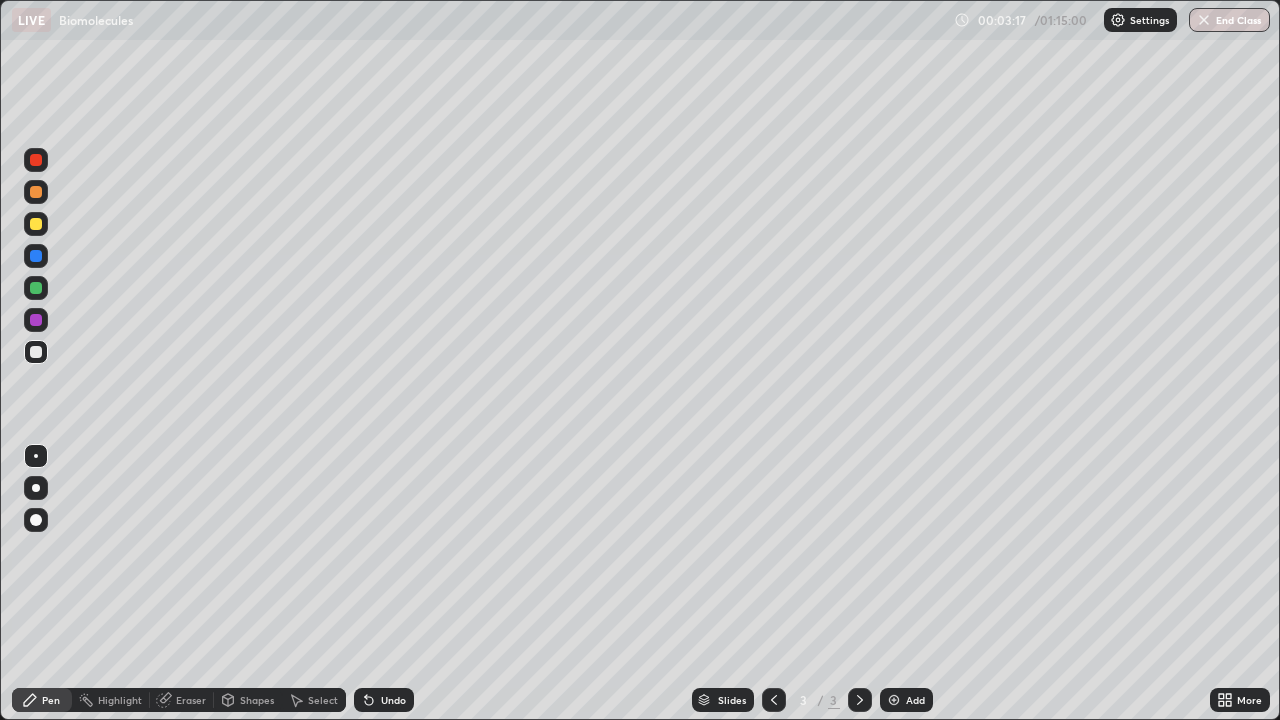 click at bounding box center (36, 224) 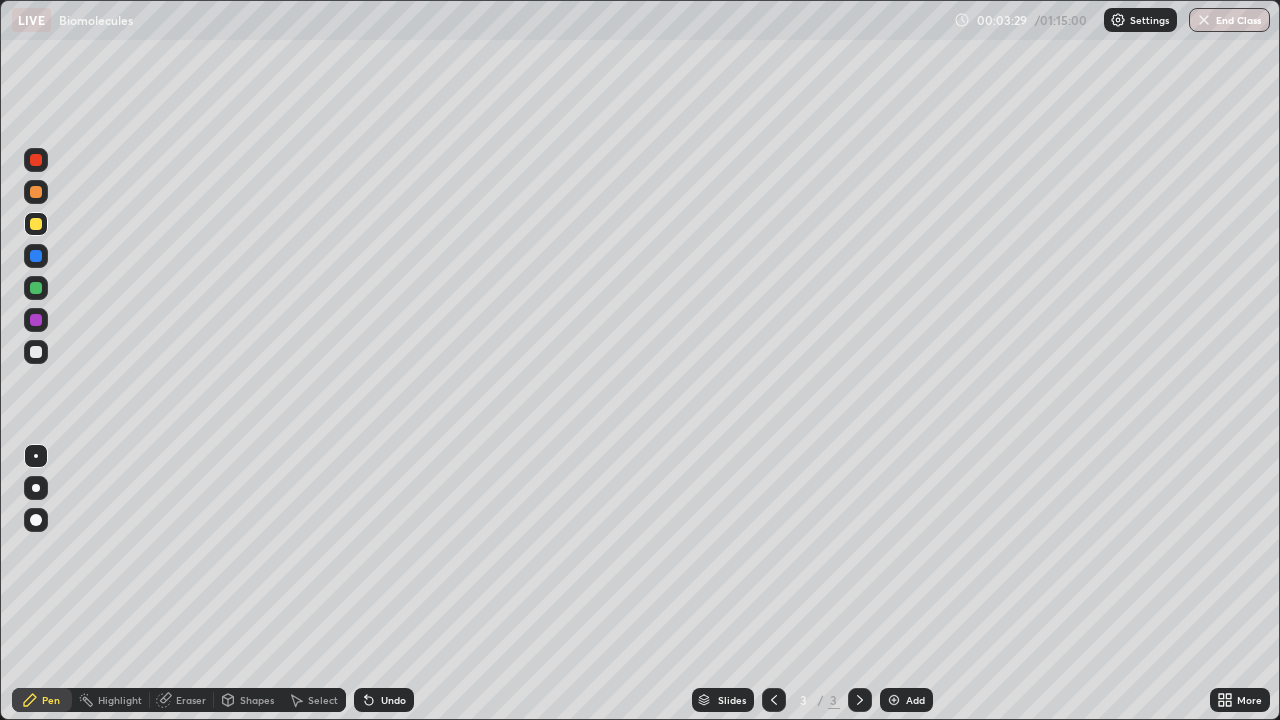 click at bounding box center (36, 256) 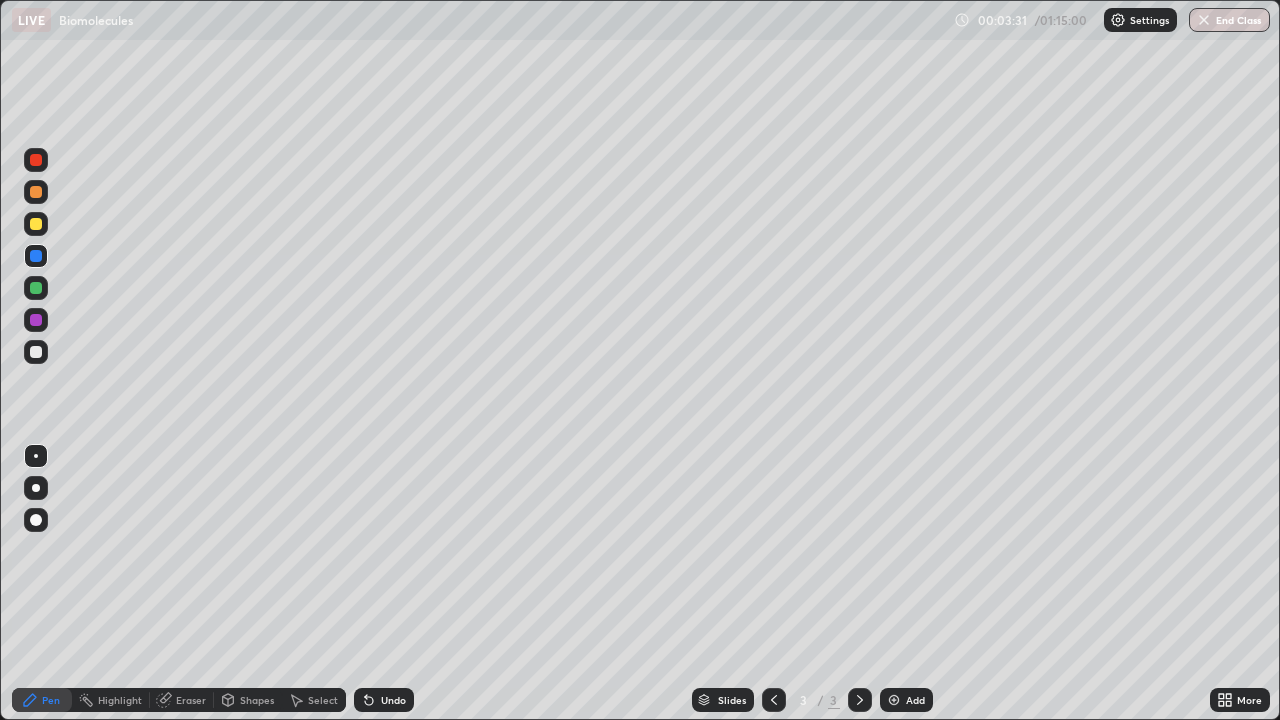 click at bounding box center [36, 160] 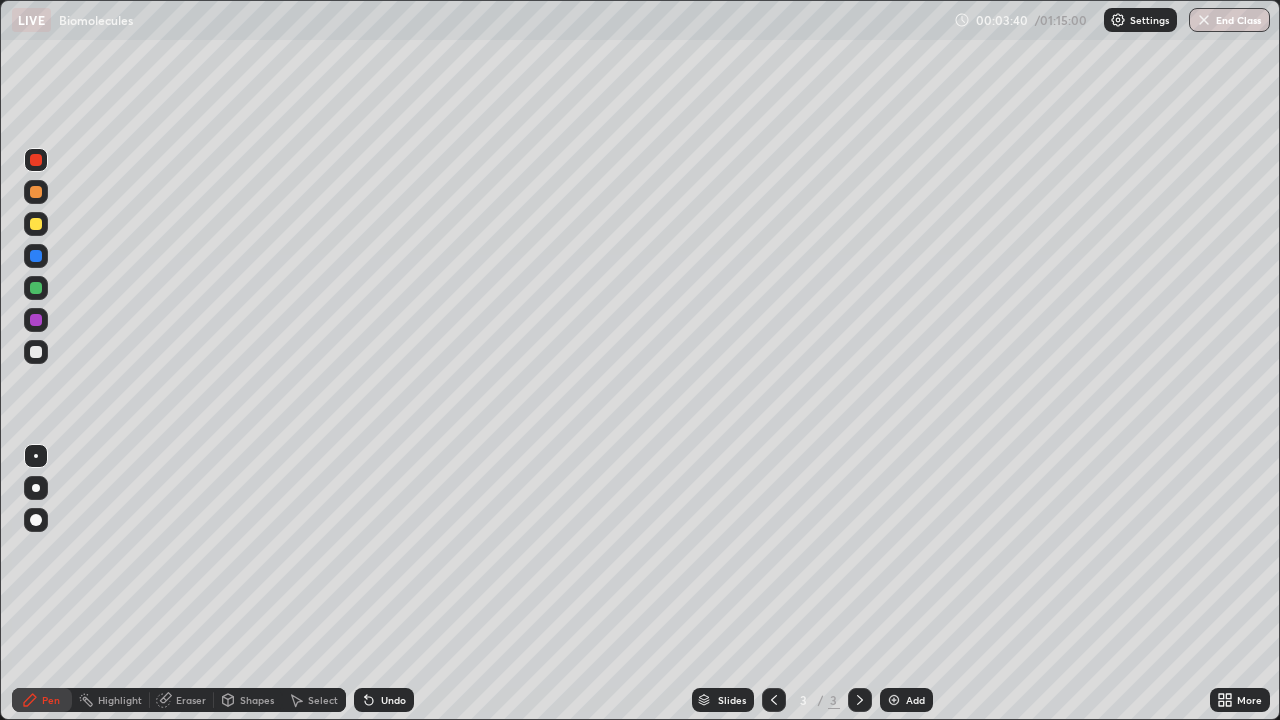 click at bounding box center (36, 288) 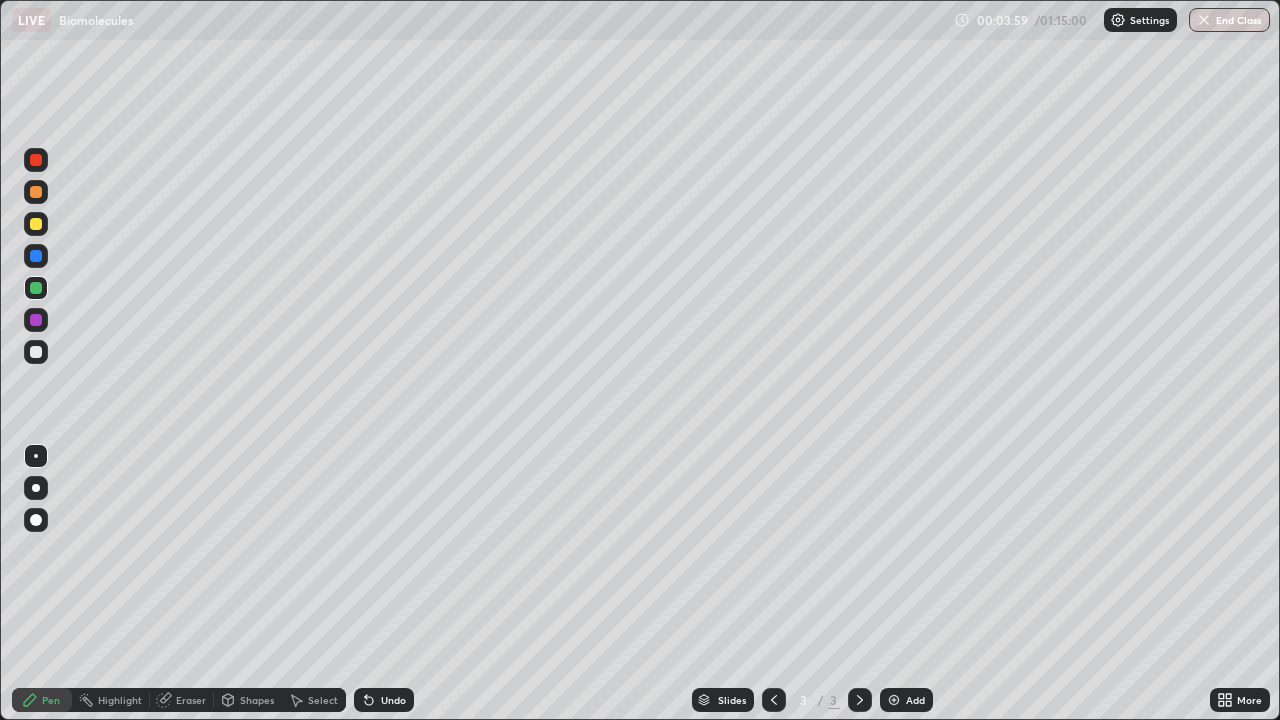 click on "Undo" at bounding box center [384, 700] 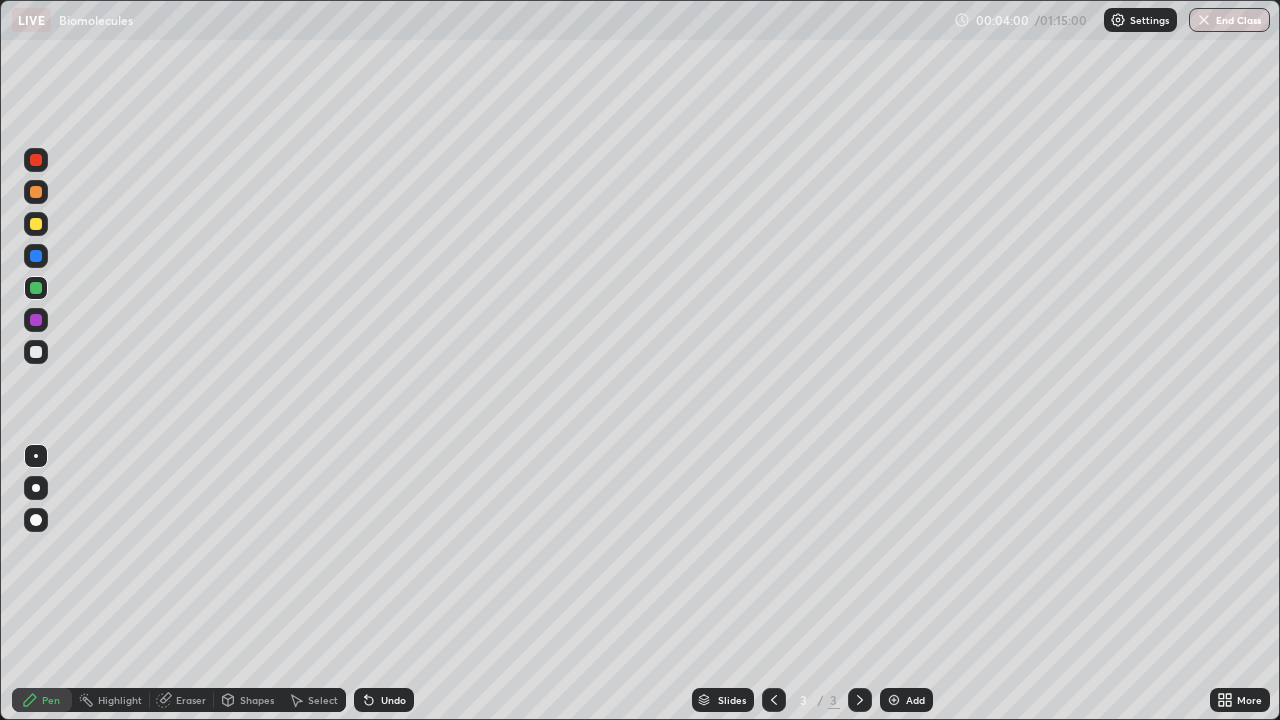 click on "Undo" at bounding box center [393, 700] 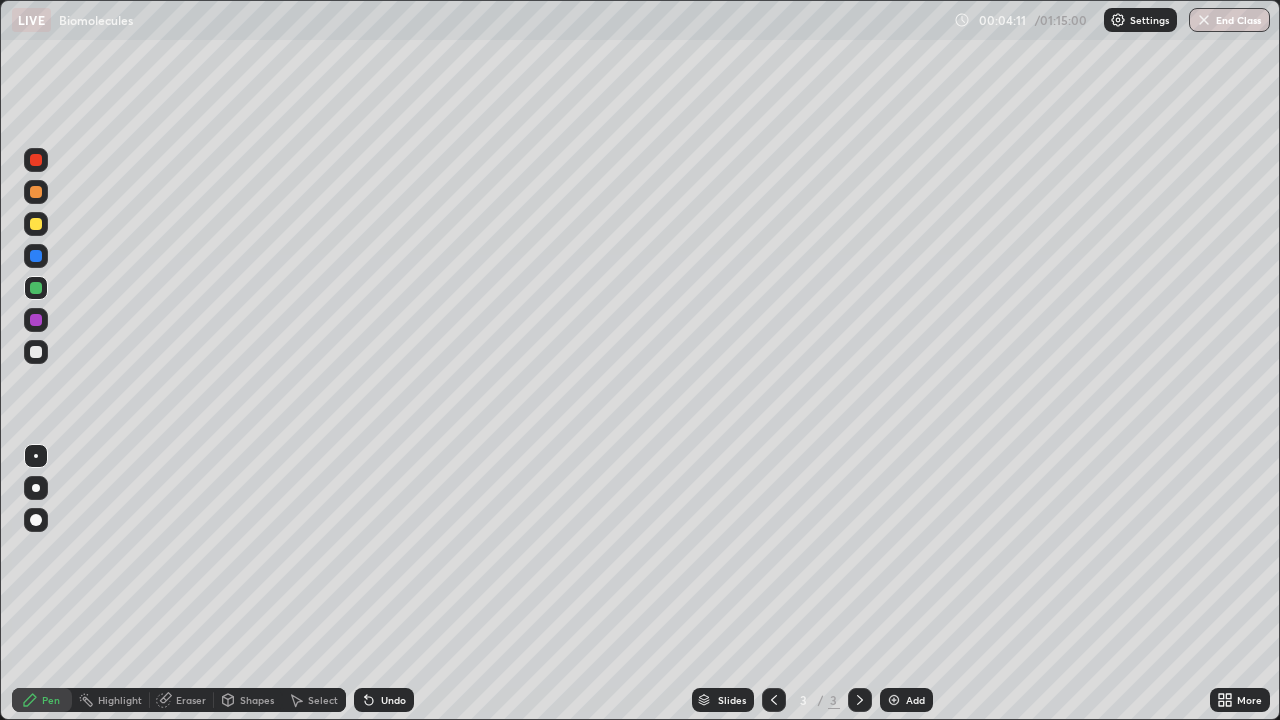 click at bounding box center [36, 320] 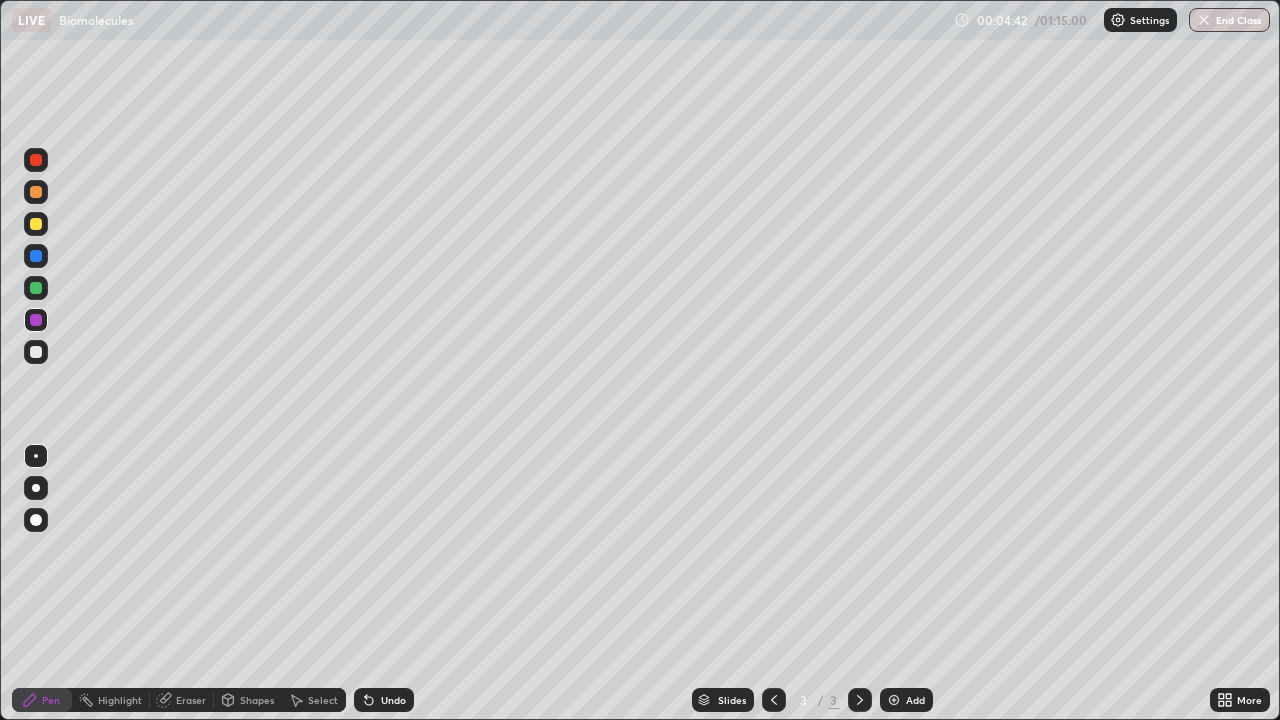 click on "Eraser" at bounding box center (182, 700) 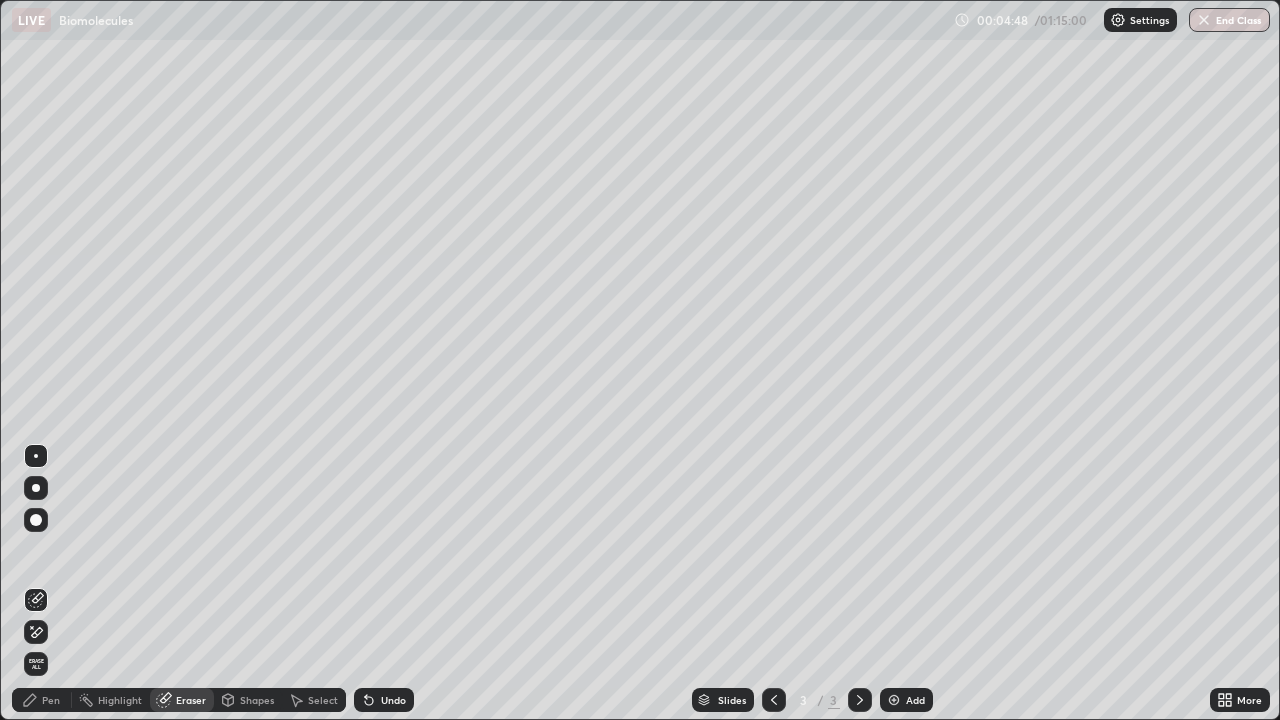 click on "Pen" at bounding box center (42, 700) 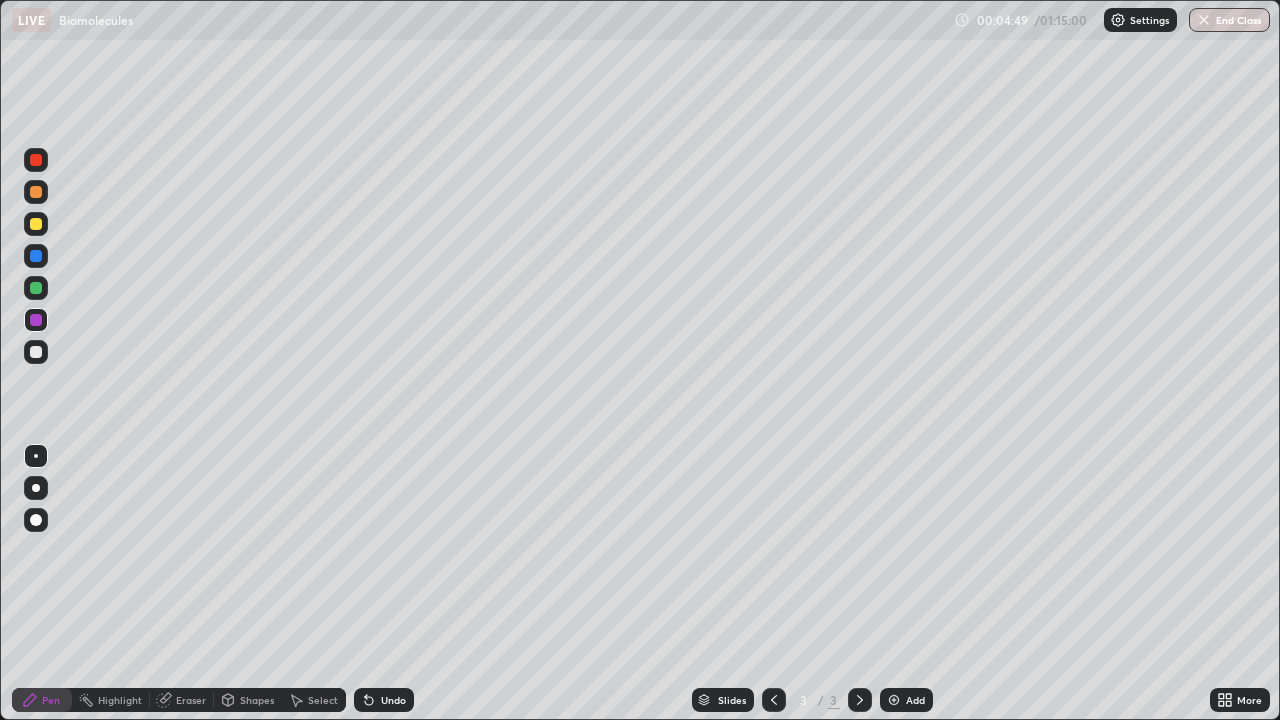click at bounding box center (36, 288) 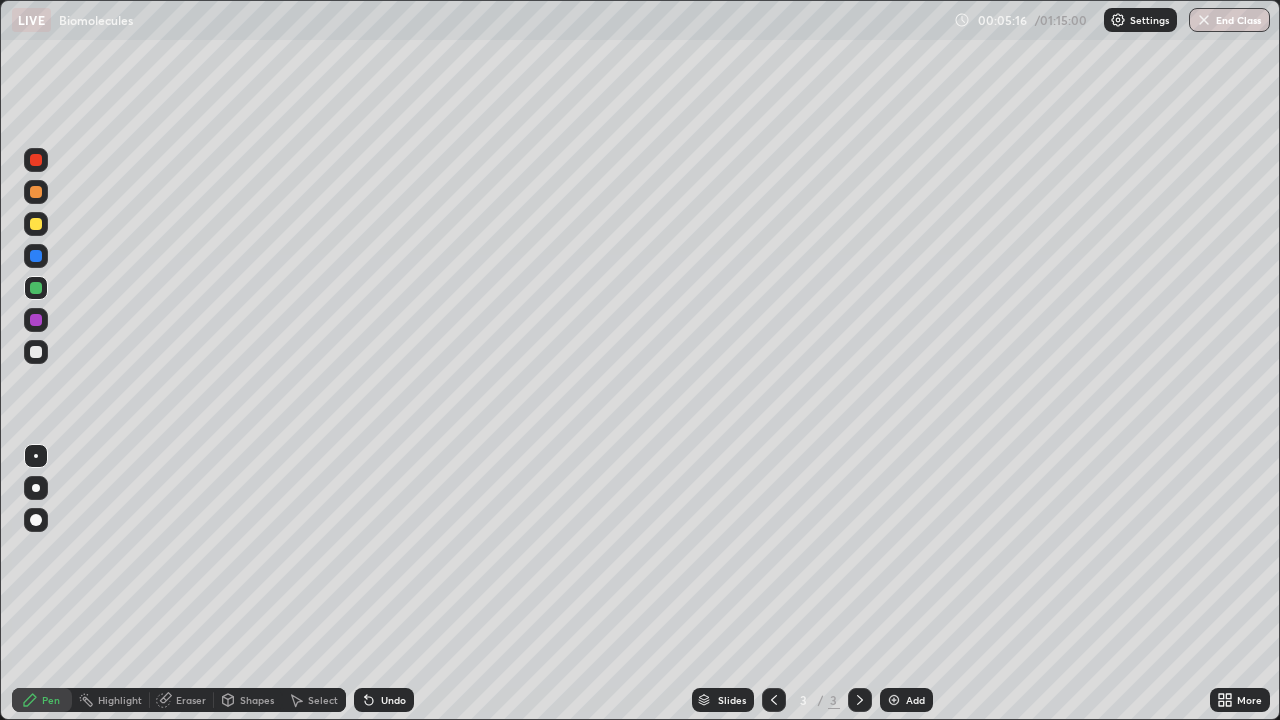 click at bounding box center (36, 488) 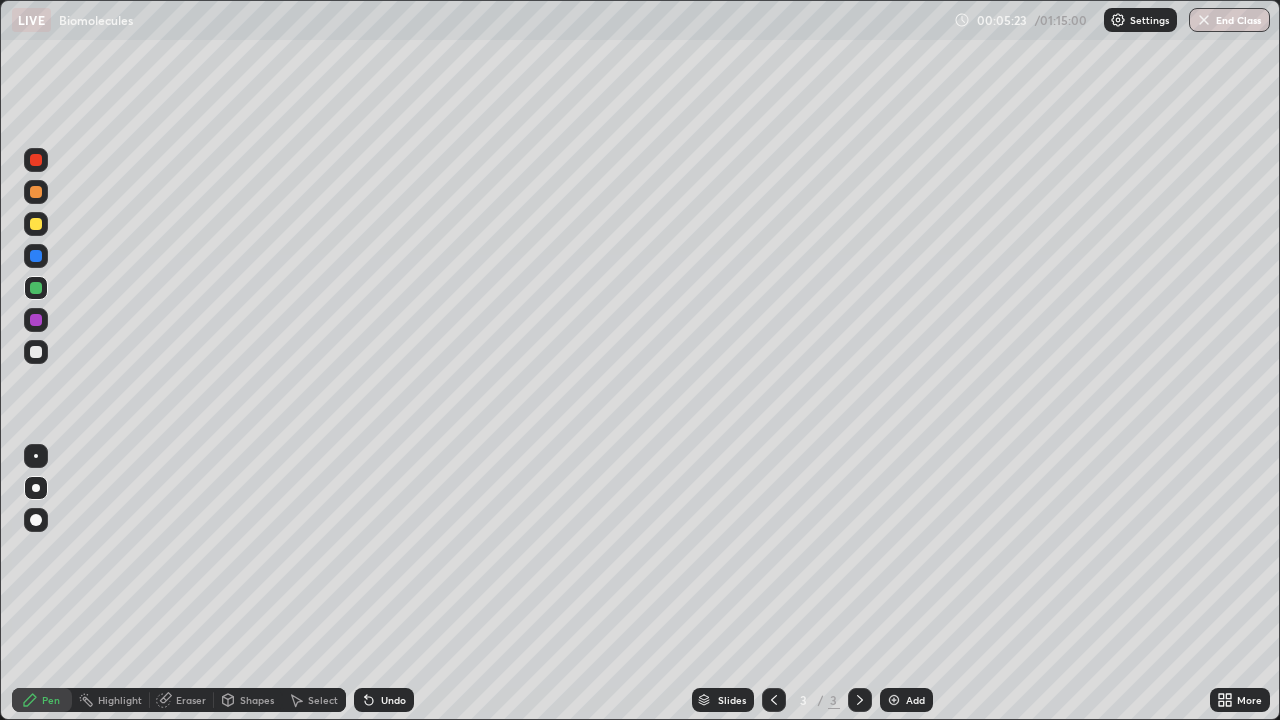 click at bounding box center (36, 224) 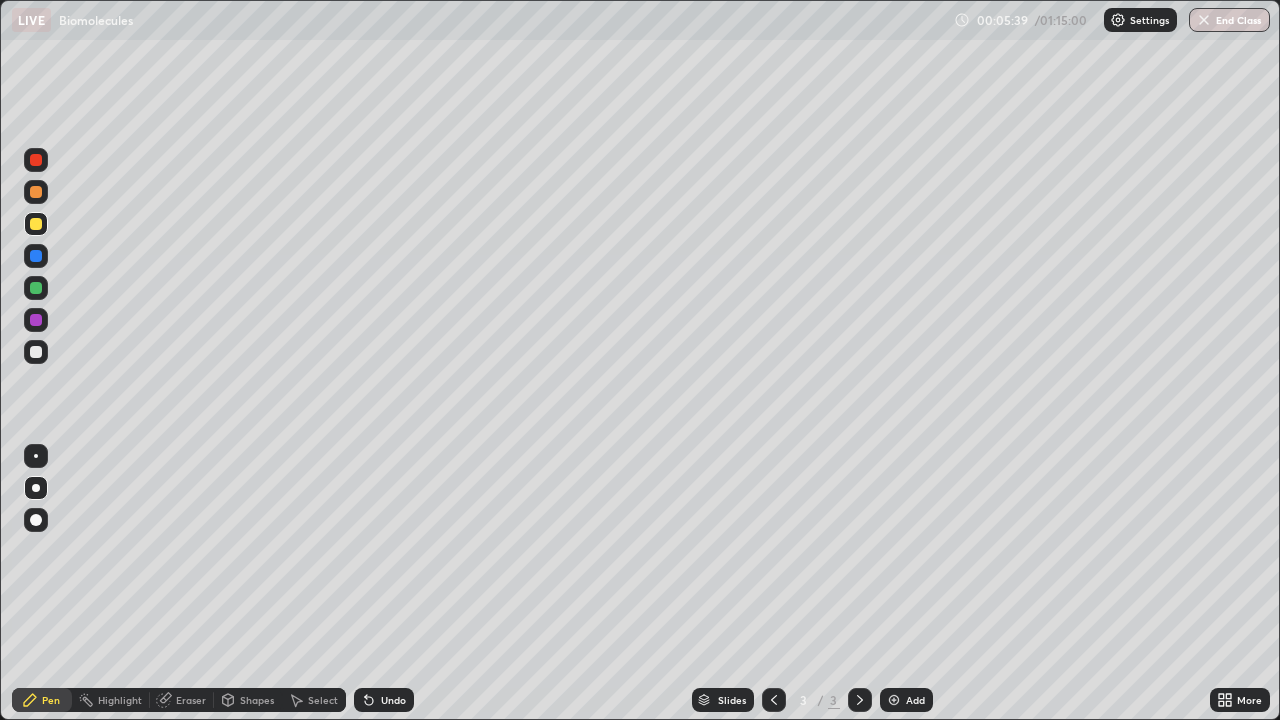 click at bounding box center (36, 288) 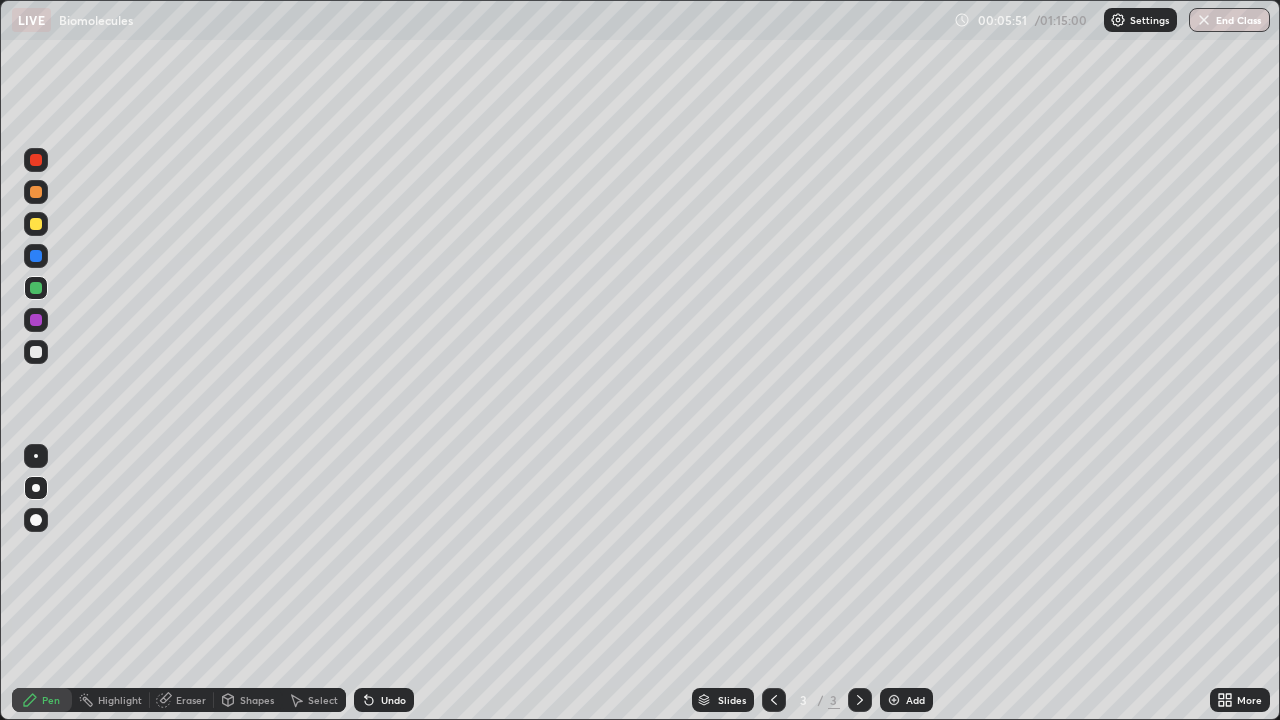 click at bounding box center [36, 456] 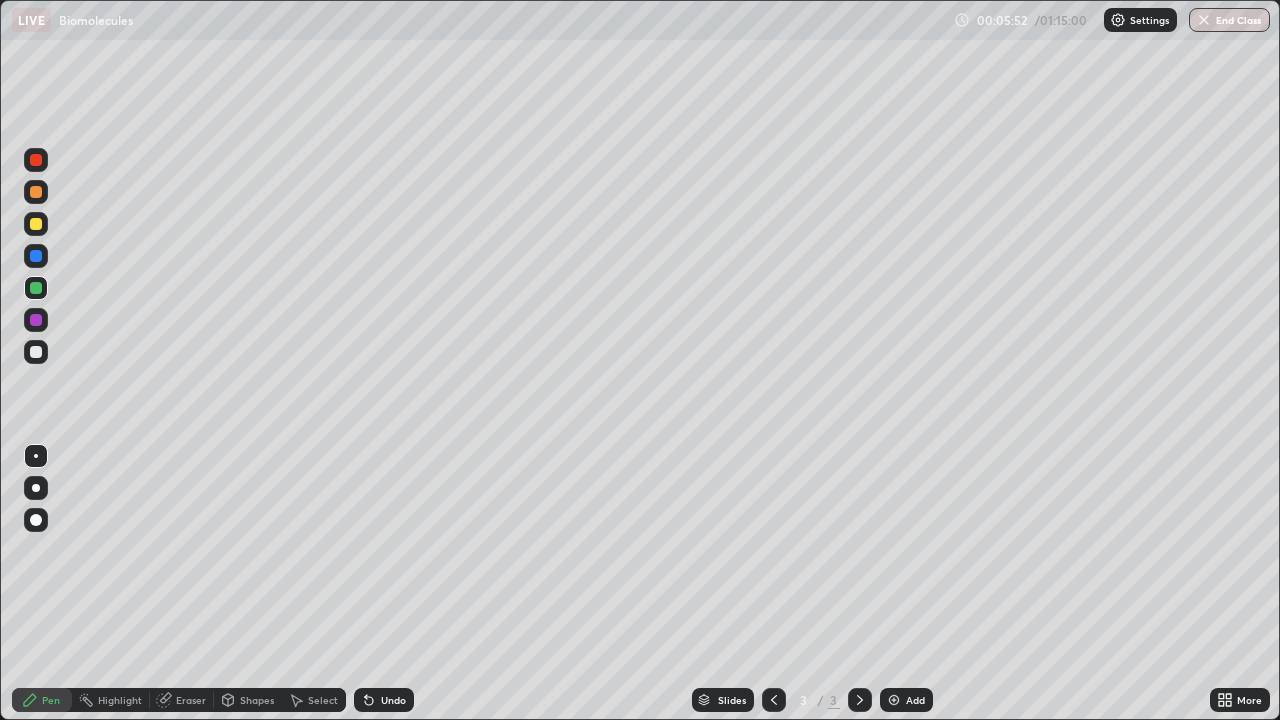 click at bounding box center [36, 224] 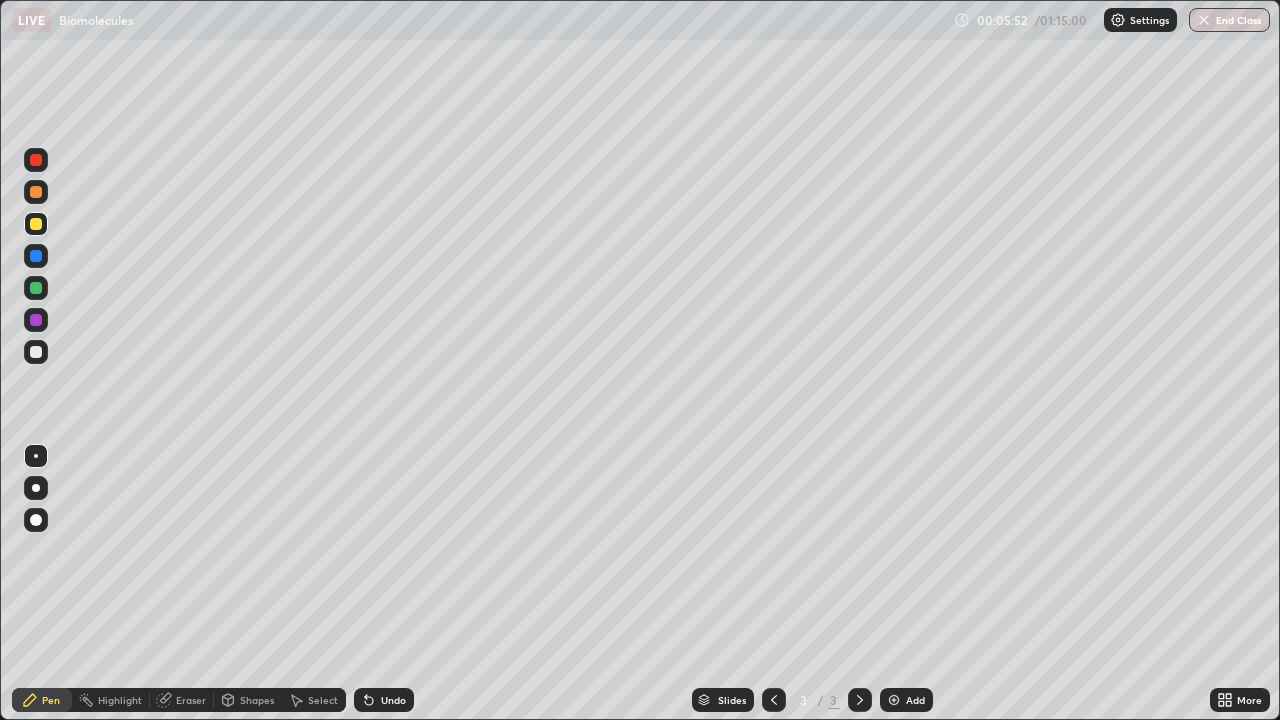 click at bounding box center [36, 160] 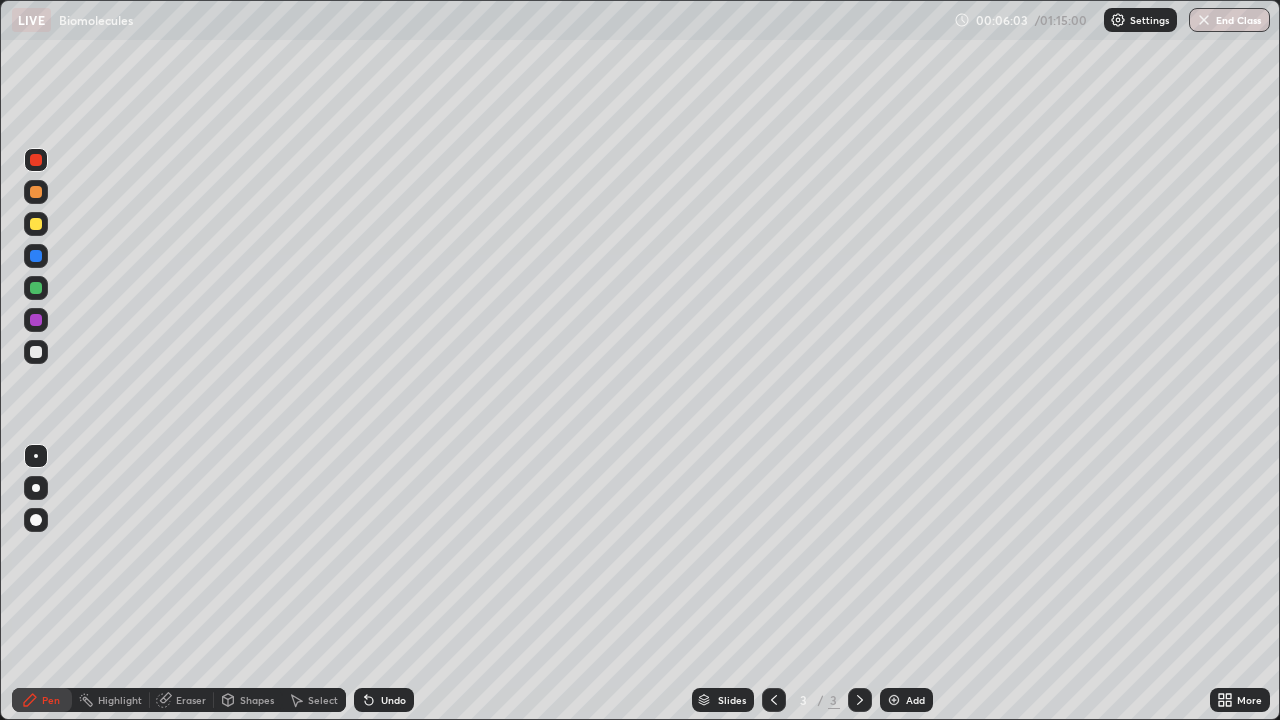 click on "Eraser" at bounding box center [182, 700] 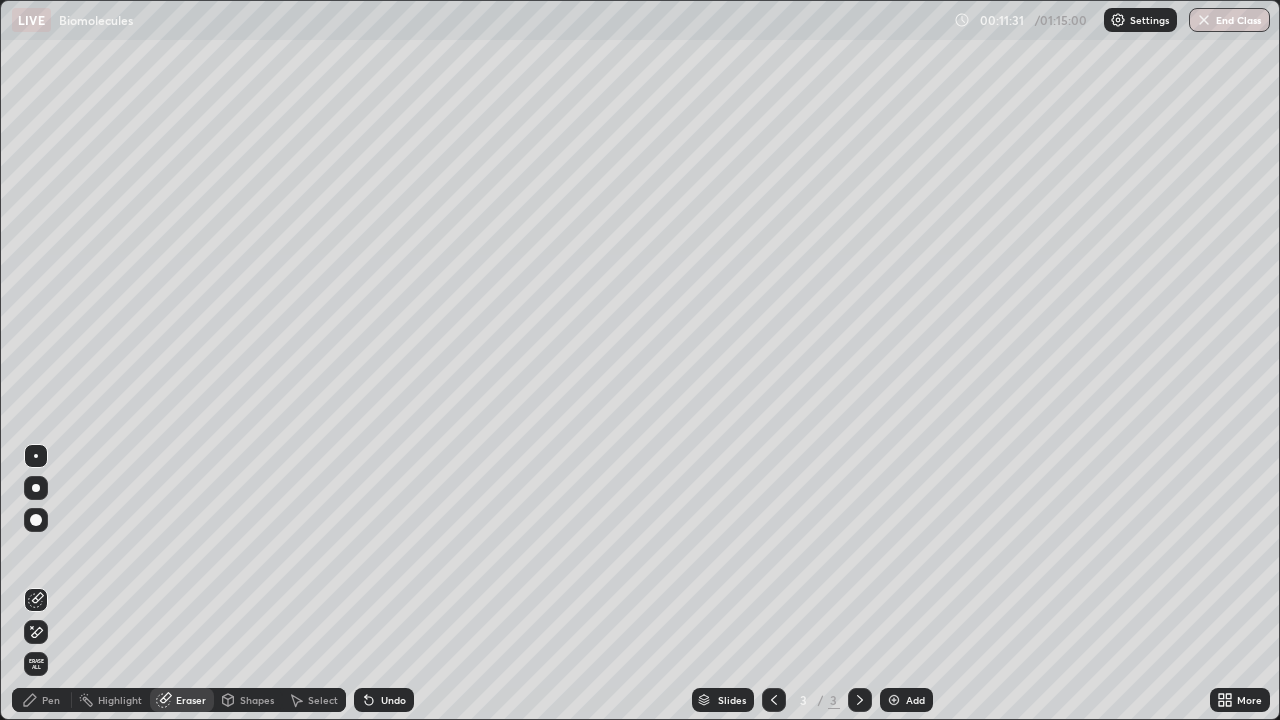 click at bounding box center (894, 700) 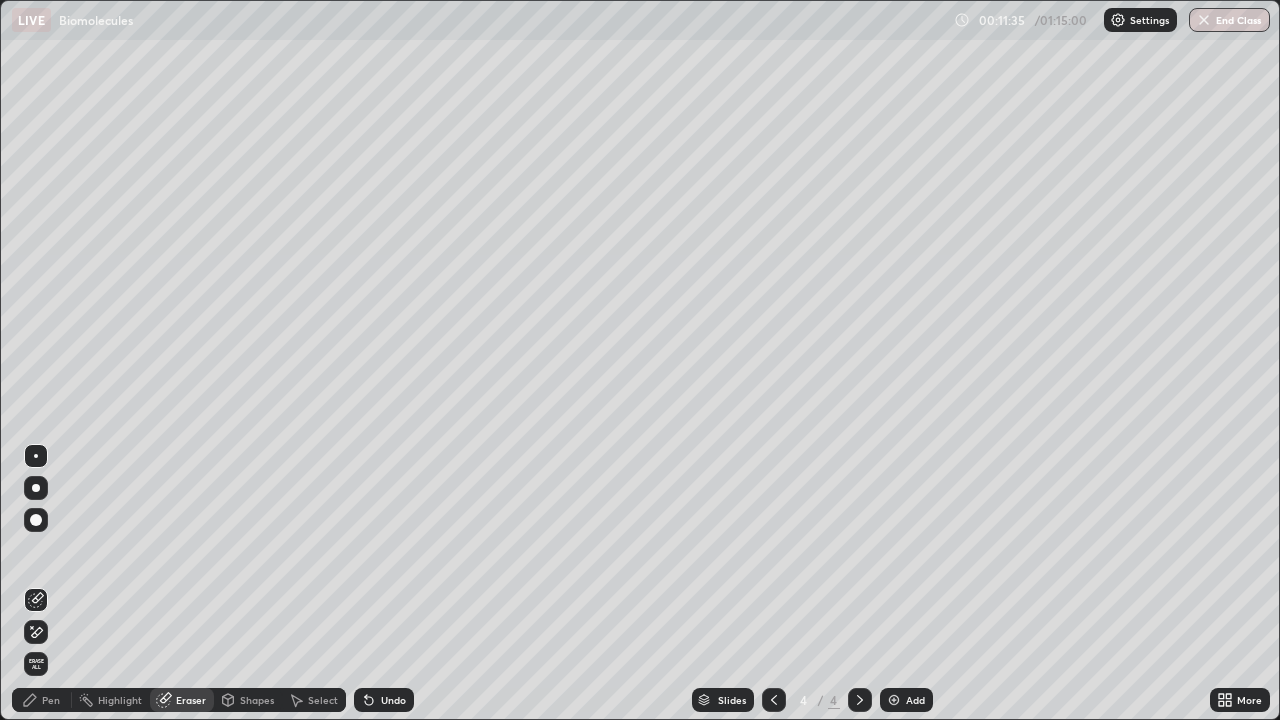 click on "Pen" at bounding box center [51, 700] 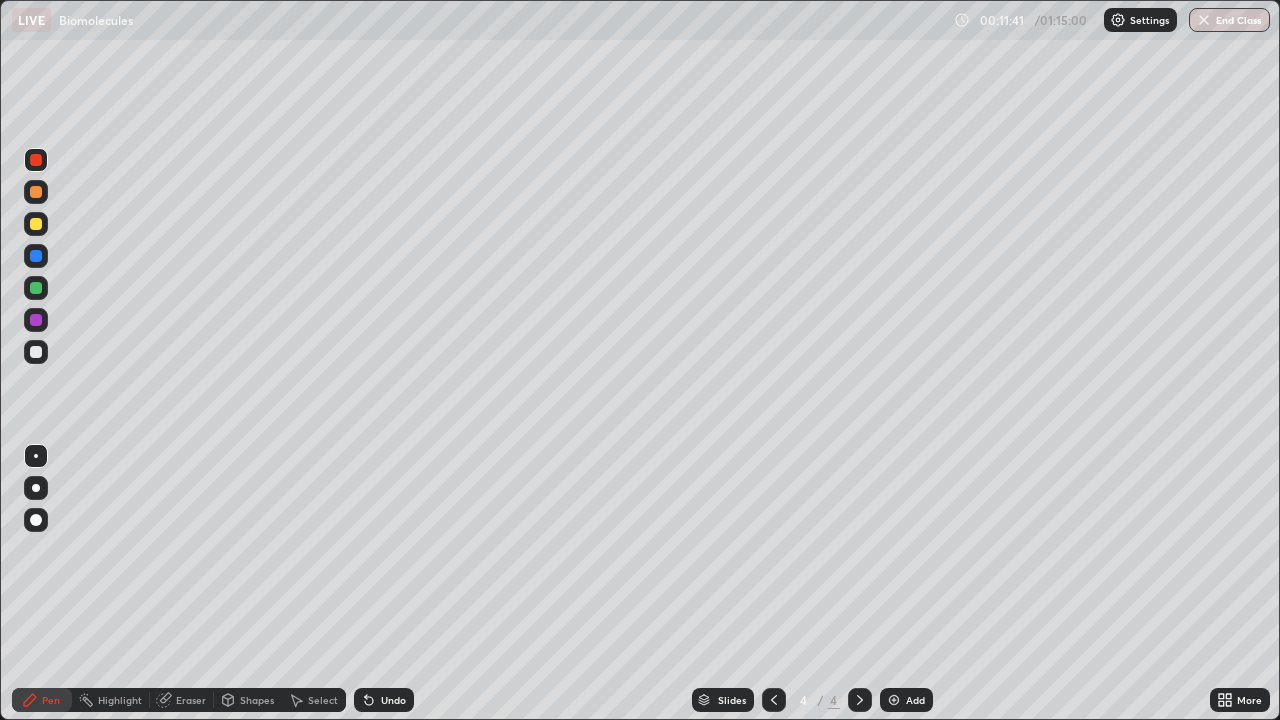 click at bounding box center (36, 256) 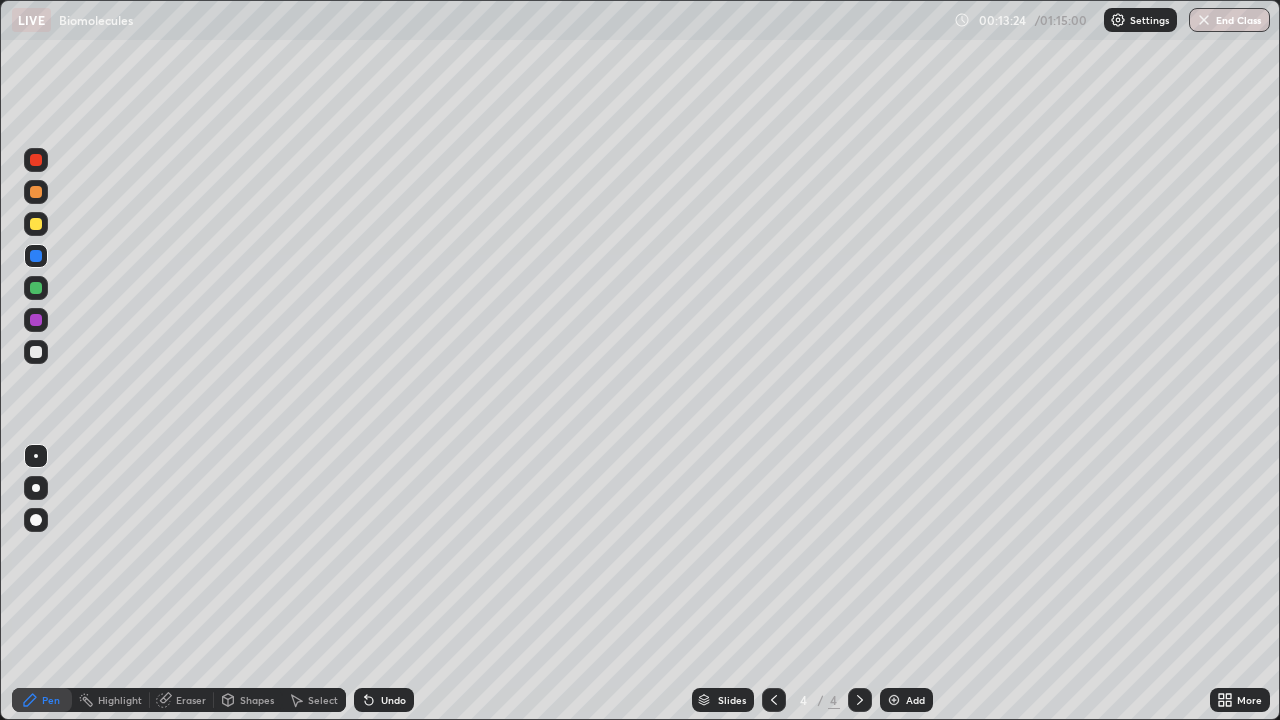 click at bounding box center [894, 700] 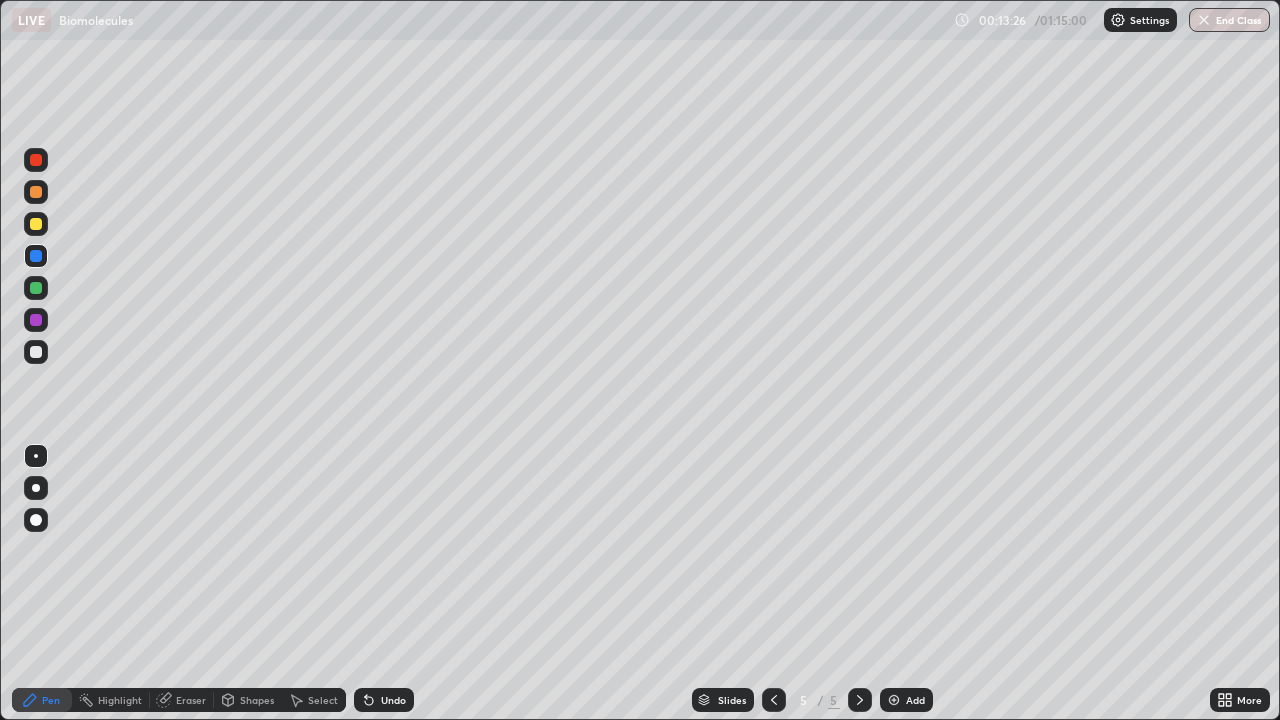 click at bounding box center (36, 192) 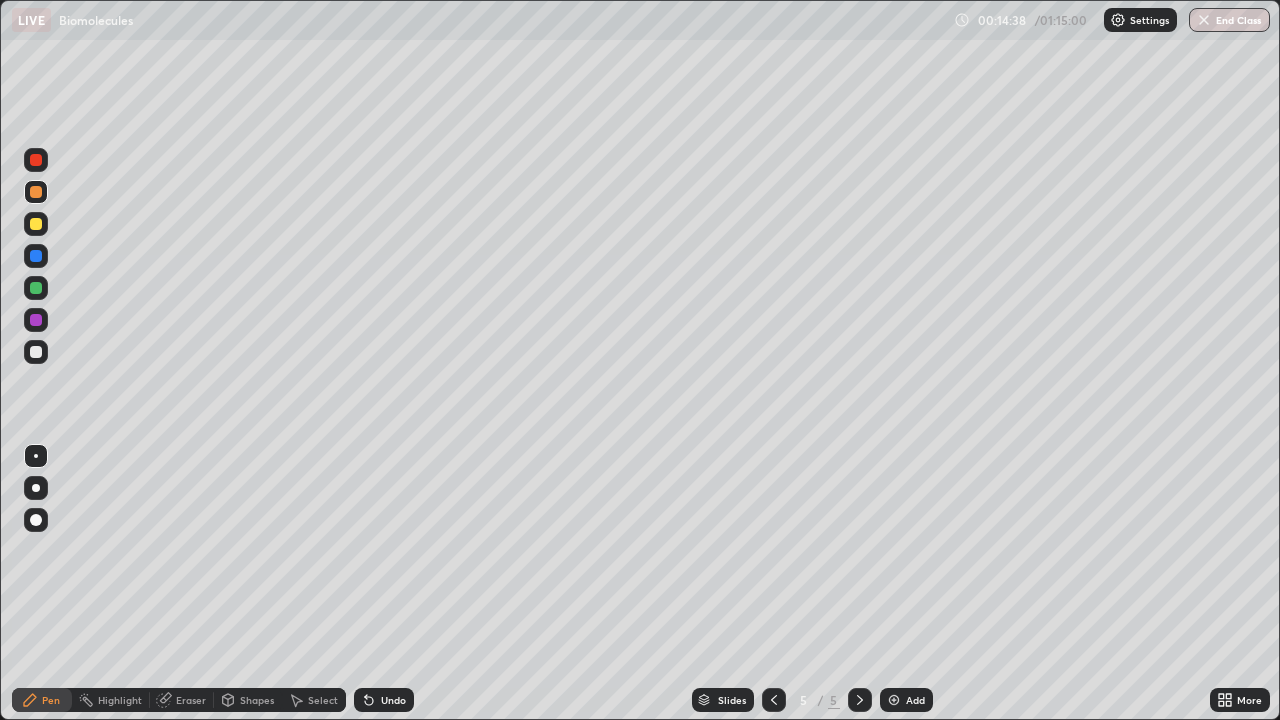 click at bounding box center [36, 256] 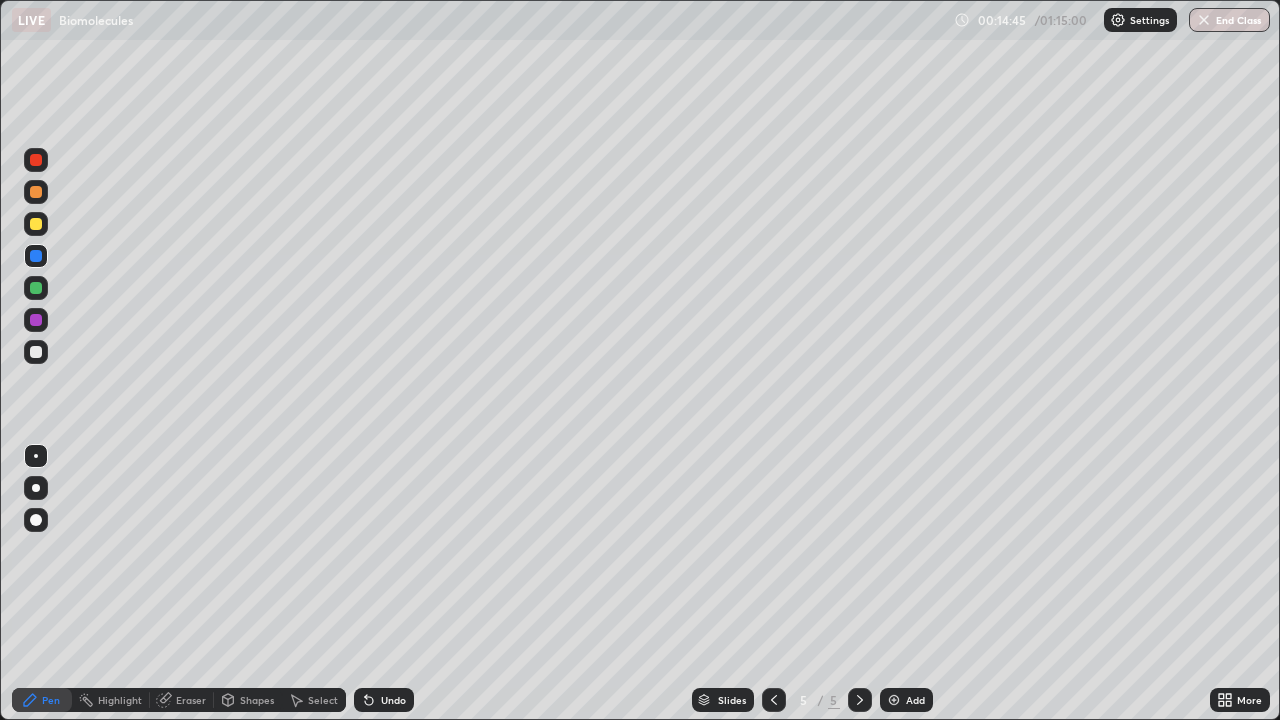 click at bounding box center (36, 288) 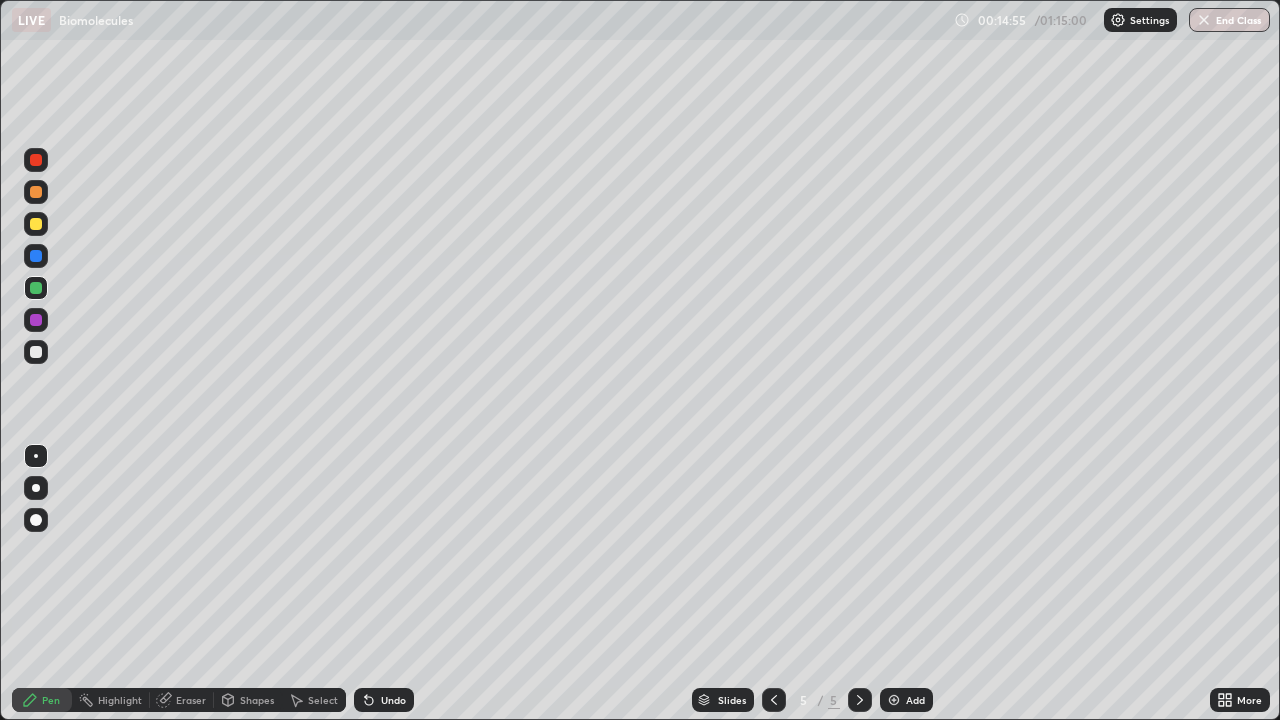 click at bounding box center (36, 224) 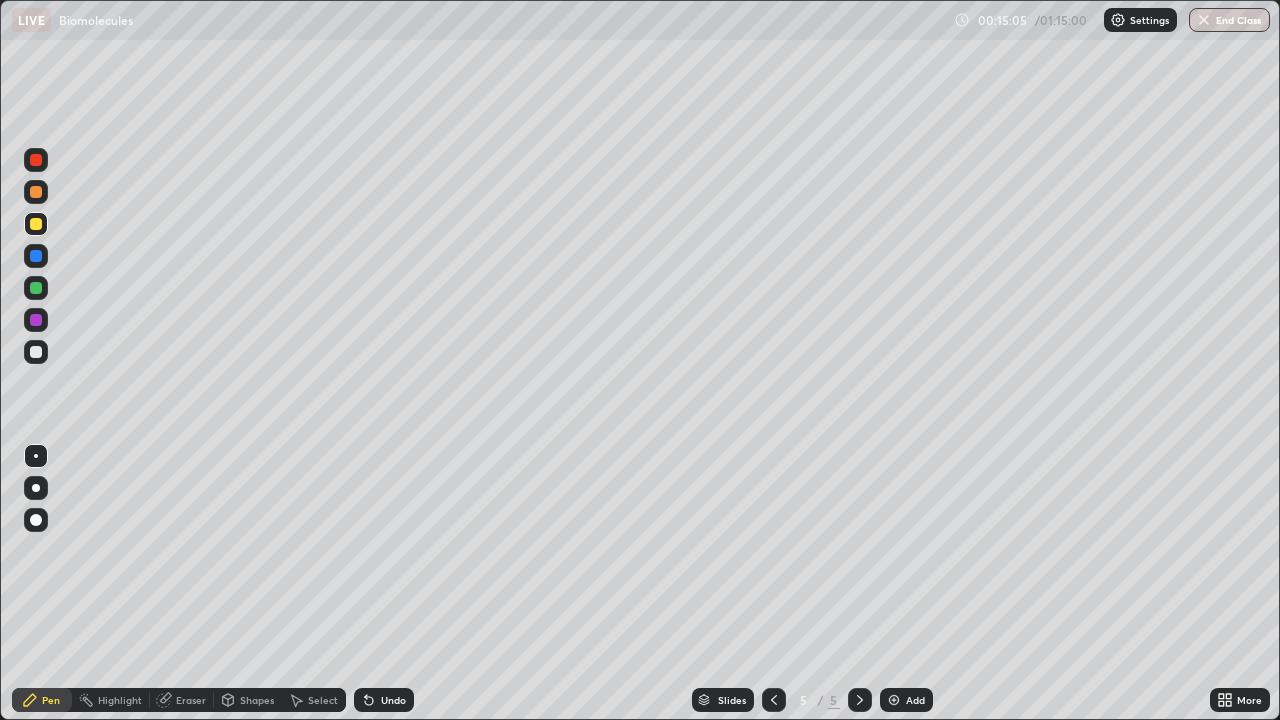 click at bounding box center (36, 192) 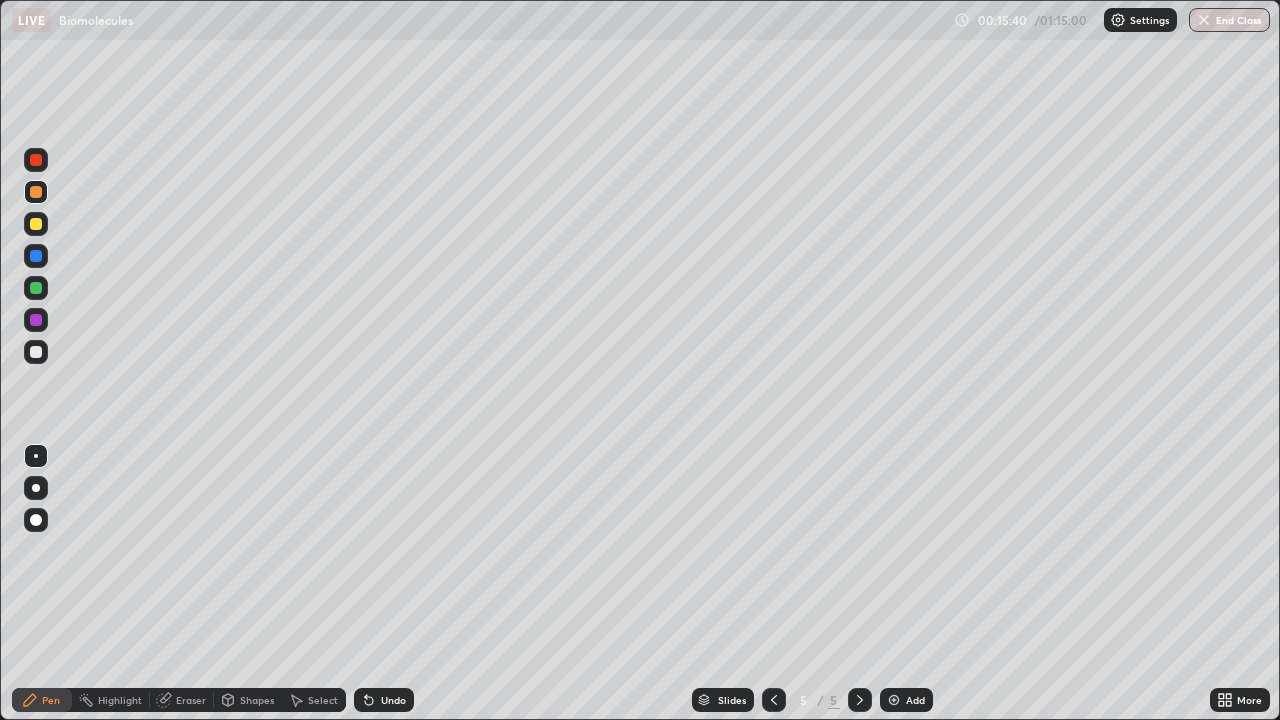 click on "Eraser" at bounding box center [182, 700] 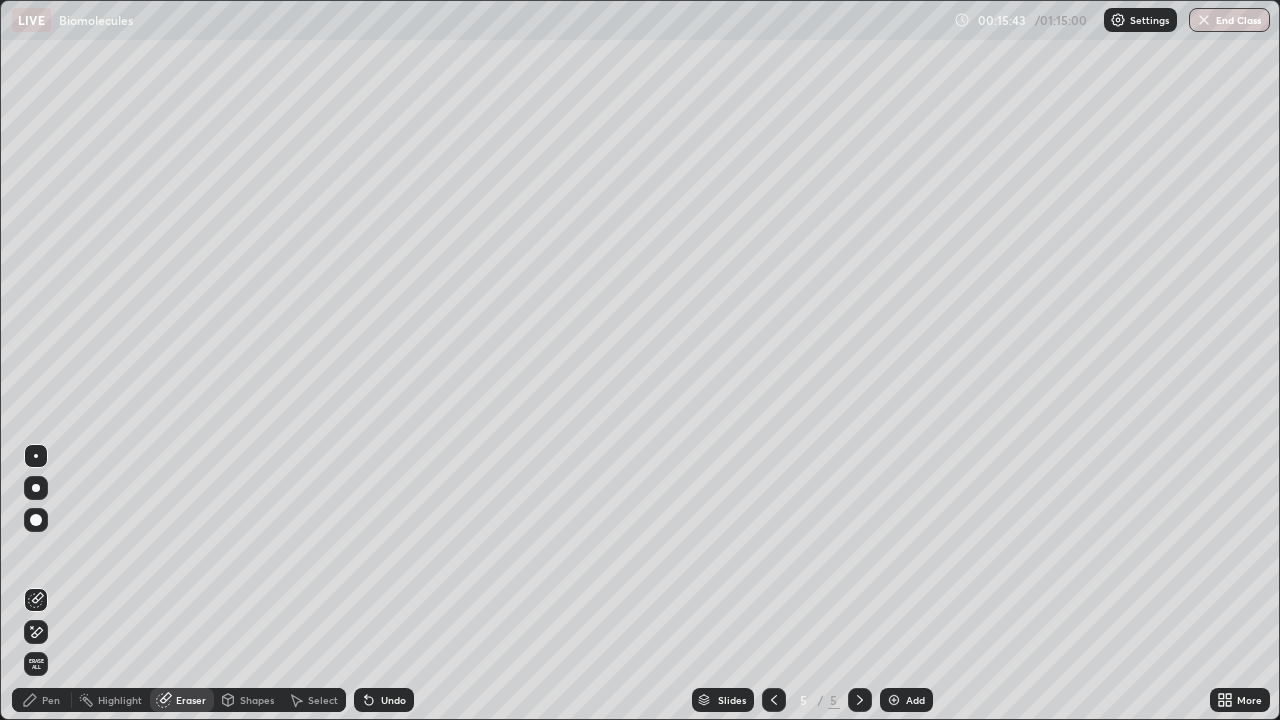 click on "Pen" at bounding box center [51, 700] 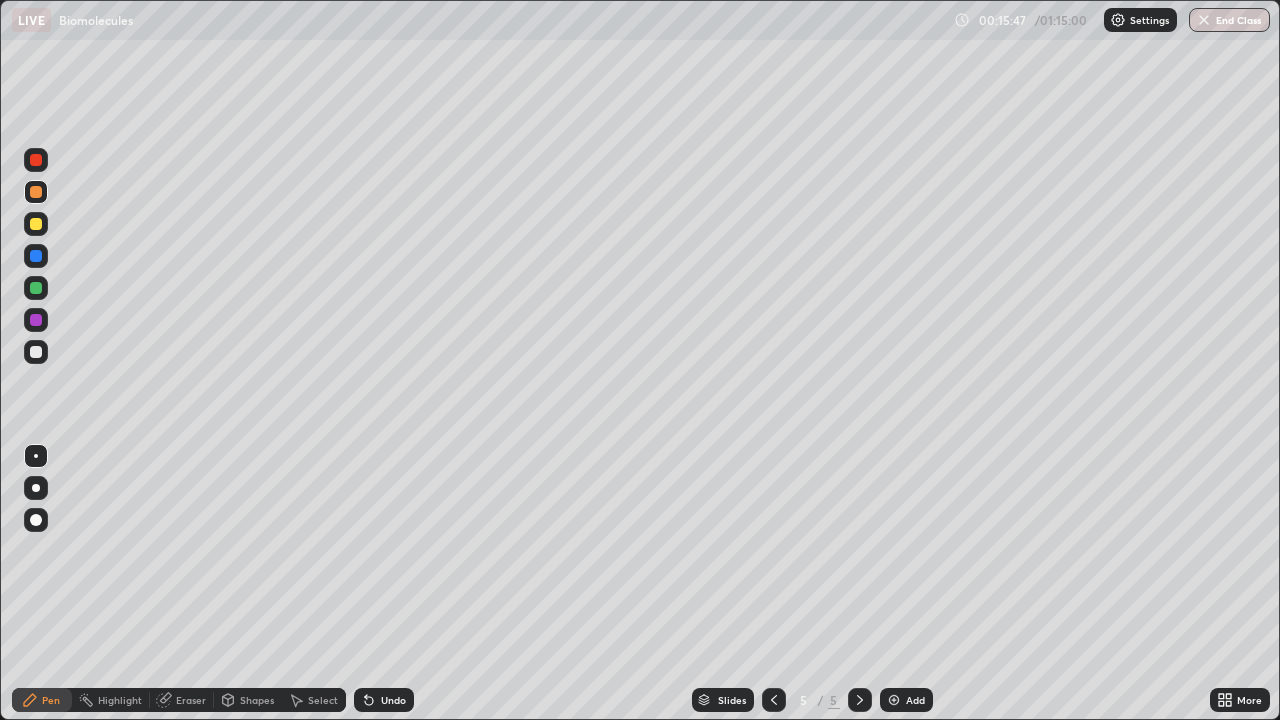 click at bounding box center [36, 320] 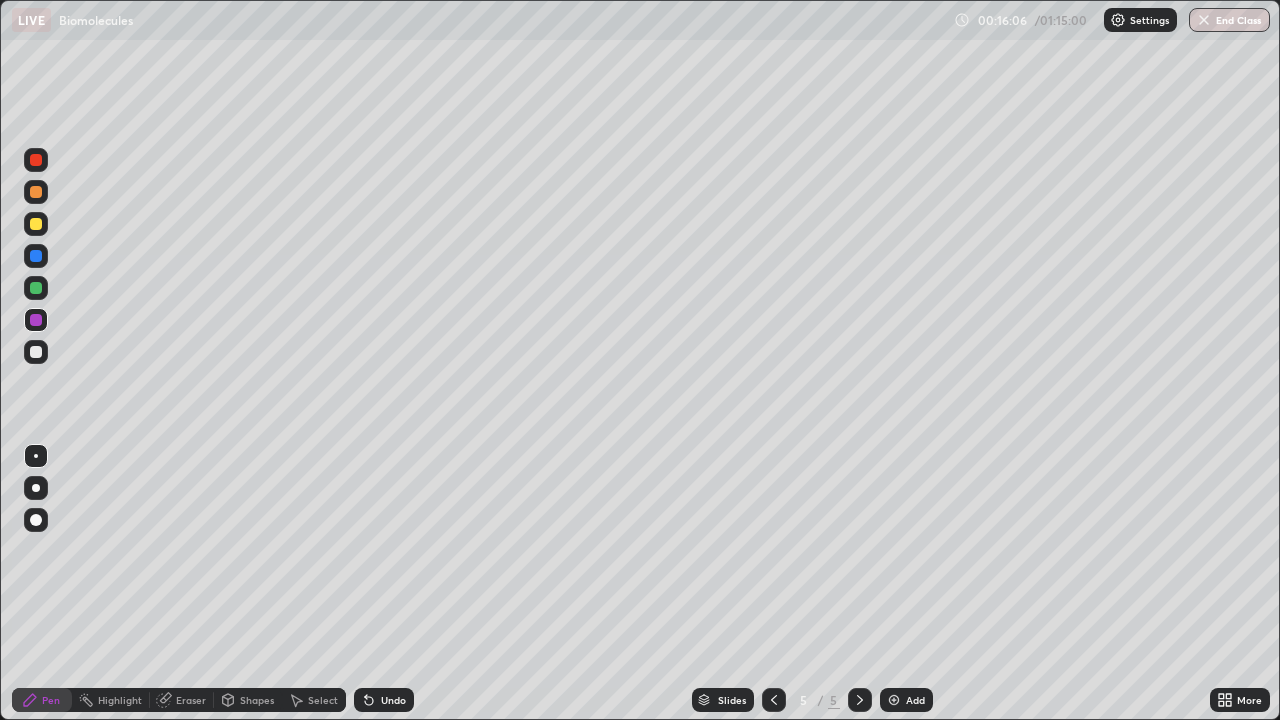 click at bounding box center (36, 160) 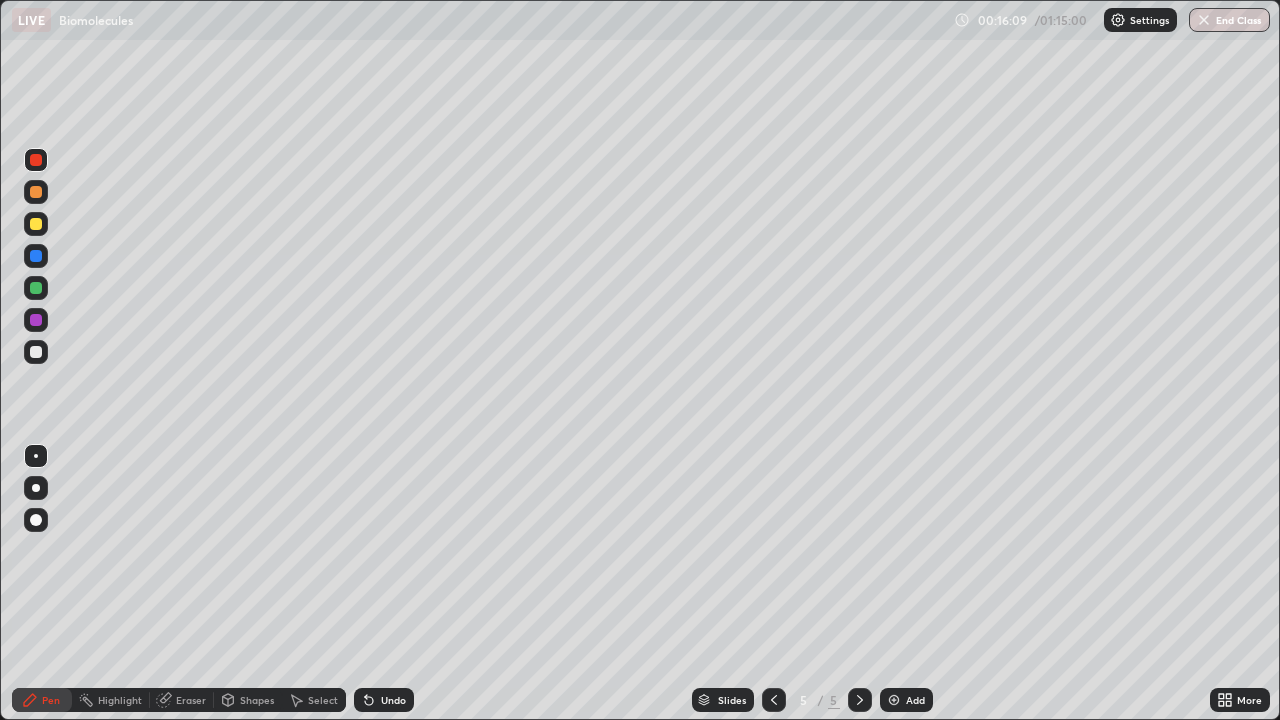click at bounding box center [36, 520] 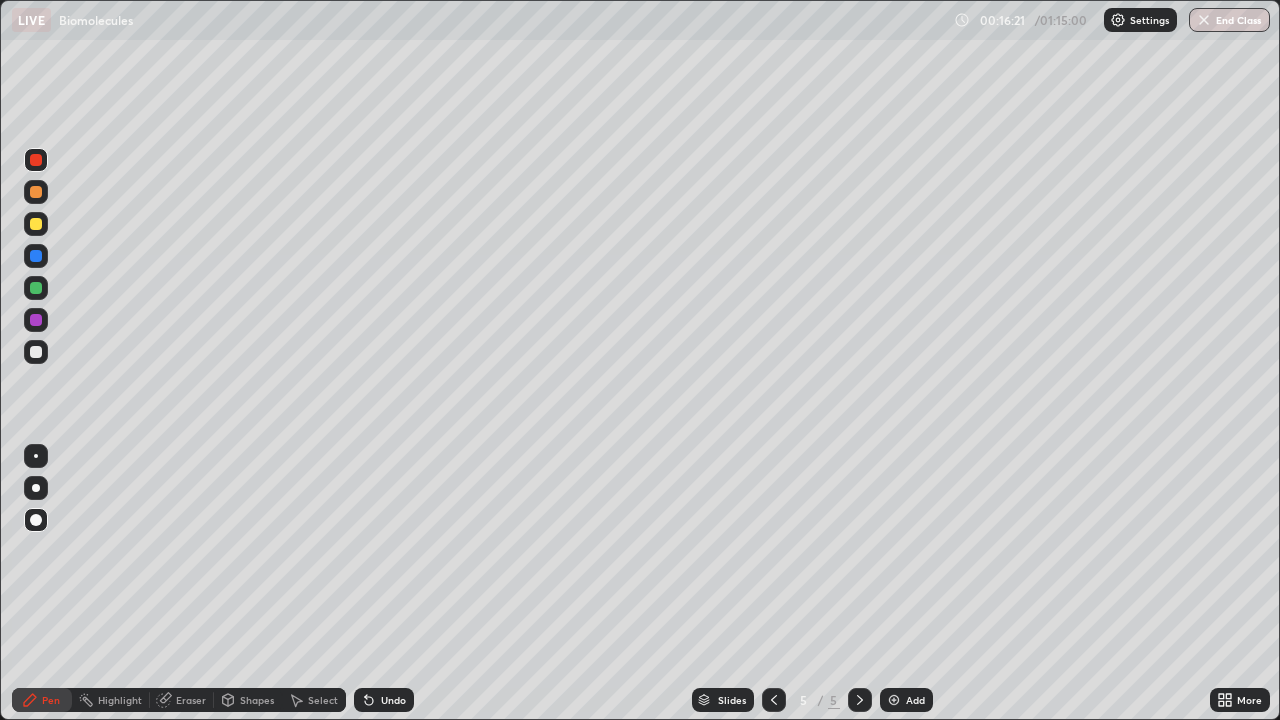 click at bounding box center (36, 352) 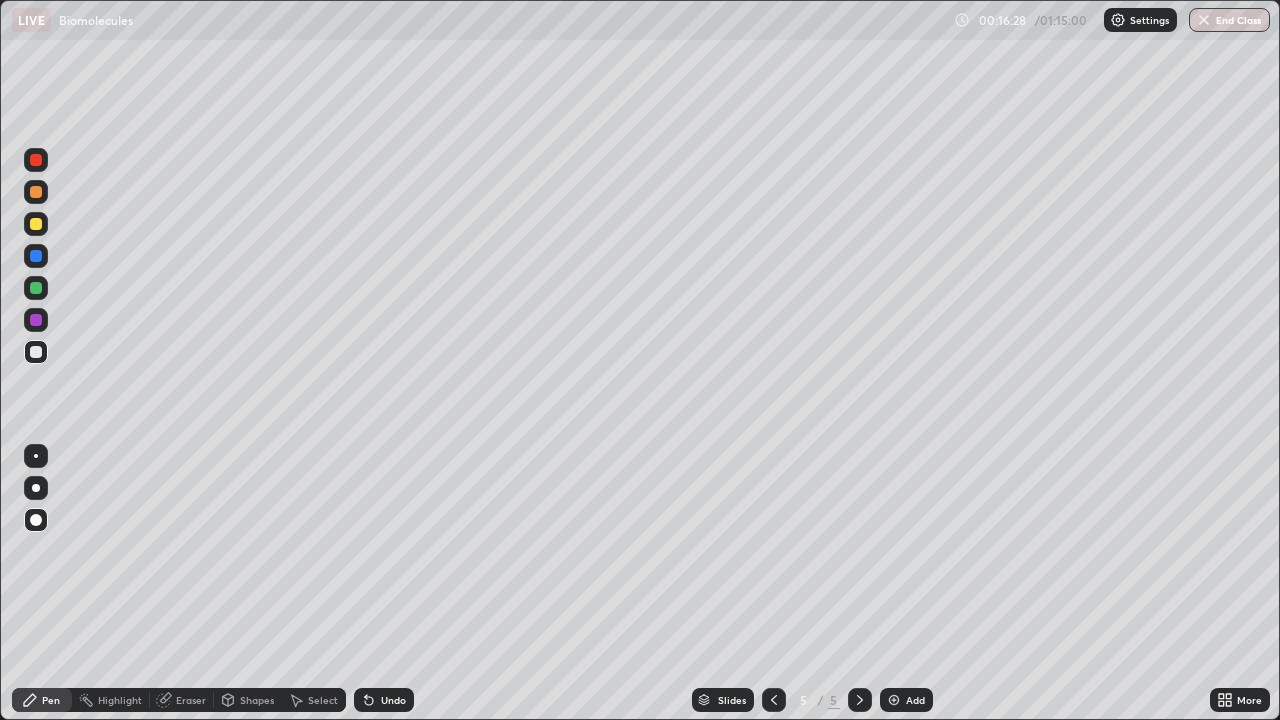 click at bounding box center (36, 456) 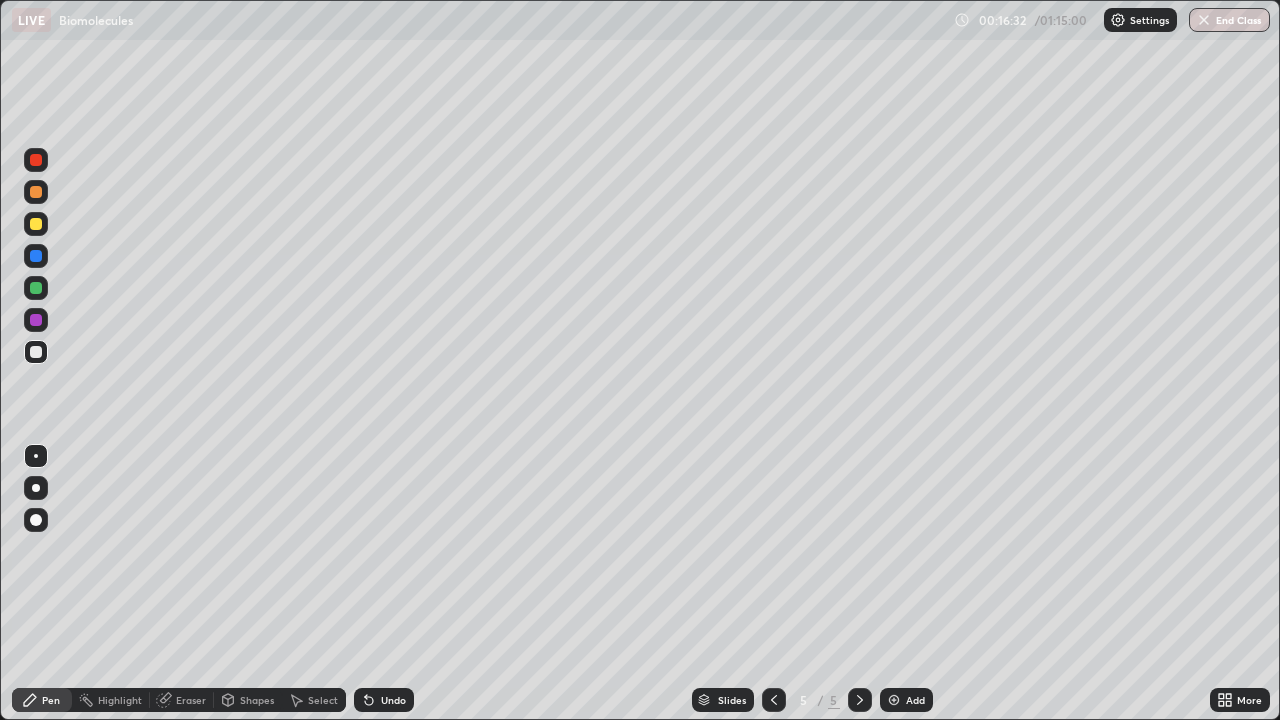 click at bounding box center [36, 320] 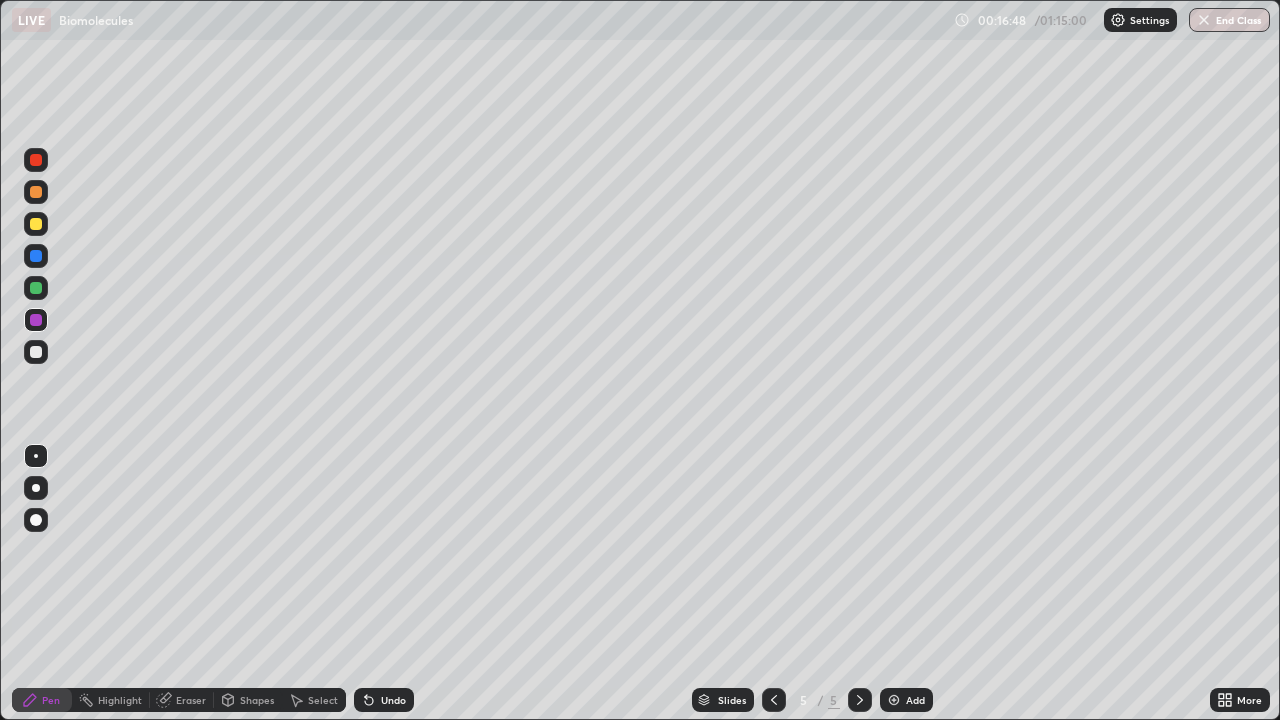 click at bounding box center (36, 224) 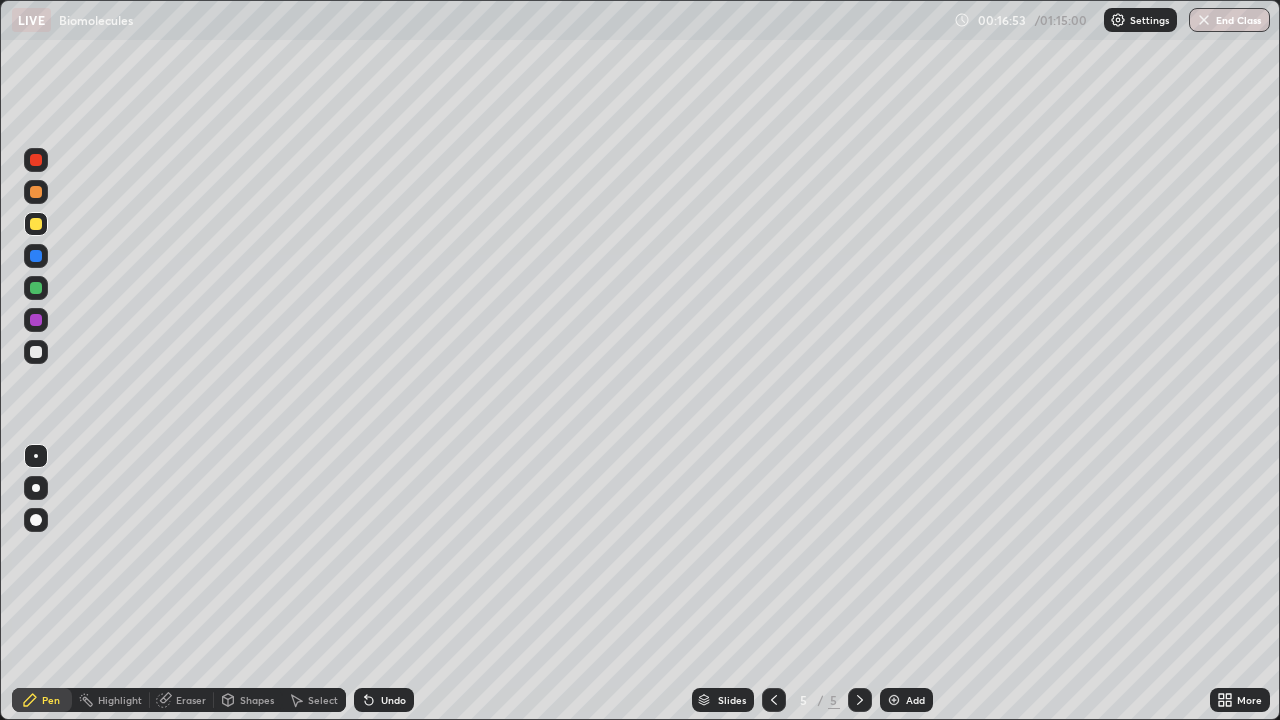 click at bounding box center [36, 192] 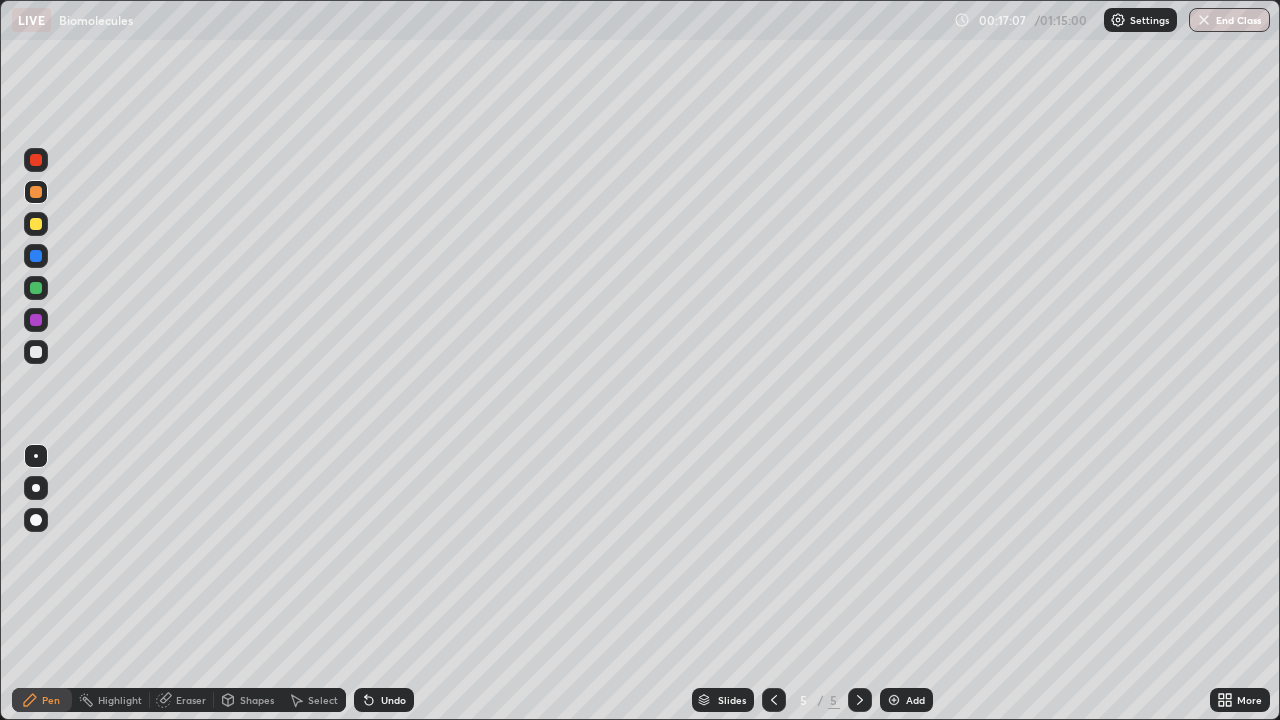 click at bounding box center (36, 352) 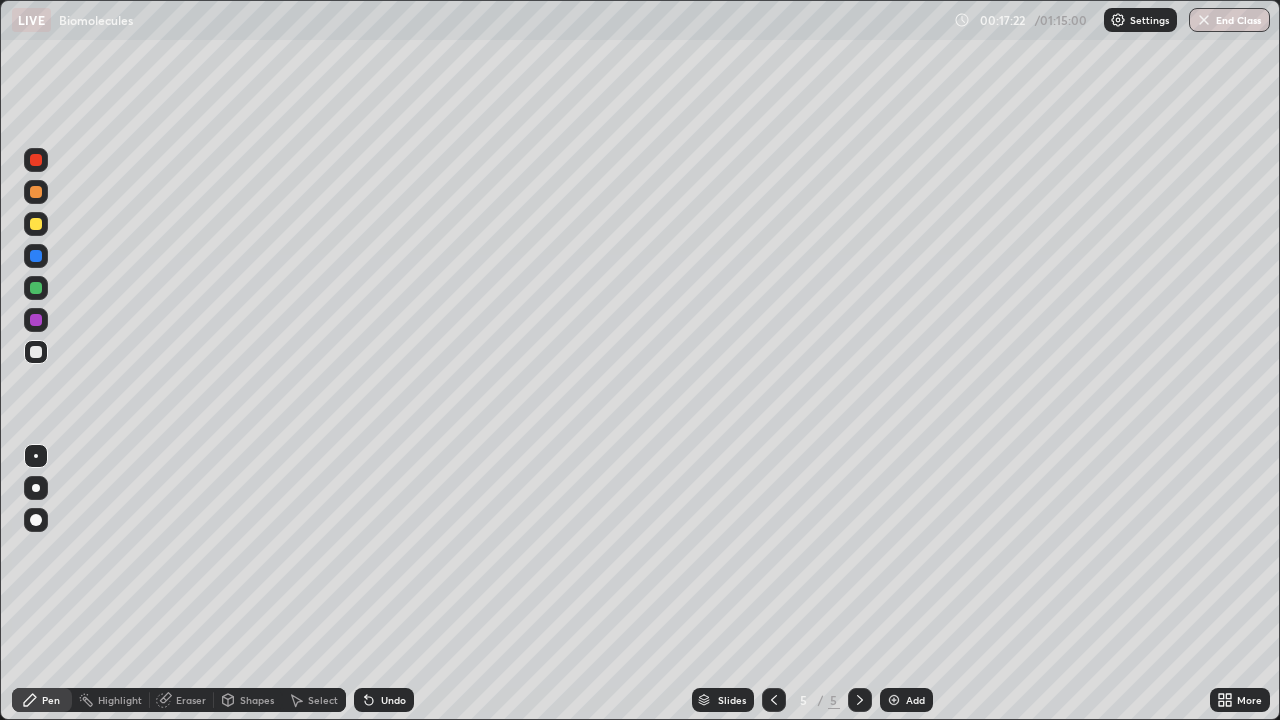 click at bounding box center [36, 192] 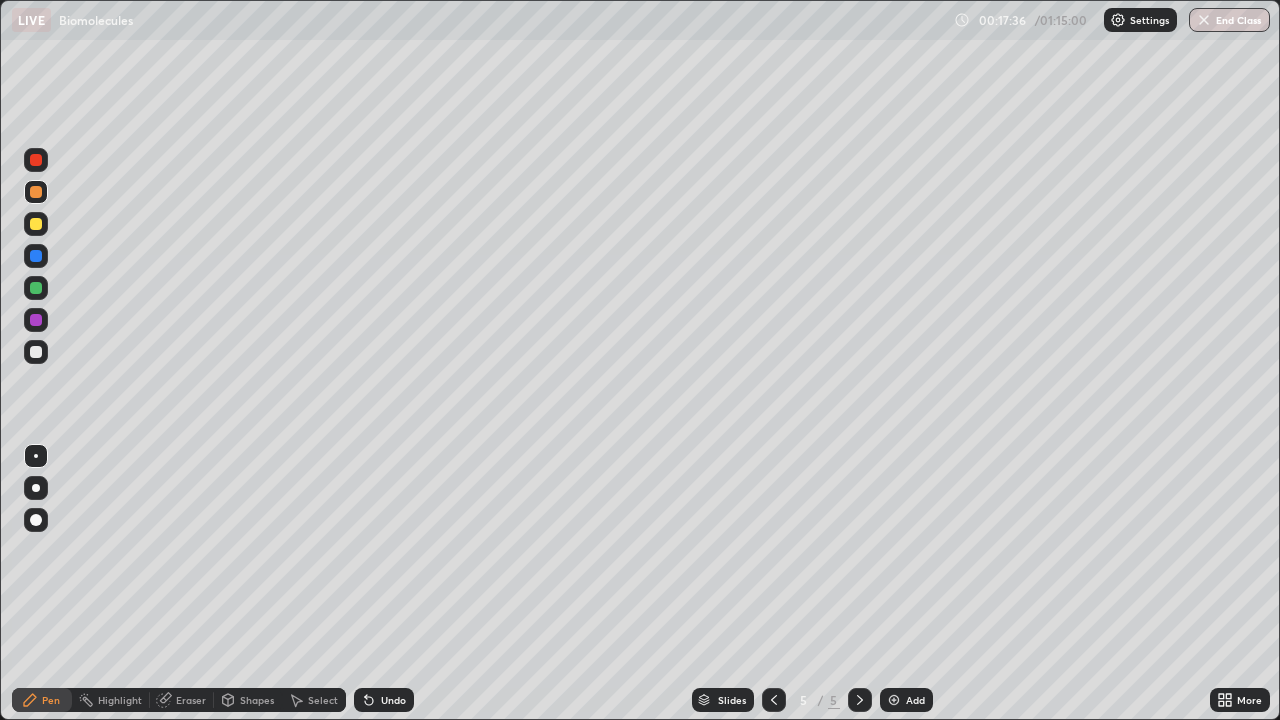 click at bounding box center [36, 160] 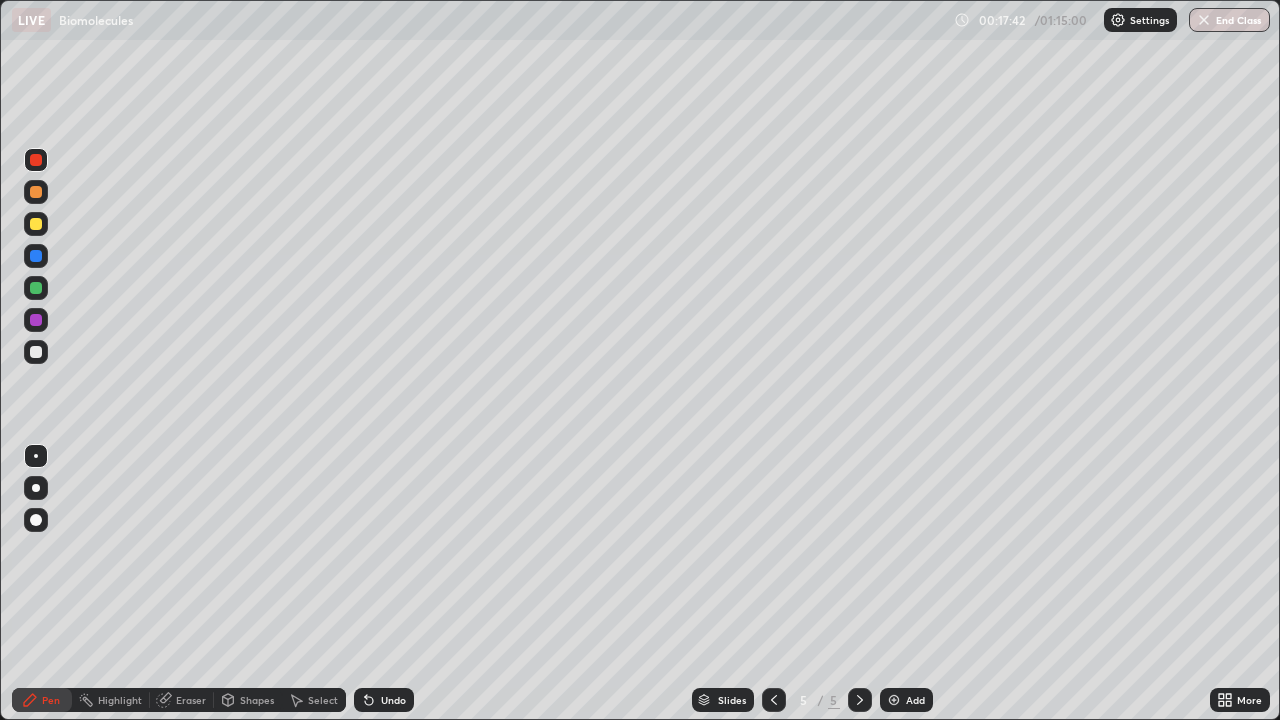 click at bounding box center [36, 488] 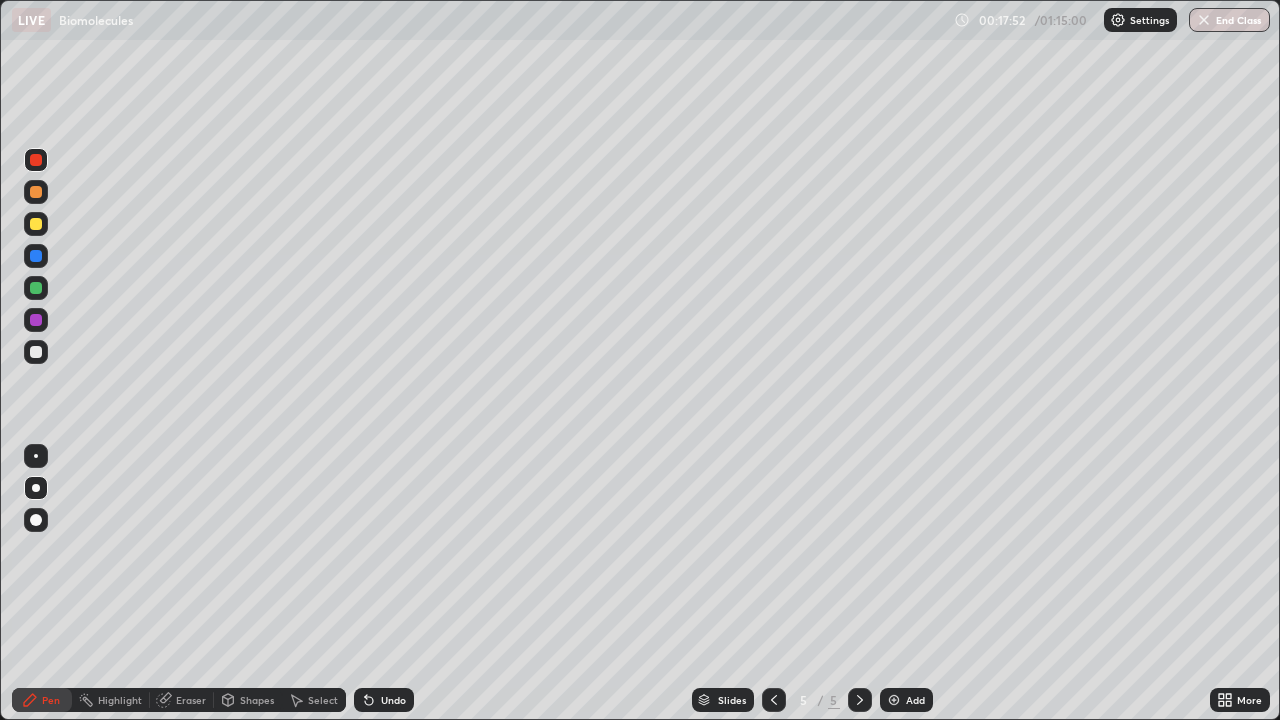click at bounding box center (36, 456) 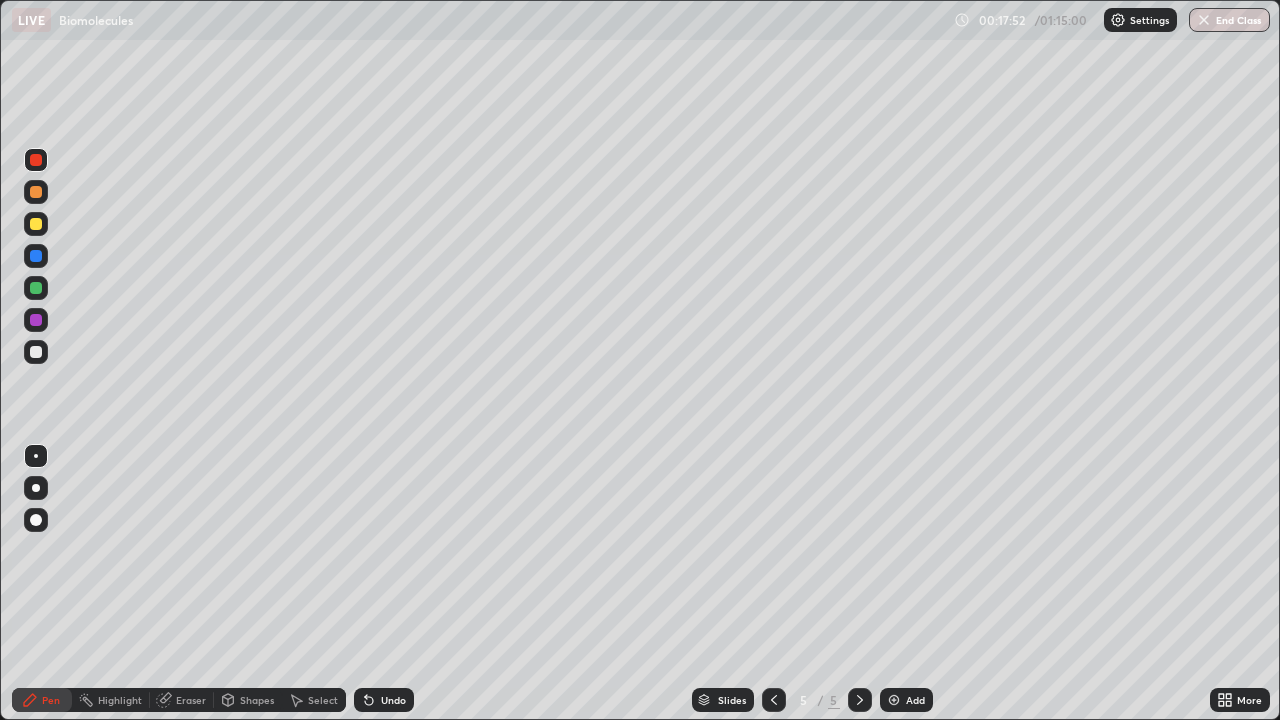 click at bounding box center (36, 320) 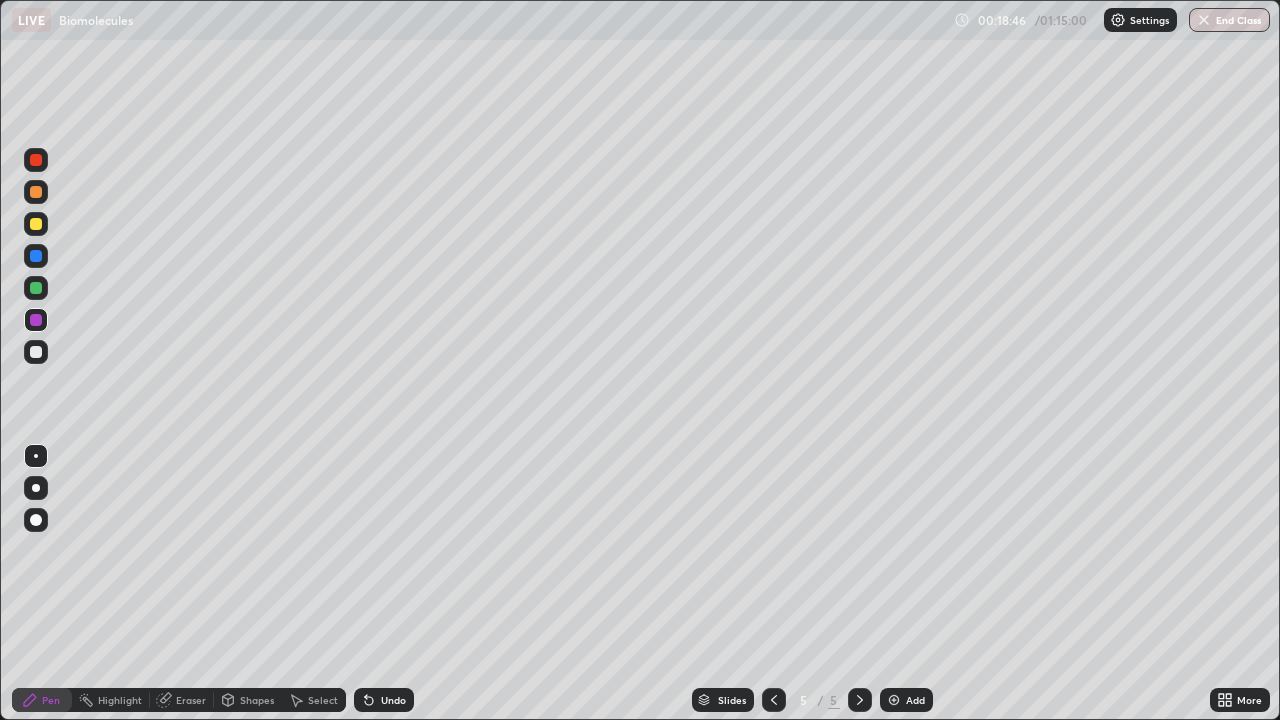 click at bounding box center (36, 352) 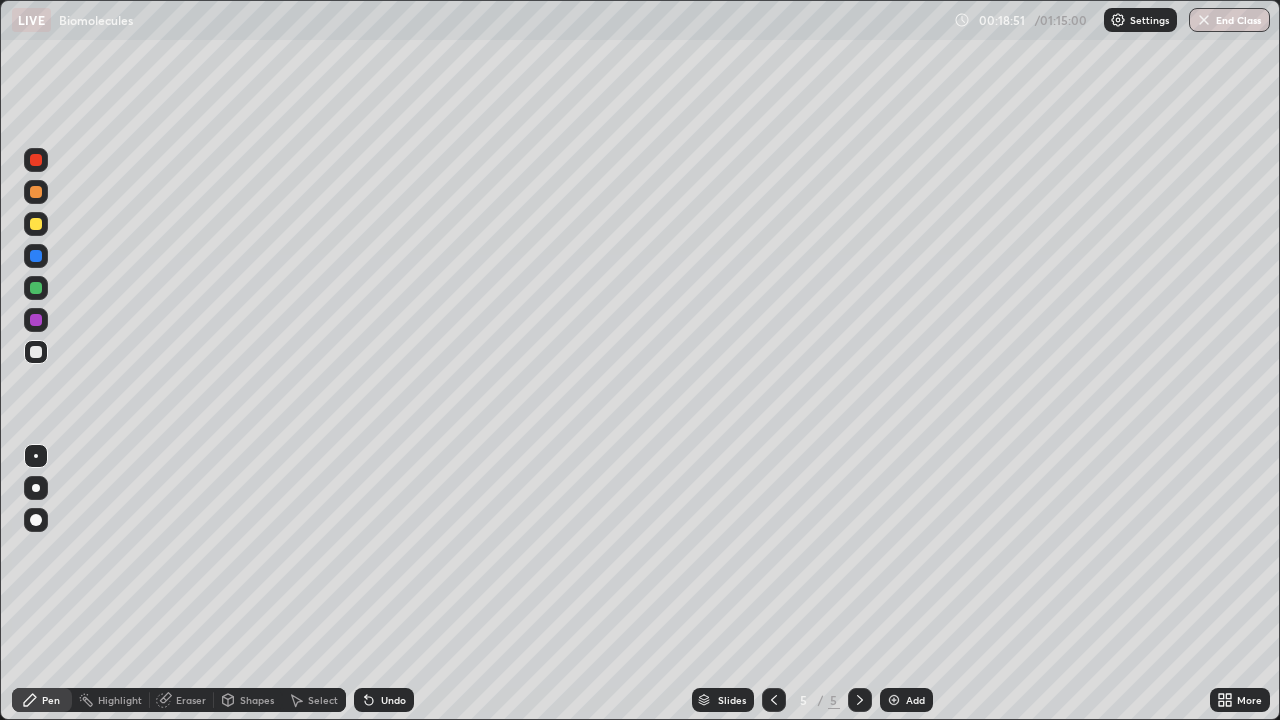 click at bounding box center [36, 320] 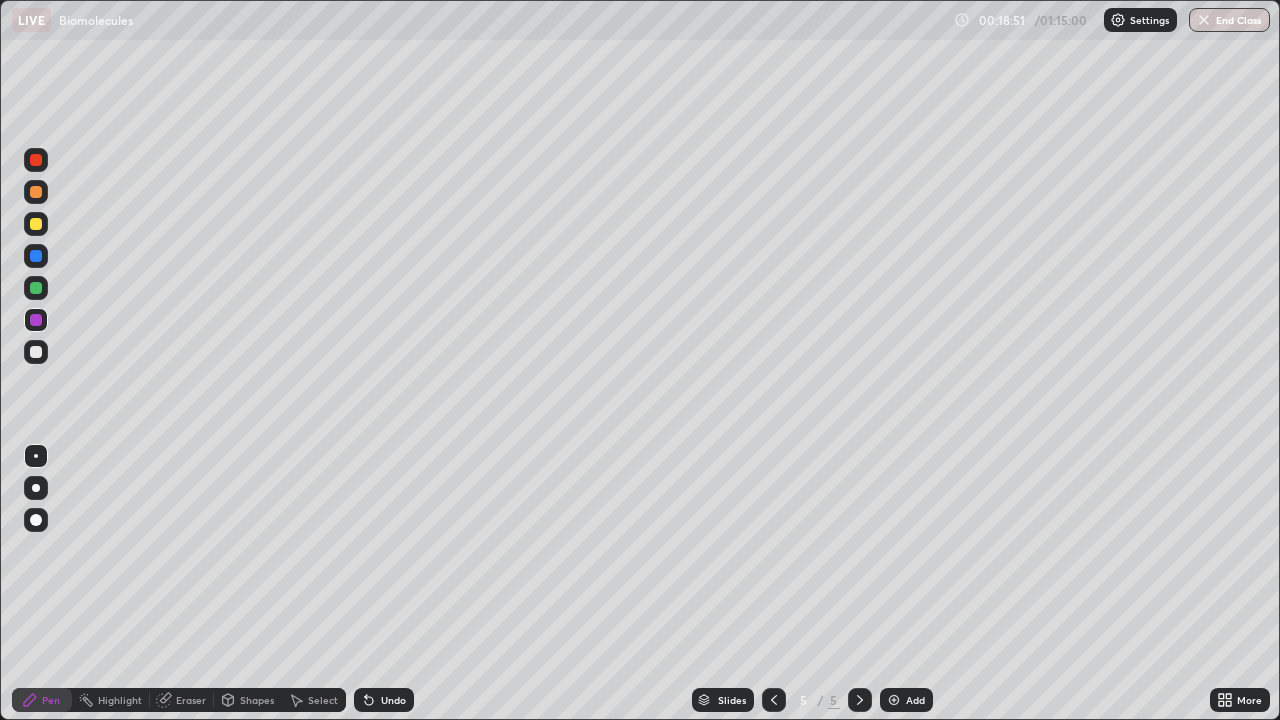 click at bounding box center (36, 288) 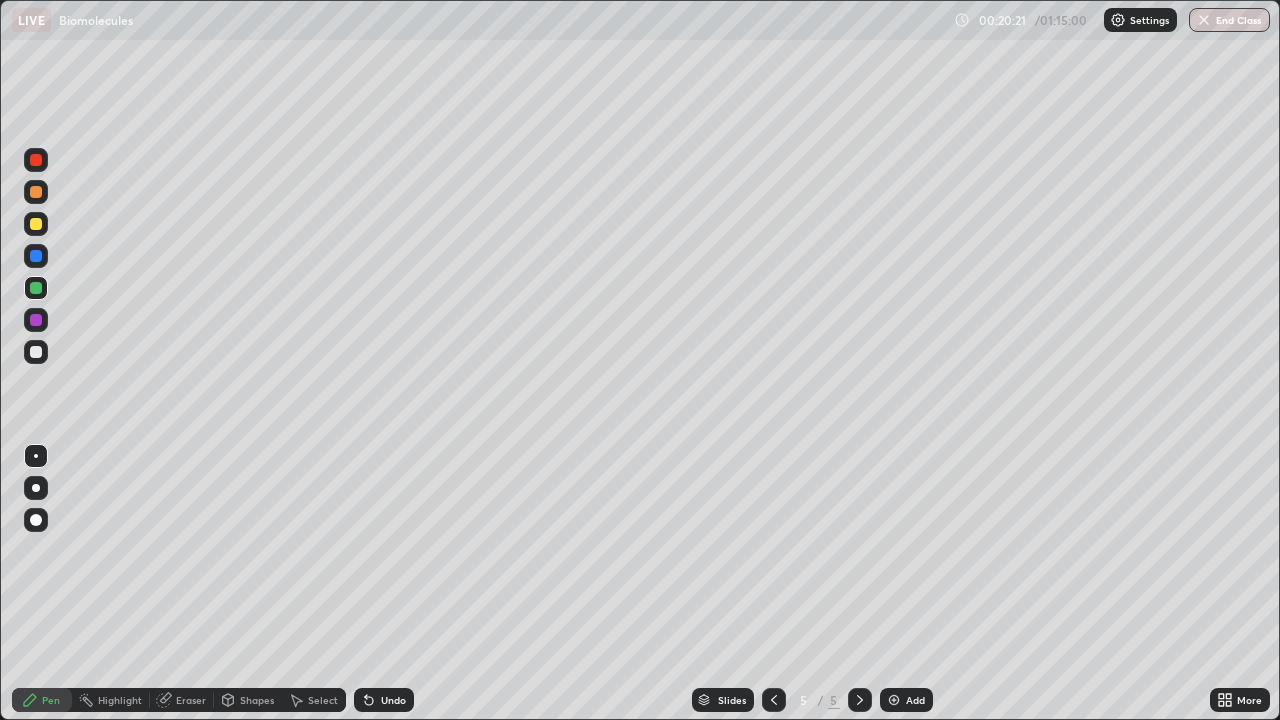click on "Add" at bounding box center (906, 700) 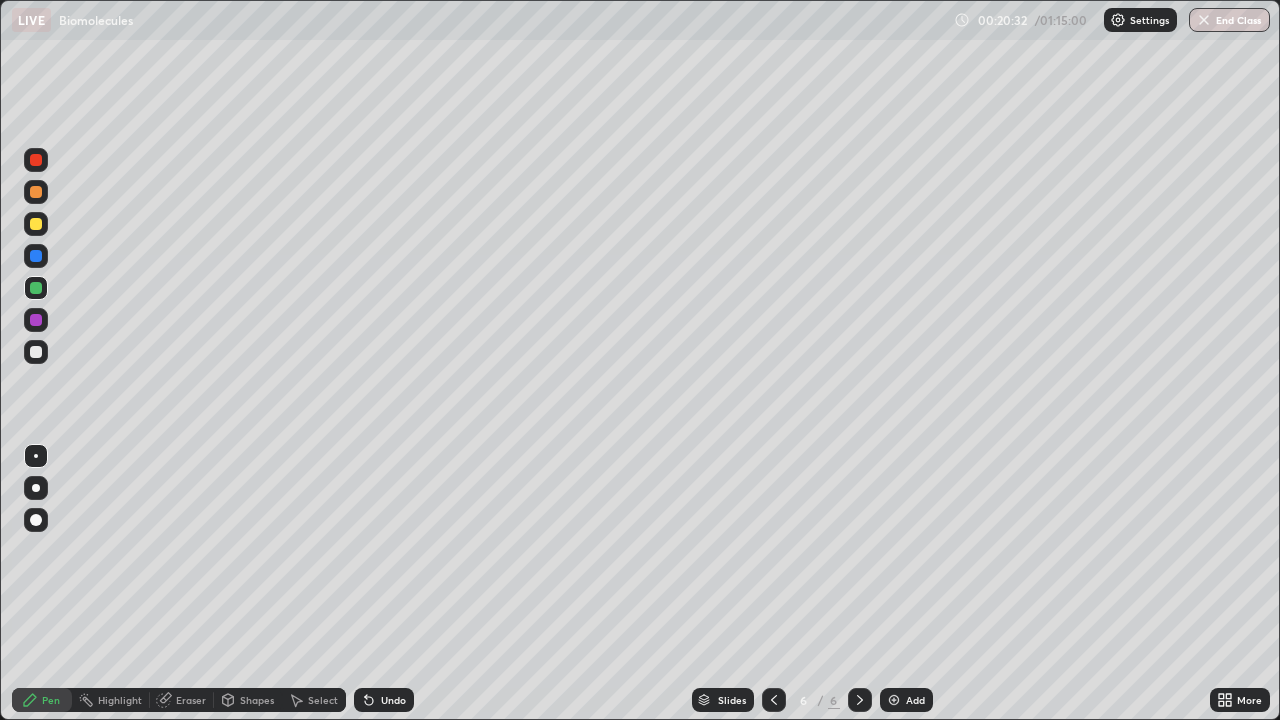 click at bounding box center (36, 256) 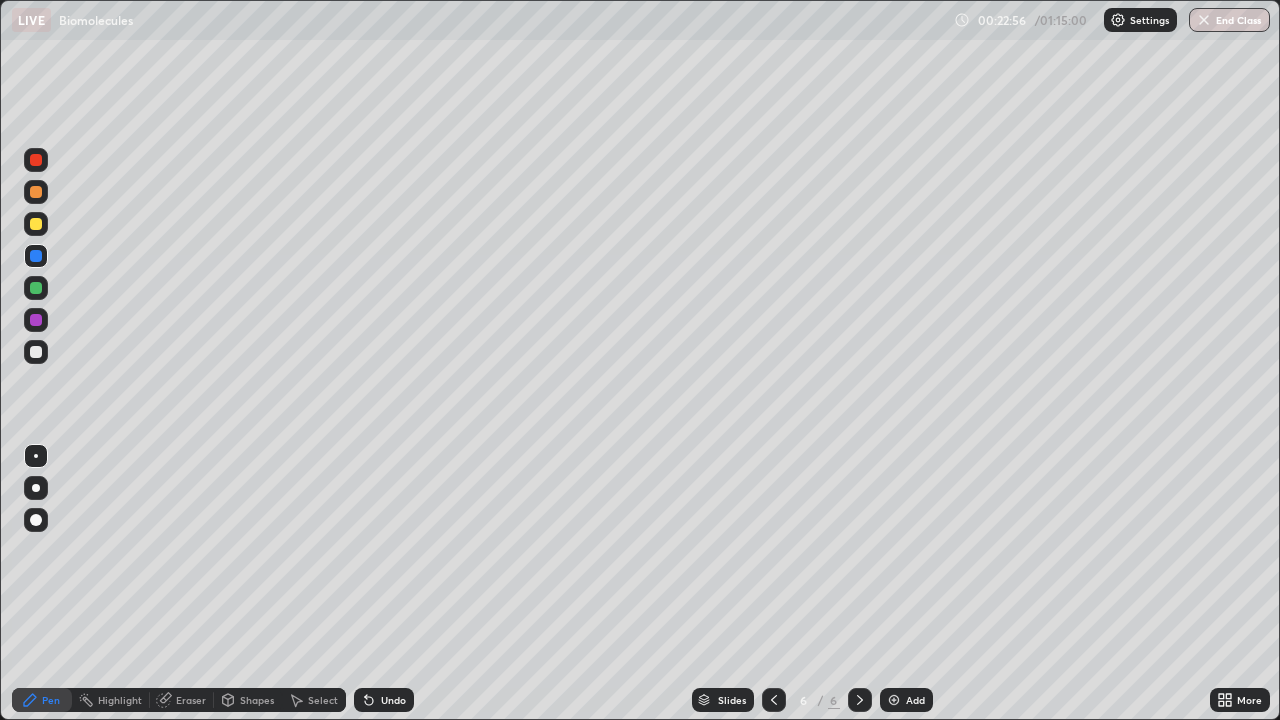 click 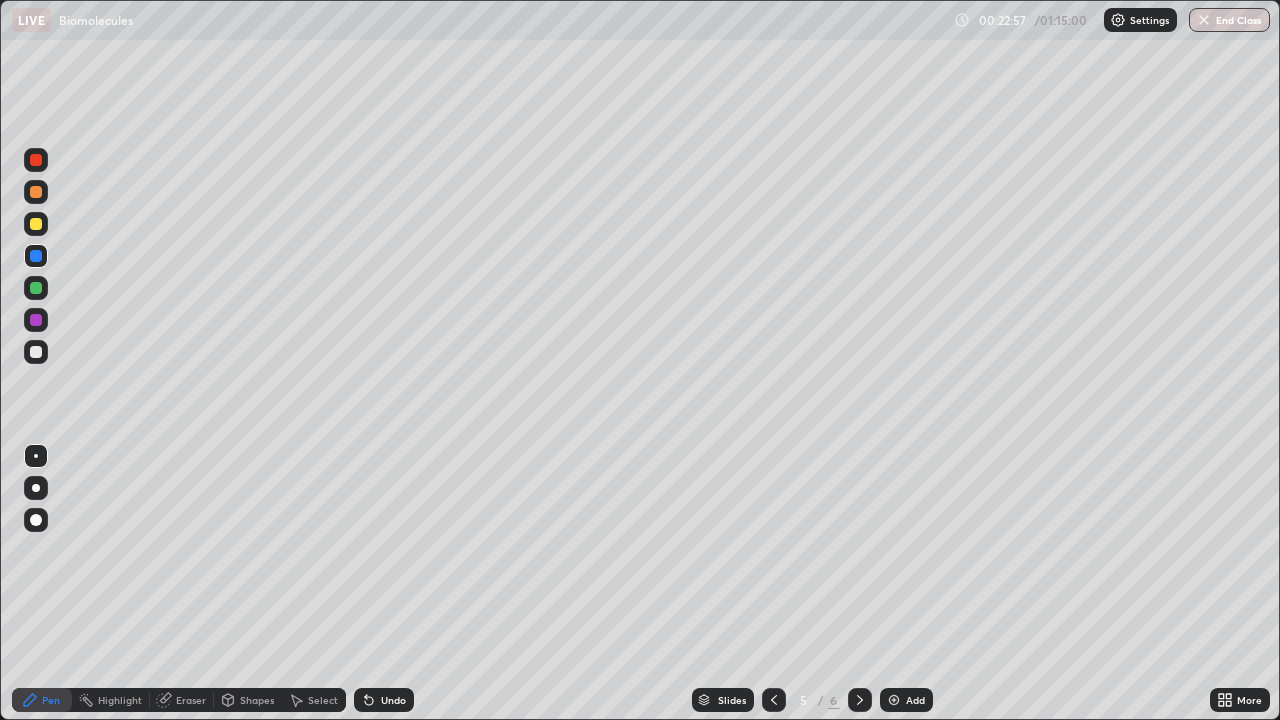 click 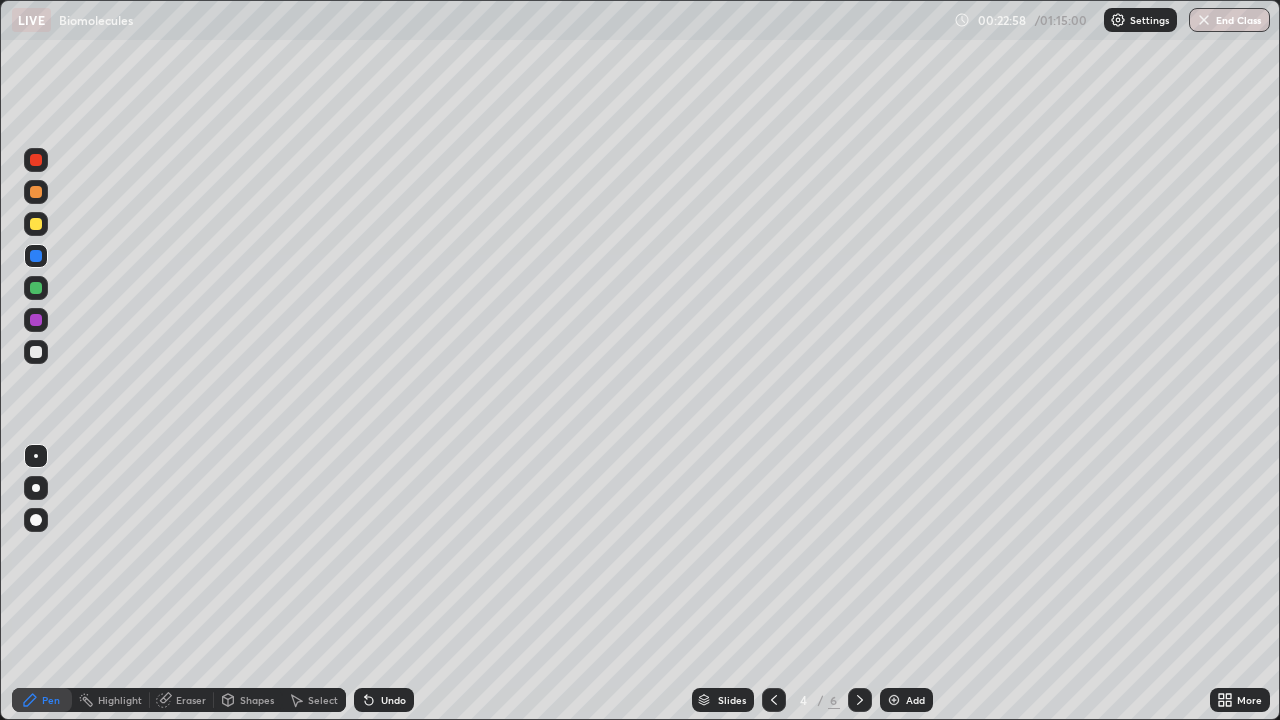 click 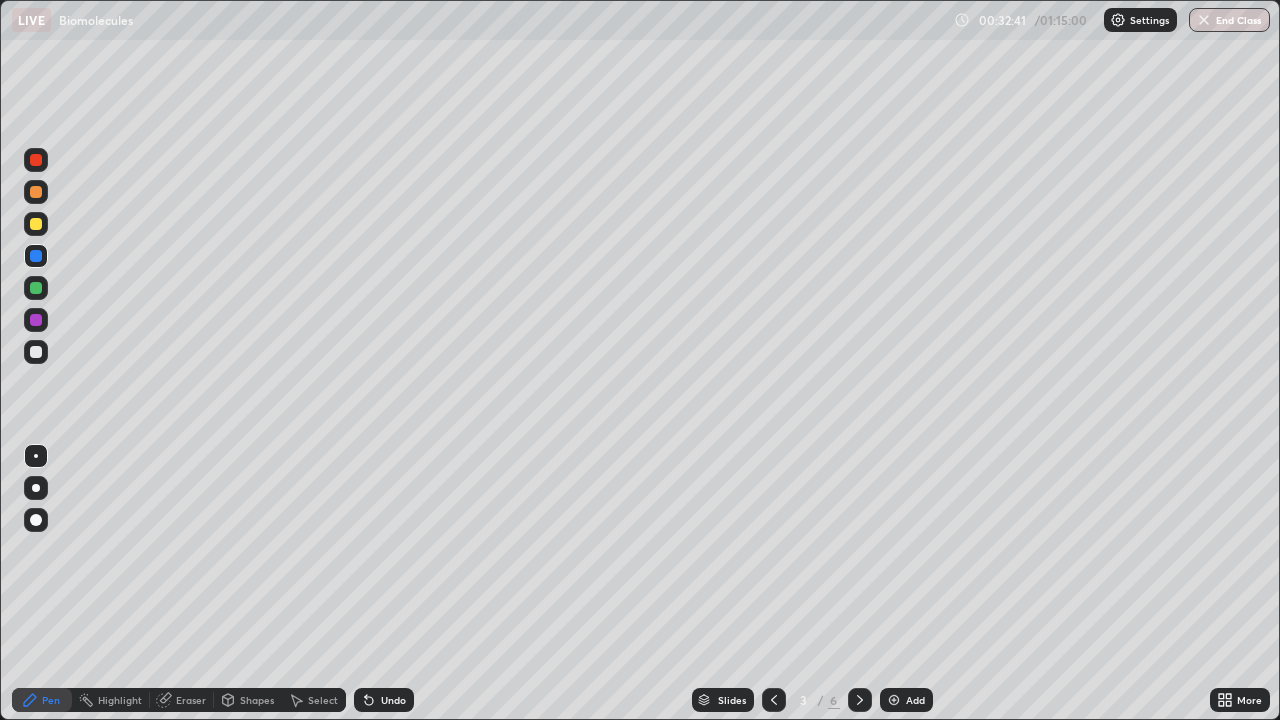 click on "Add" at bounding box center (906, 700) 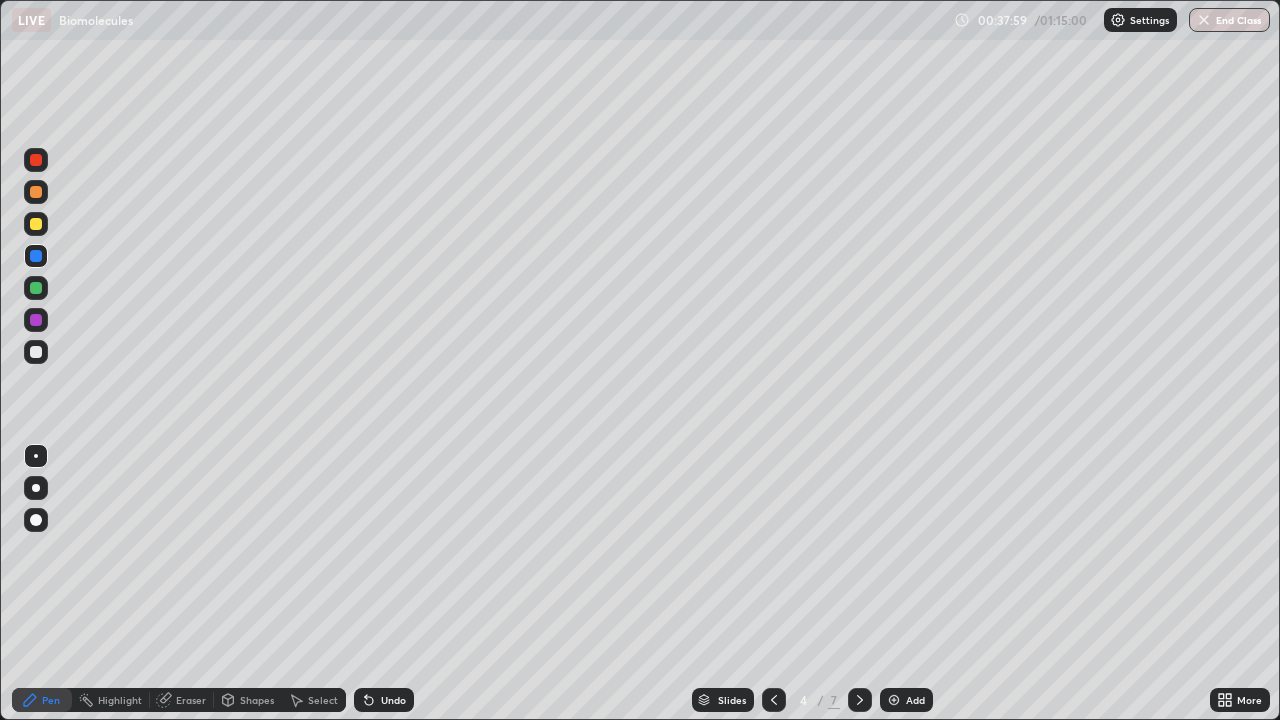 click at bounding box center (36, 288) 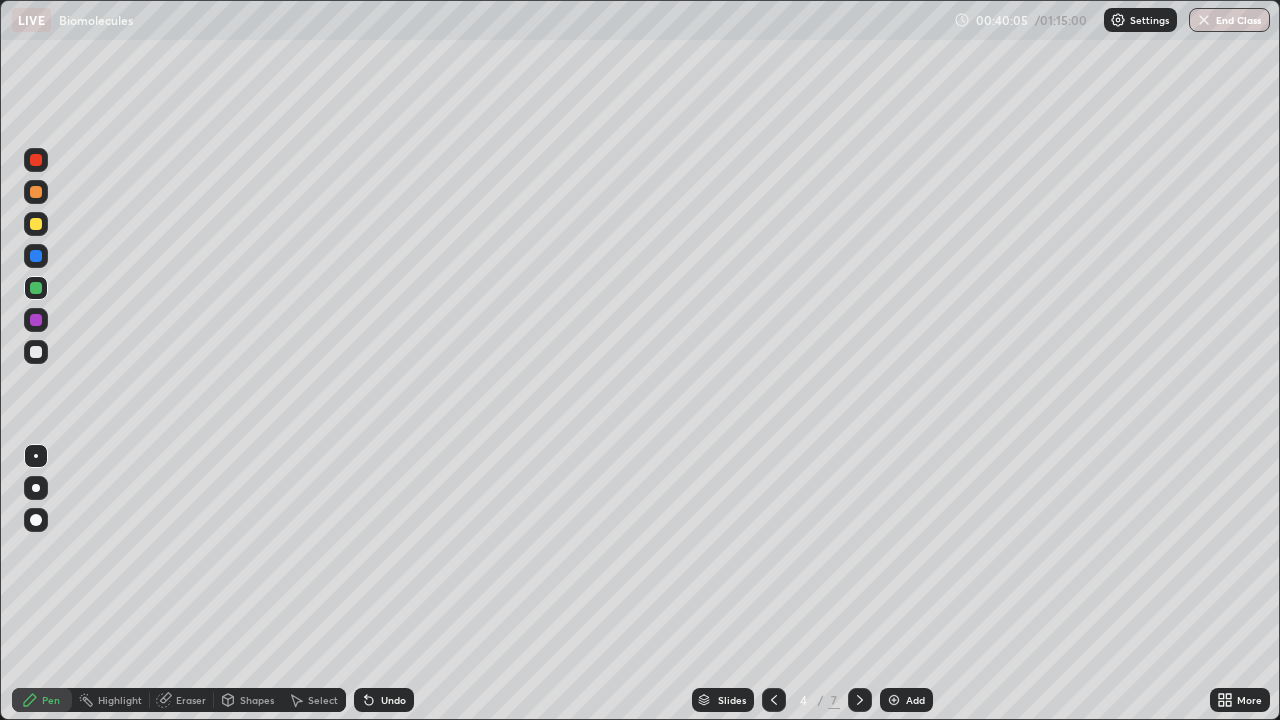 click on "Add" at bounding box center (915, 700) 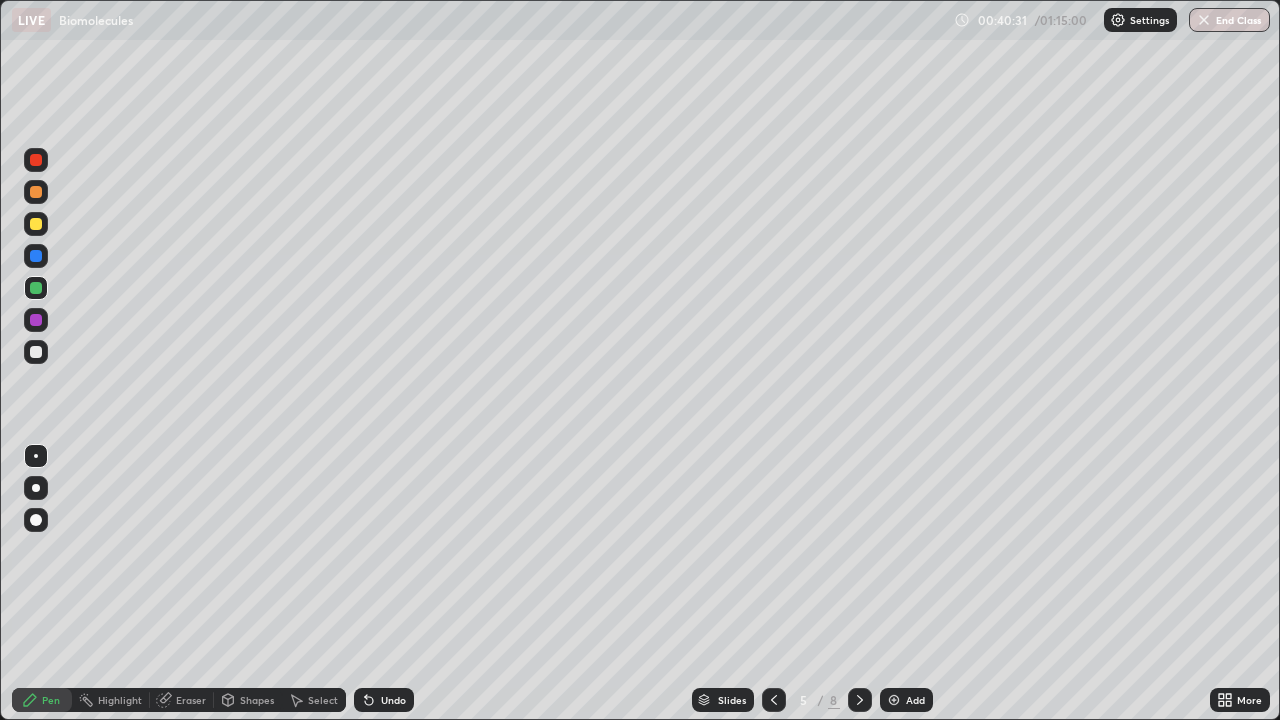 click at bounding box center [36, 160] 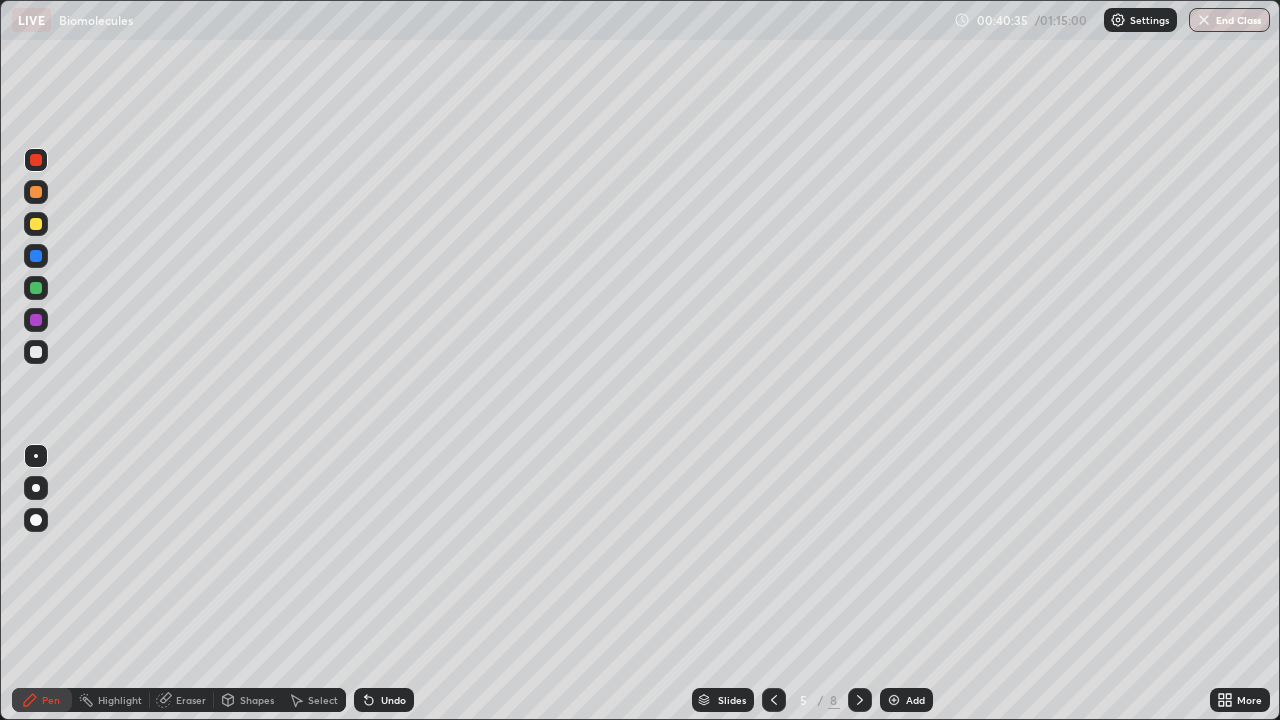 click at bounding box center [36, 192] 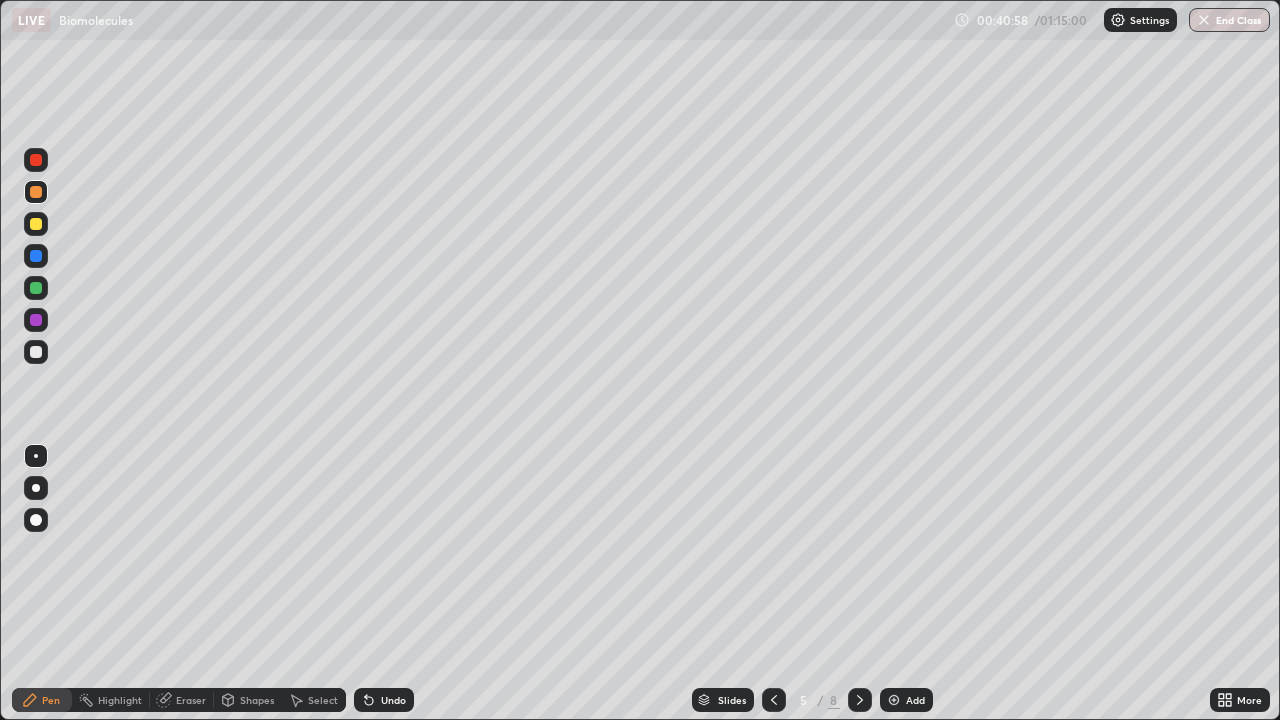 click at bounding box center [36, 224] 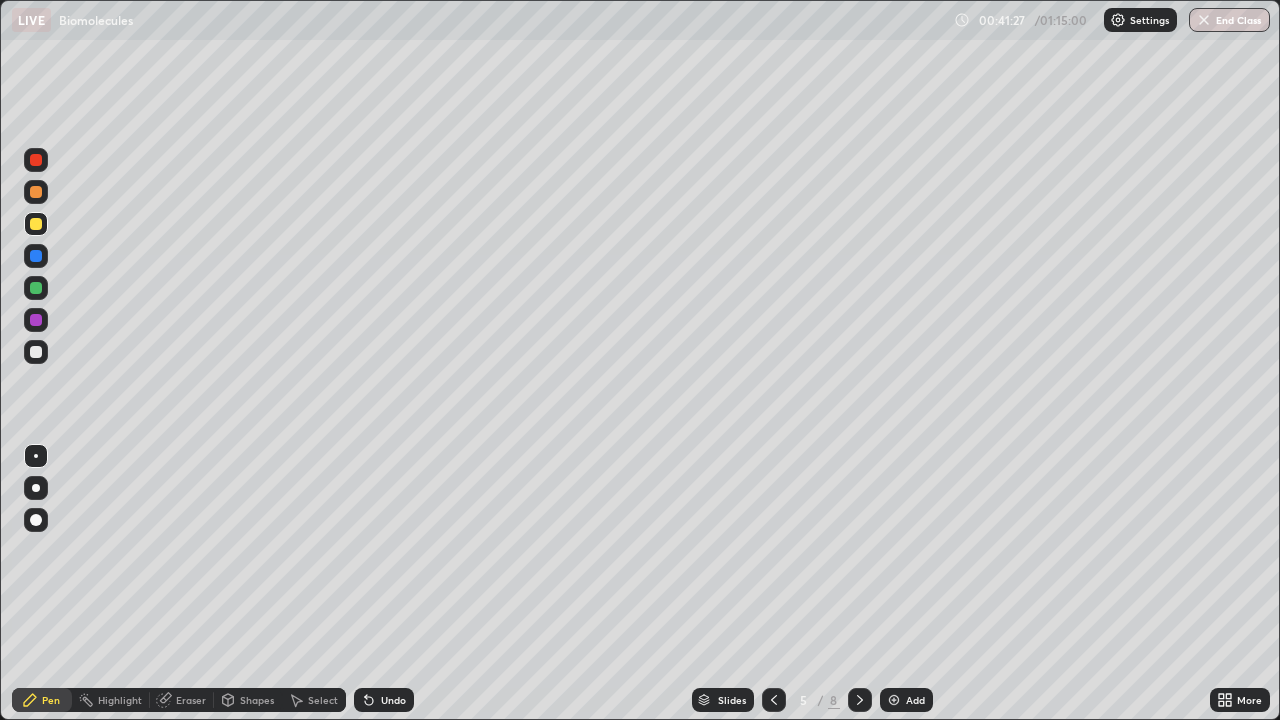 click at bounding box center (36, 192) 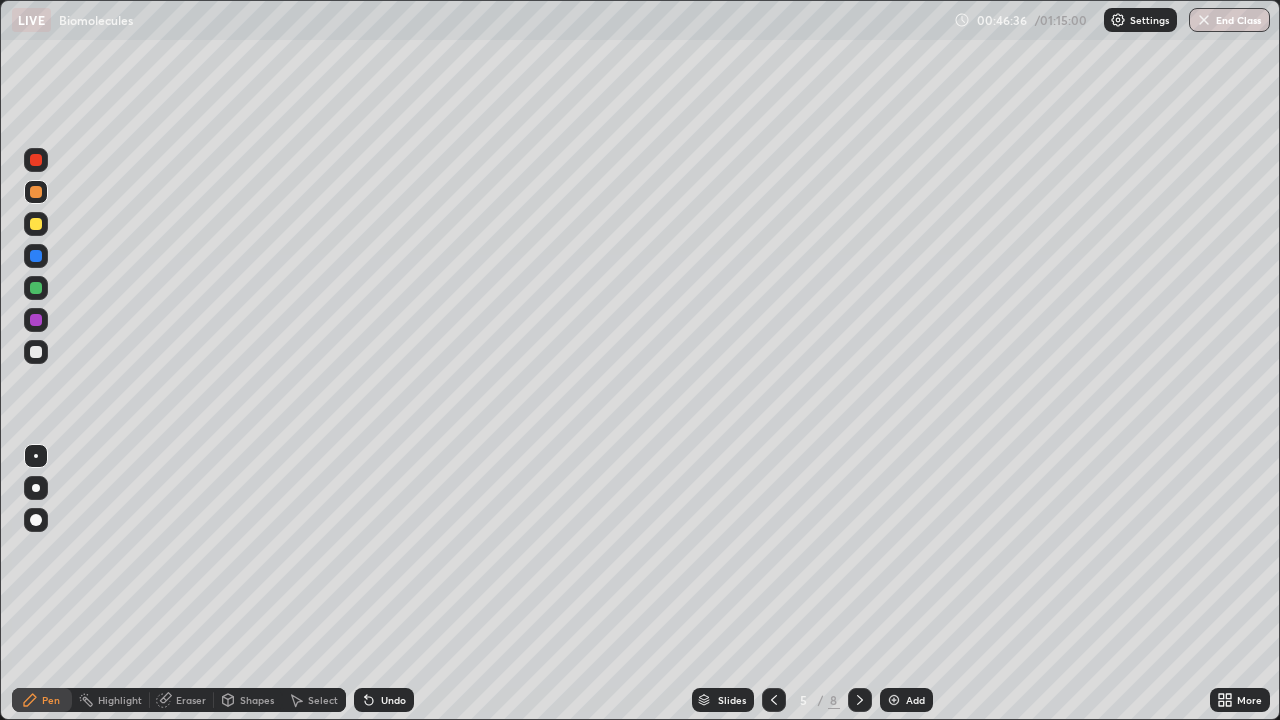 click on "Add" at bounding box center [915, 700] 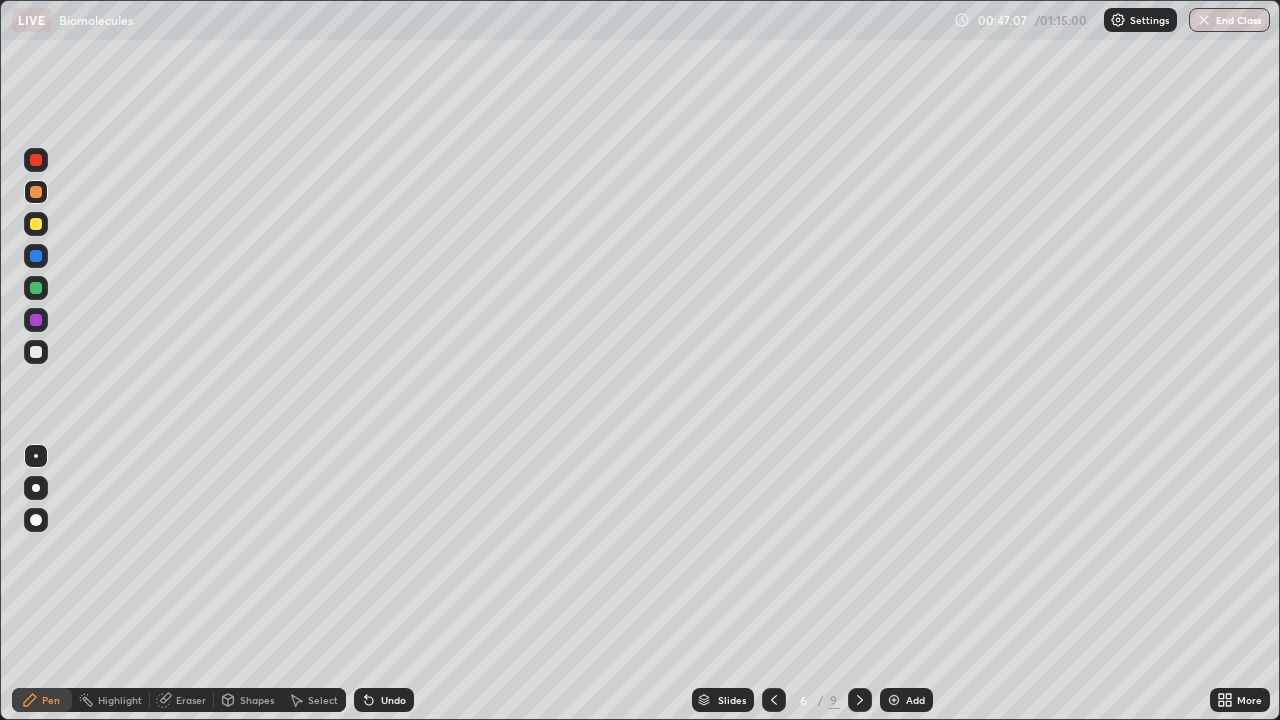 click at bounding box center (36, 160) 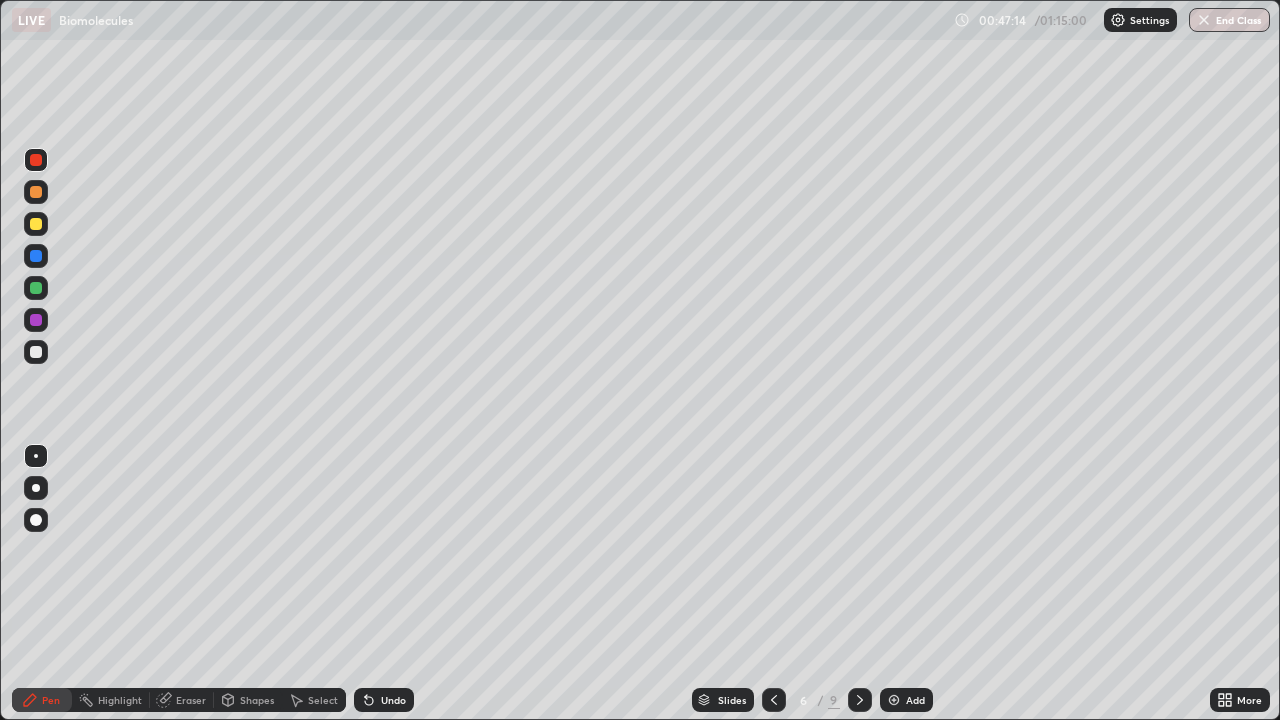 click at bounding box center [36, 192] 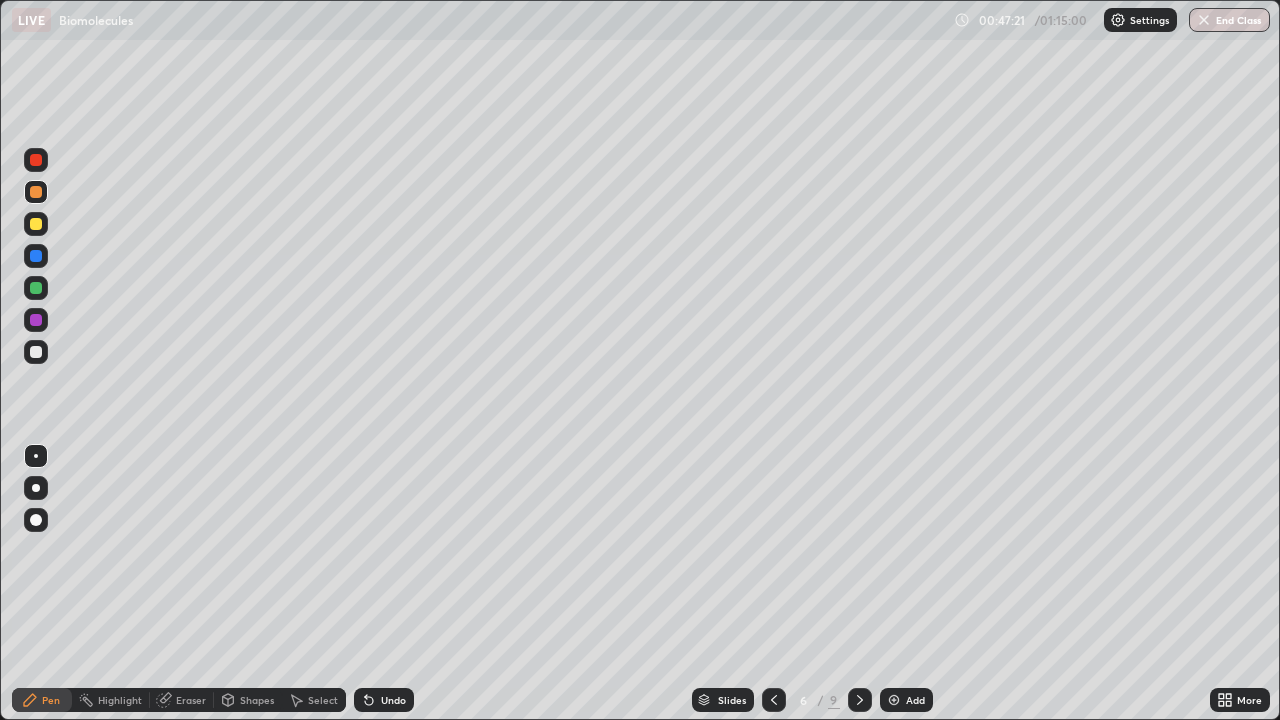 click on "Undo" at bounding box center (384, 700) 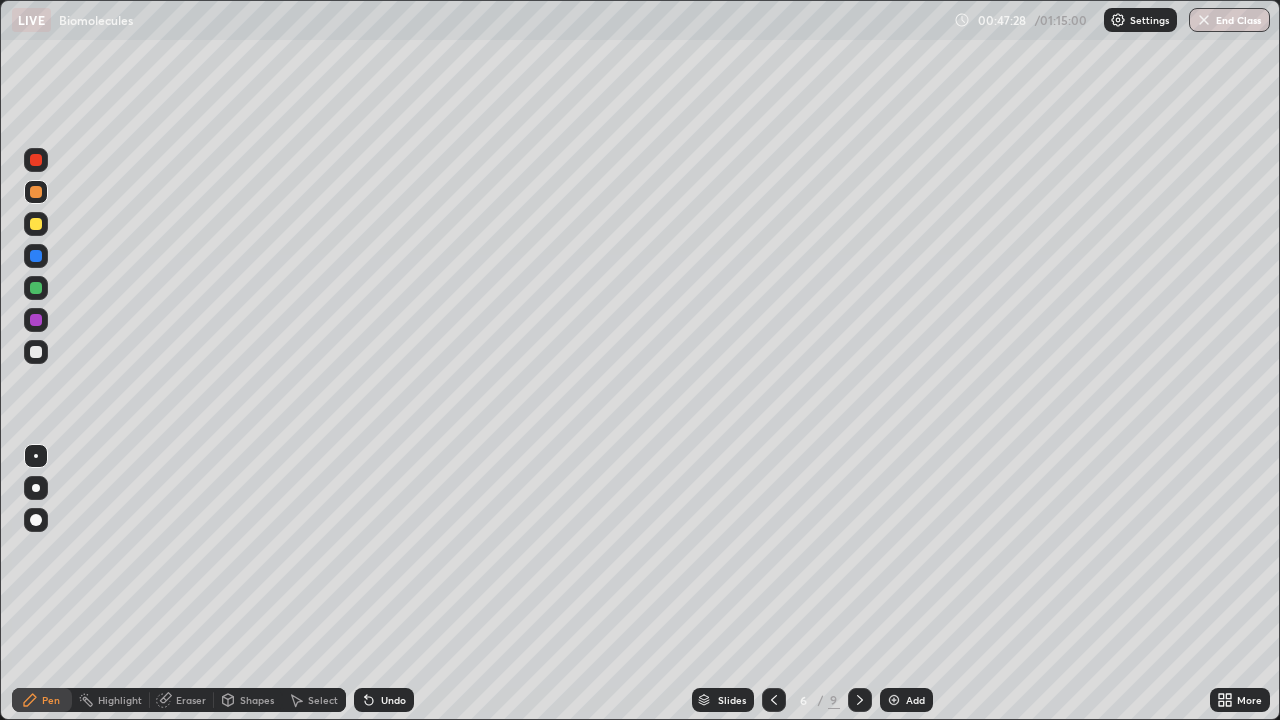 click at bounding box center [36, 224] 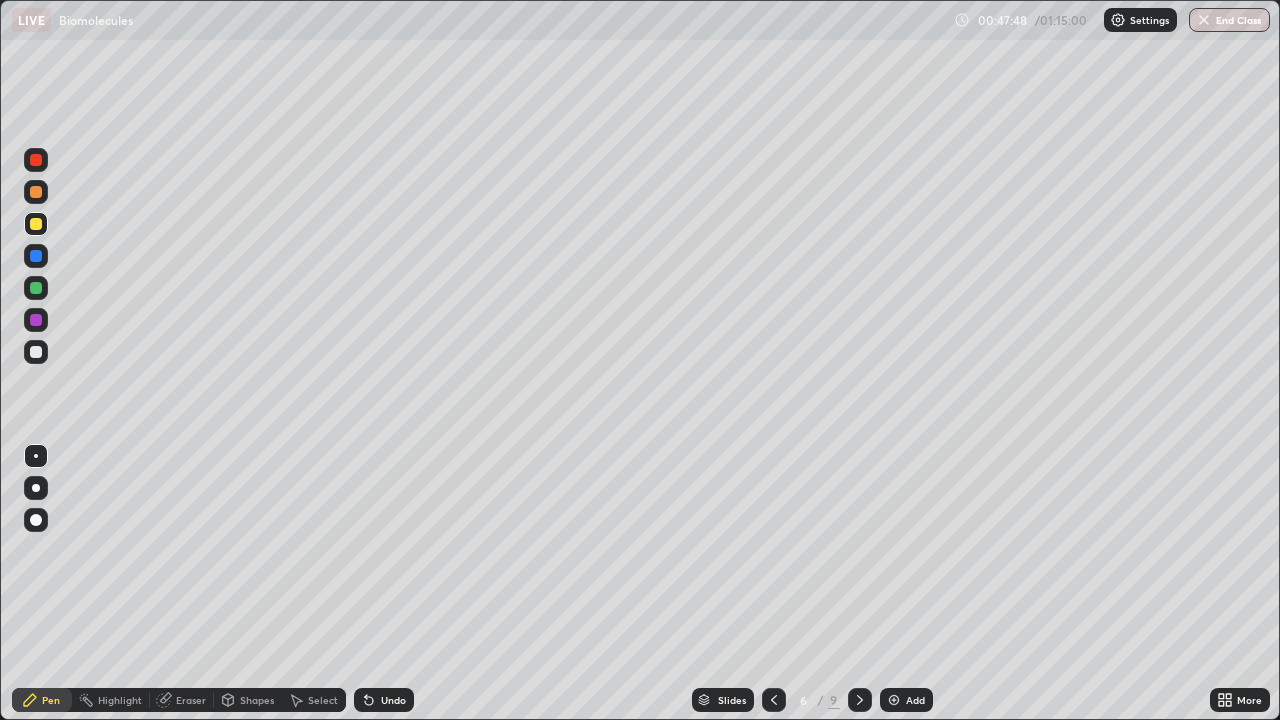 click at bounding box center (36, 192) 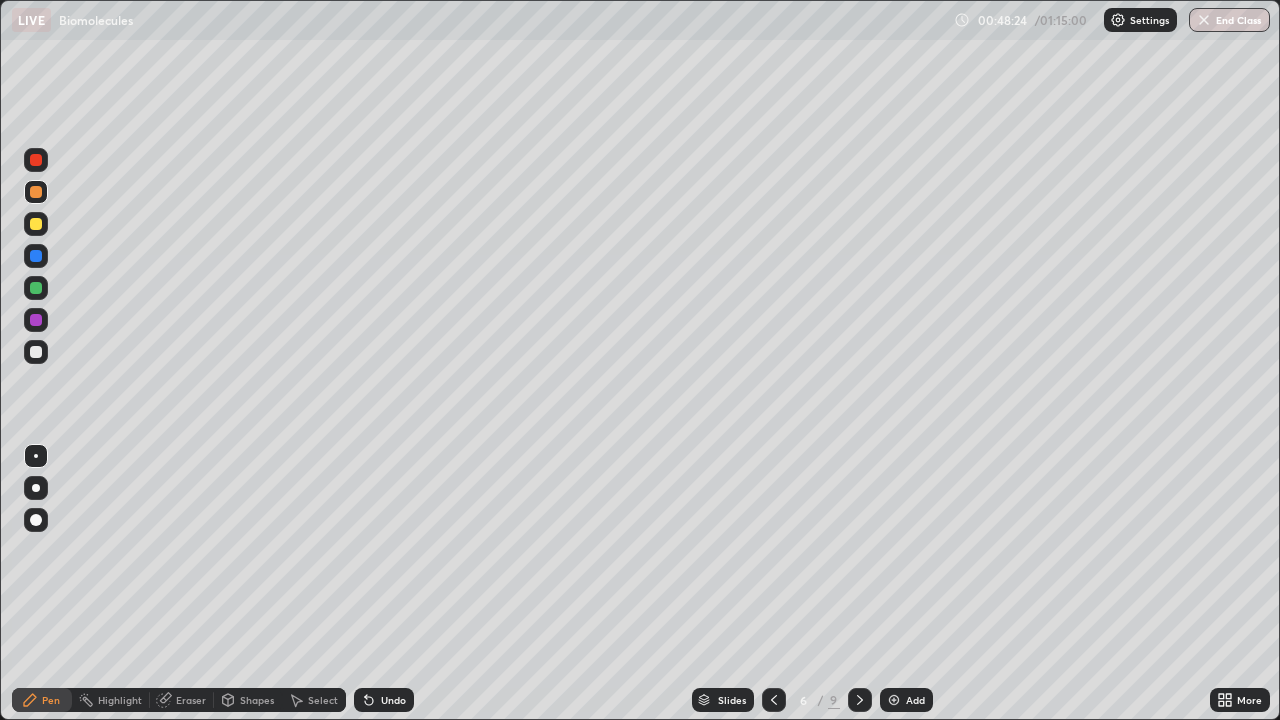 click at bounding box center [36, 288] 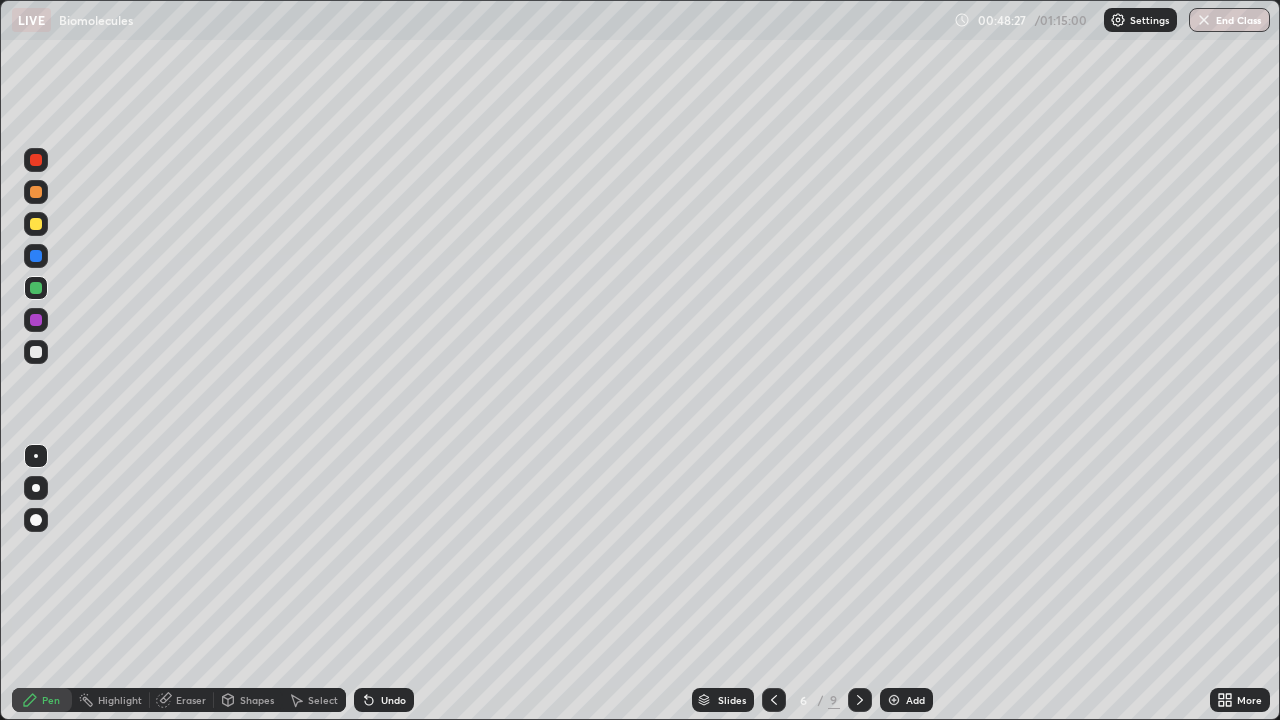 click on "Eraser" at bounding box center (191, 700) 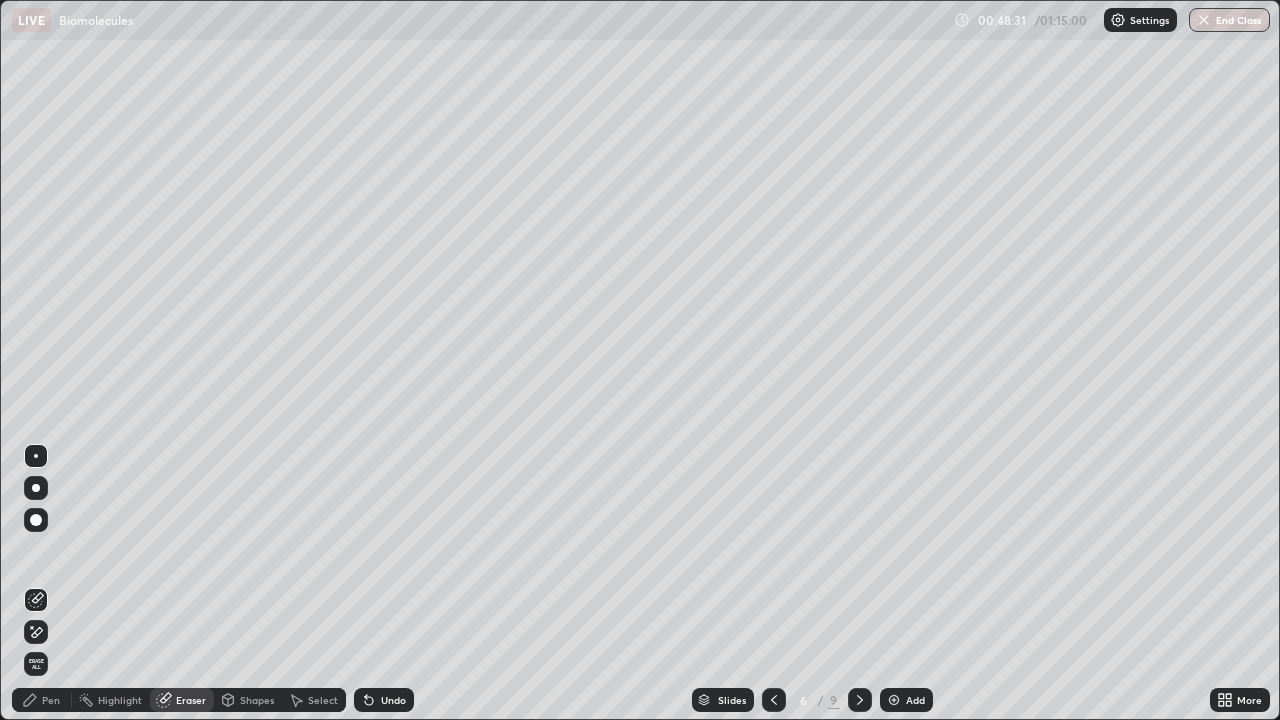 click 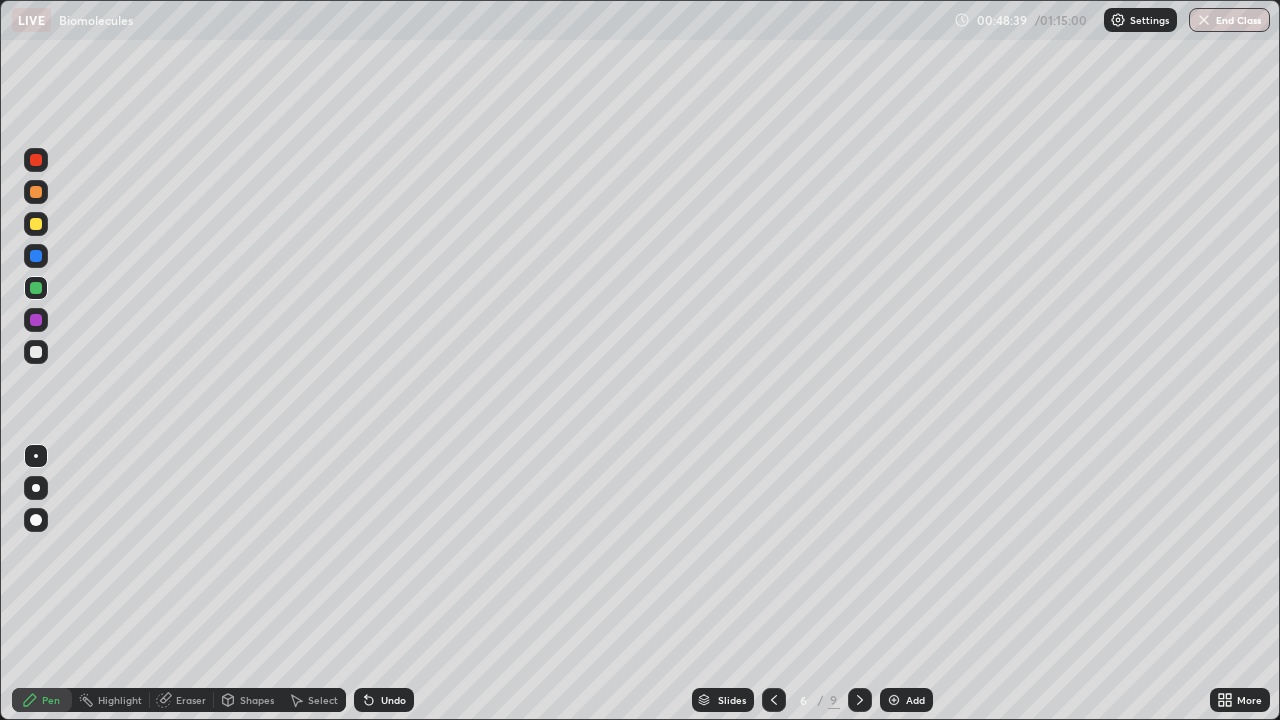 click at bounding box center [36, 320] 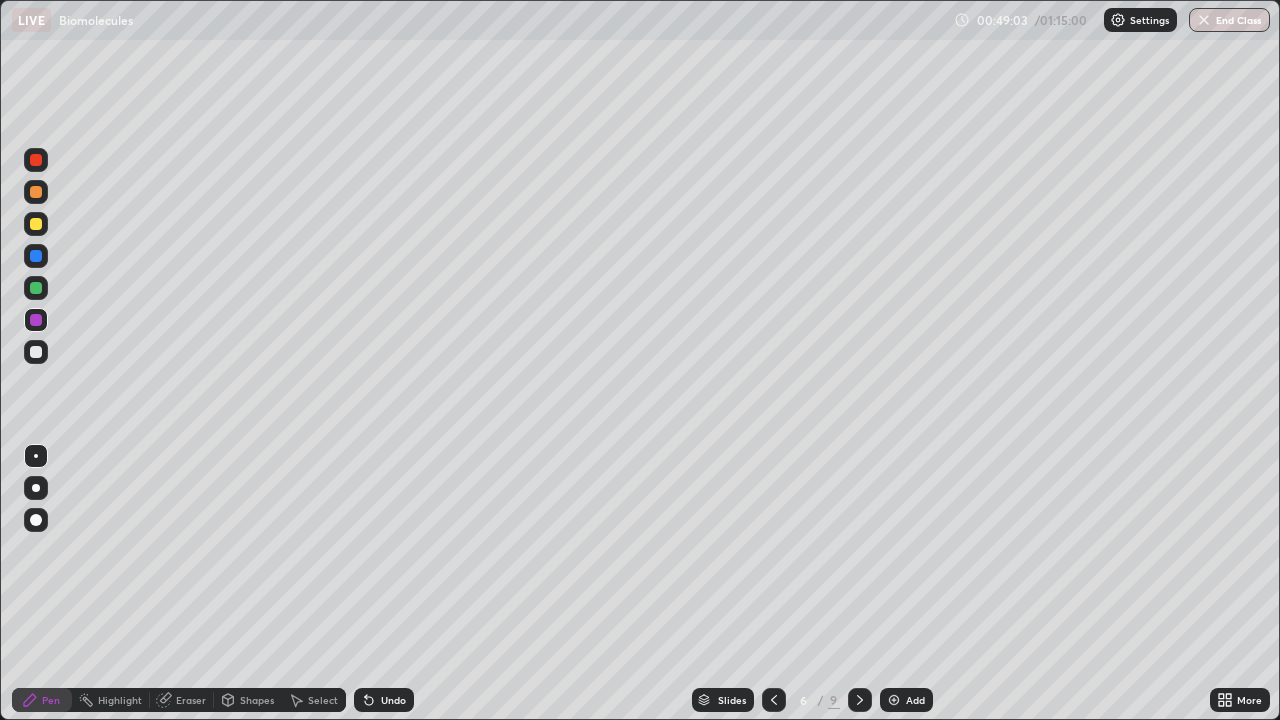 click on "Eraser" at bounding box center [191, 700] 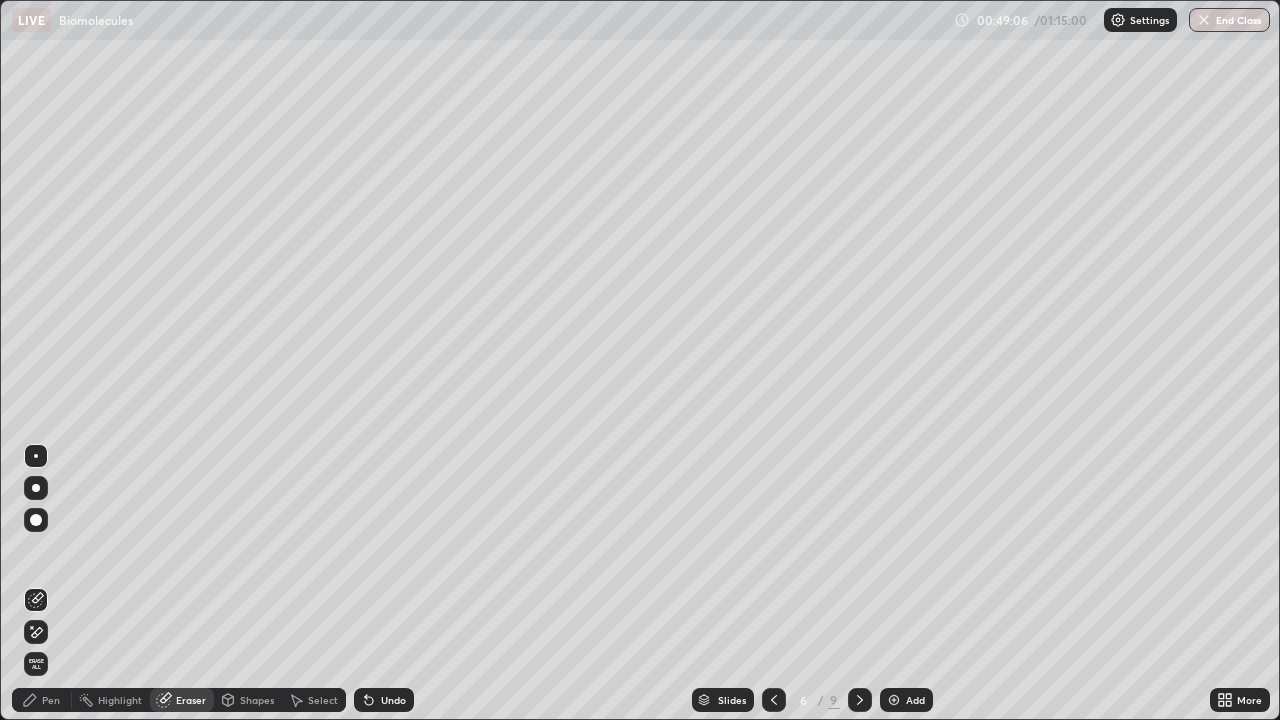 click on "Pen" at bounding box center (42, 700) 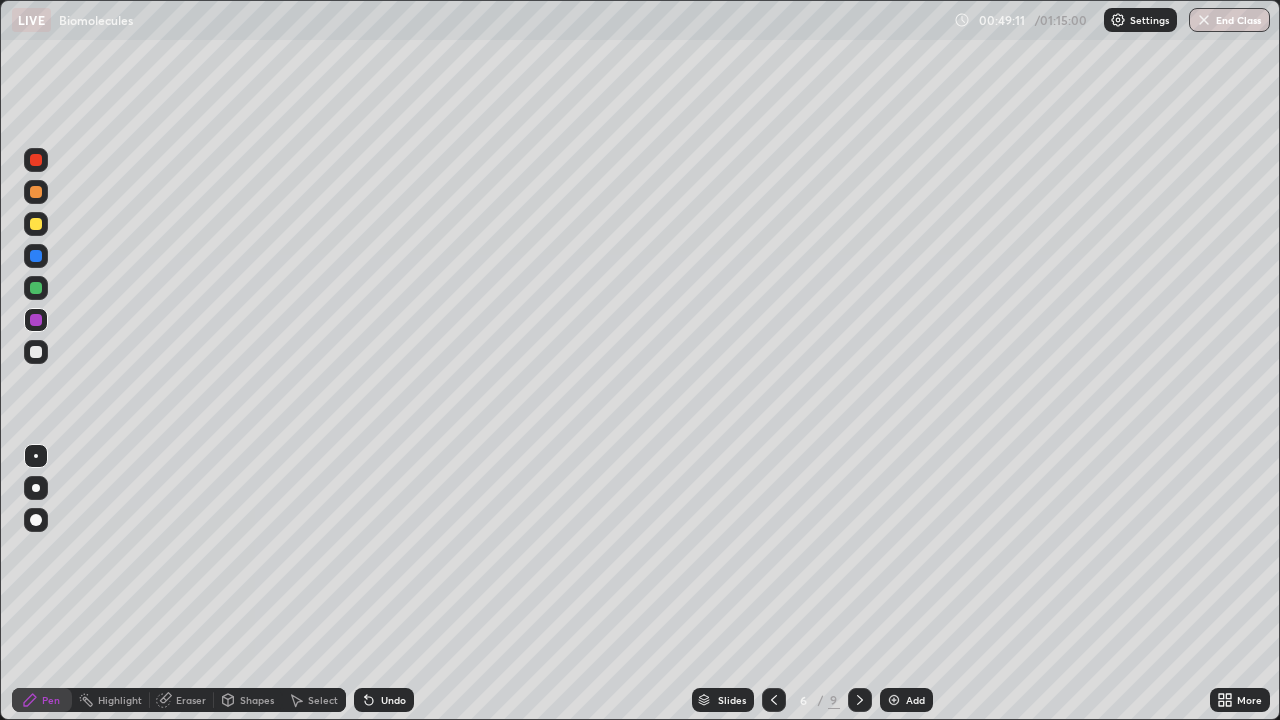 click at bounding box center (36, 160) 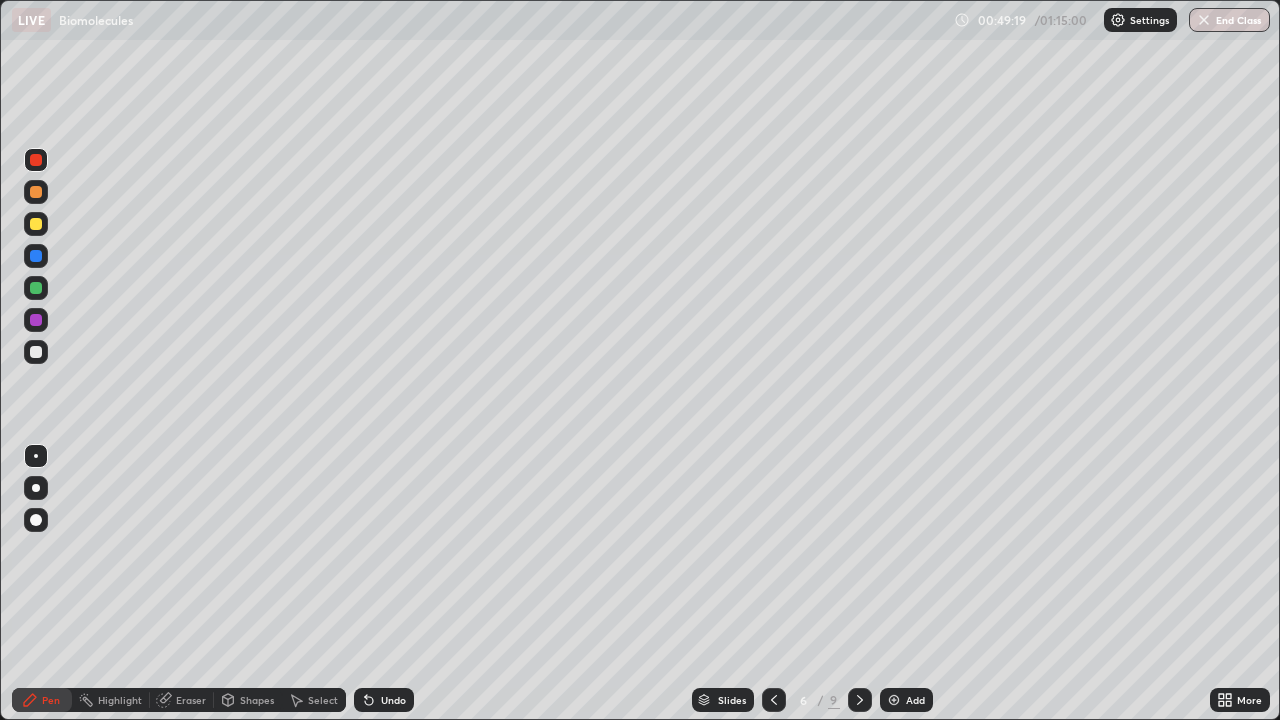 click at bounding box center [36, 192] 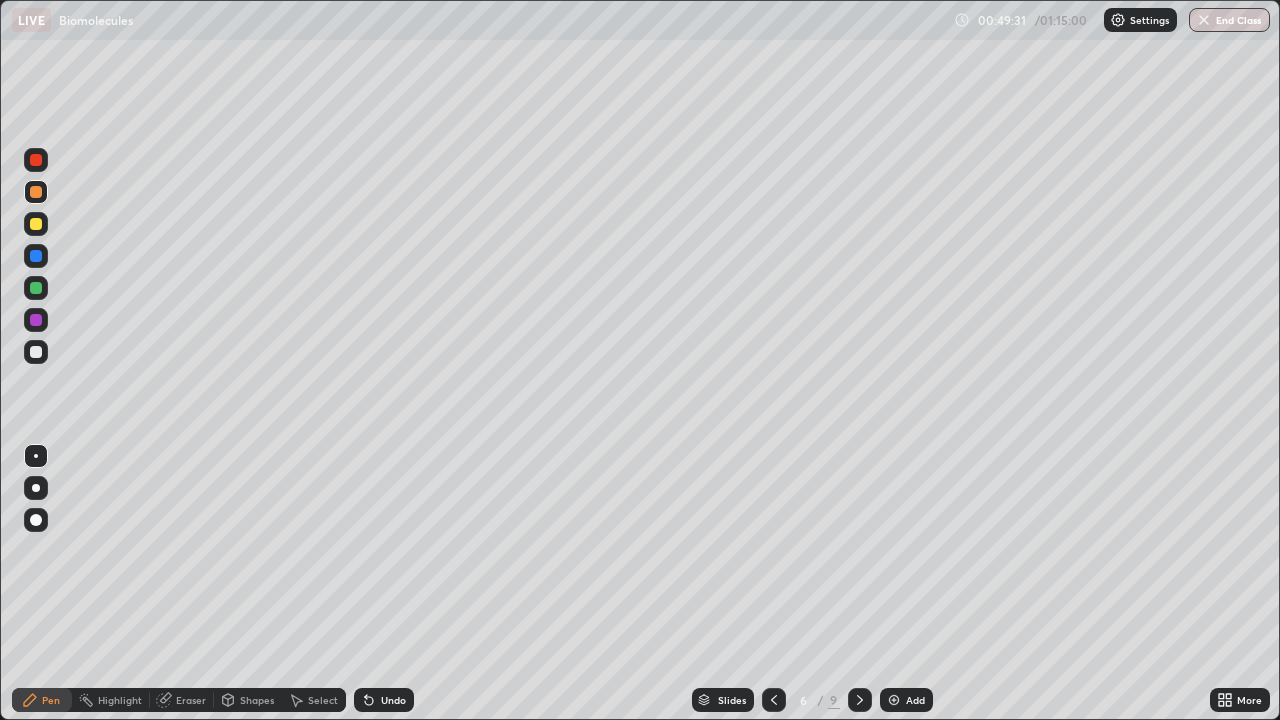 click at bounding box center [36, 288] 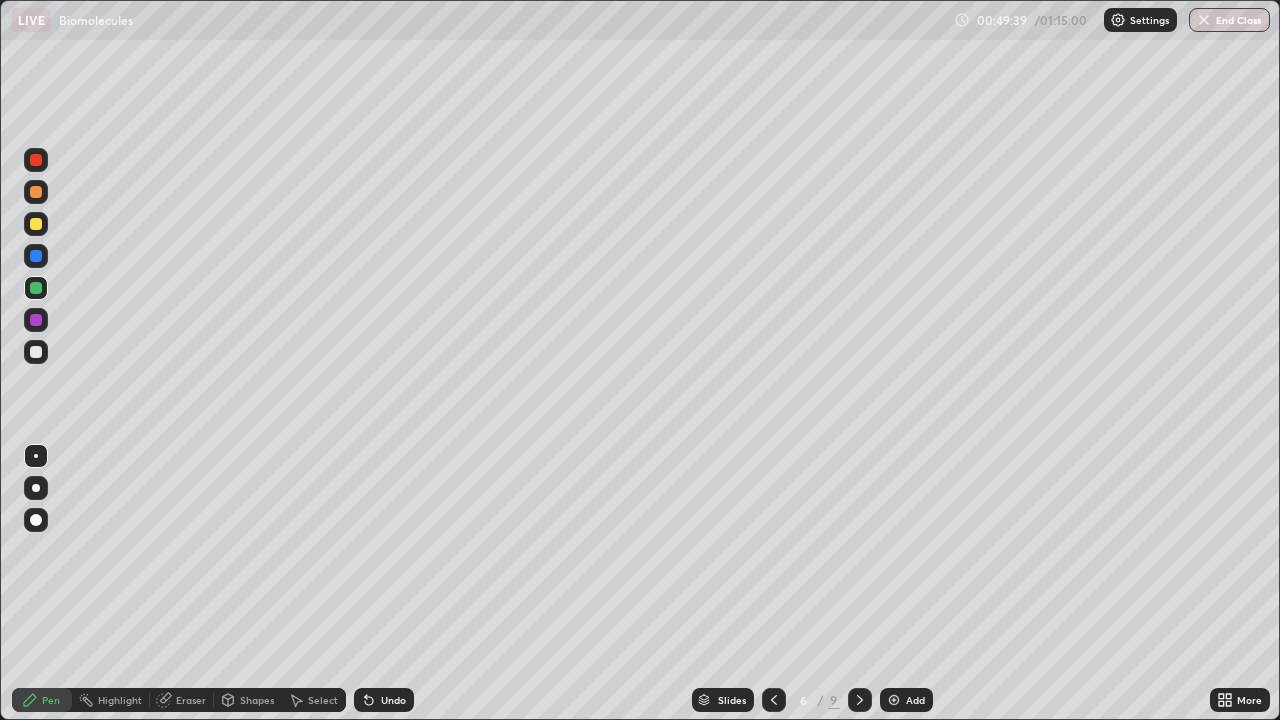 click at bounding box center (36, 160) 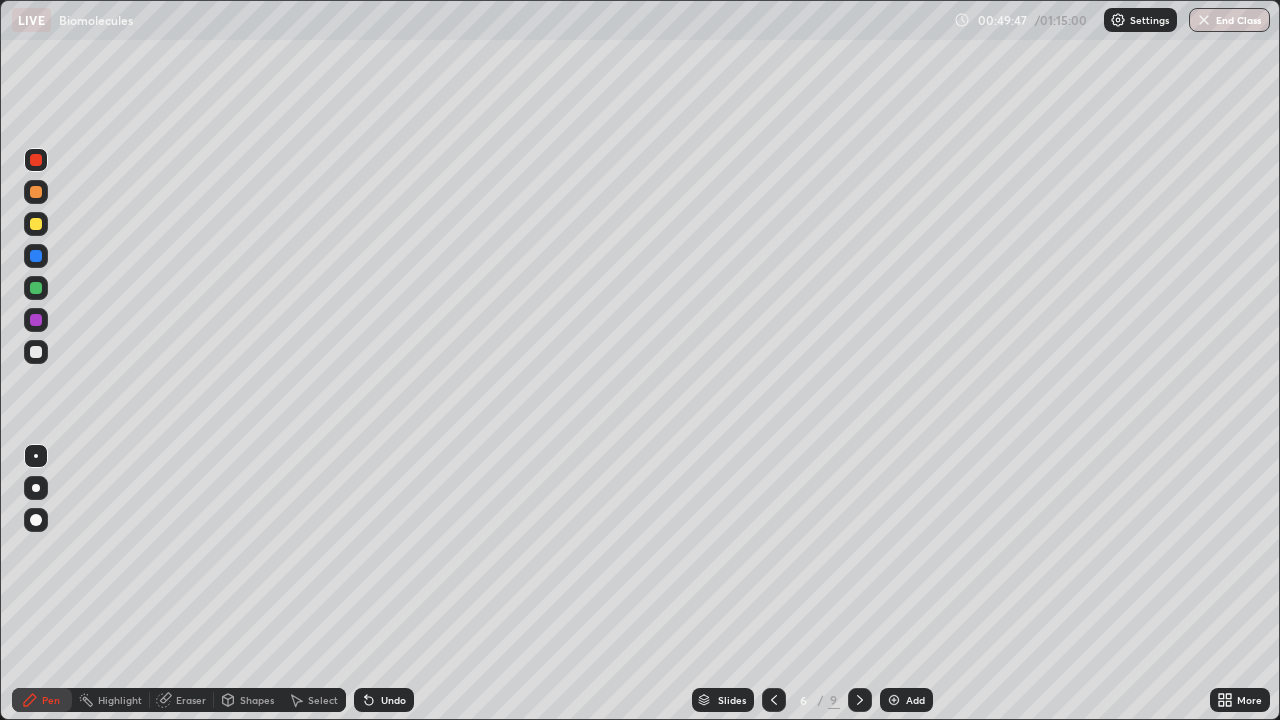 click at bounding box center (36, 288) 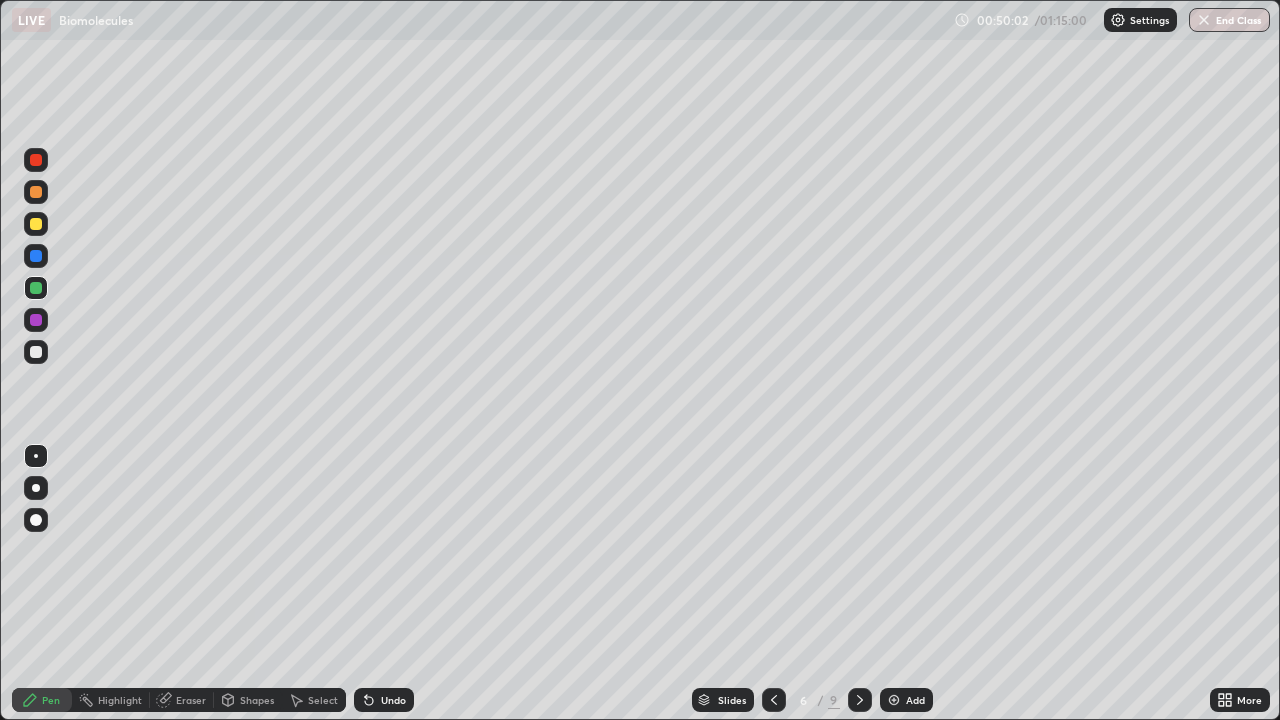 click at bounding box center (36, 160) 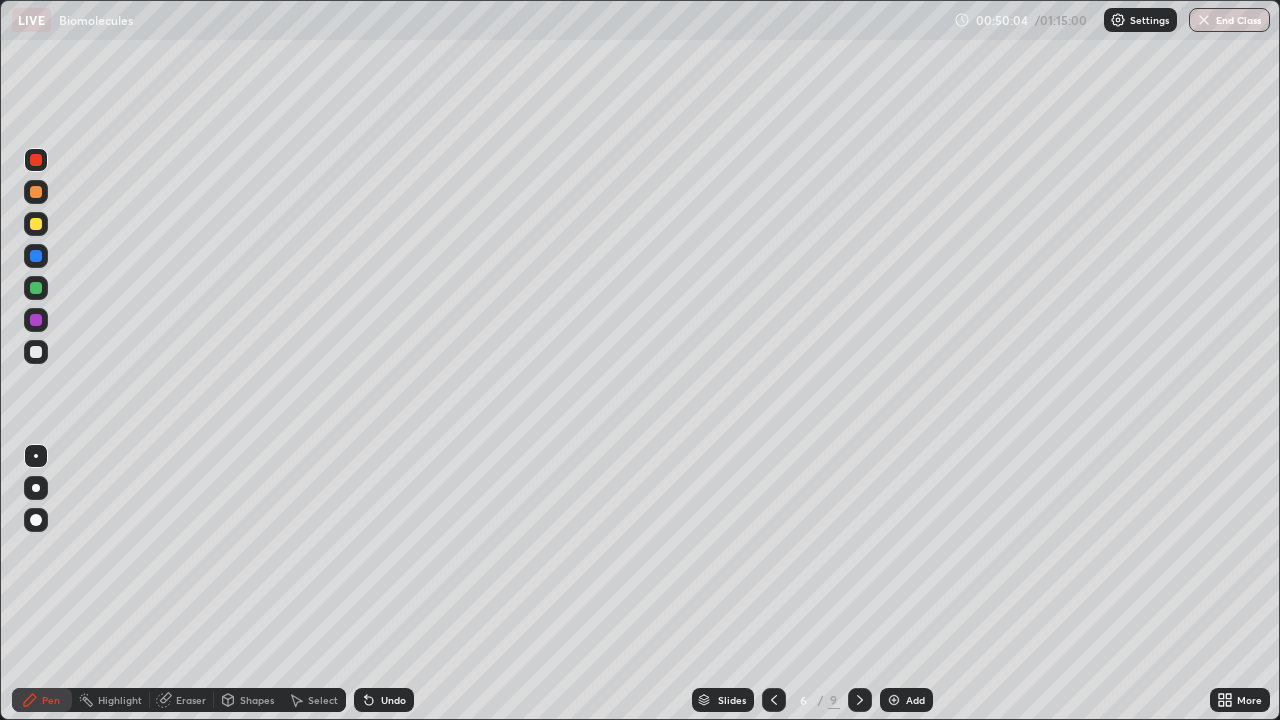 click at bounding box center [36, 256] 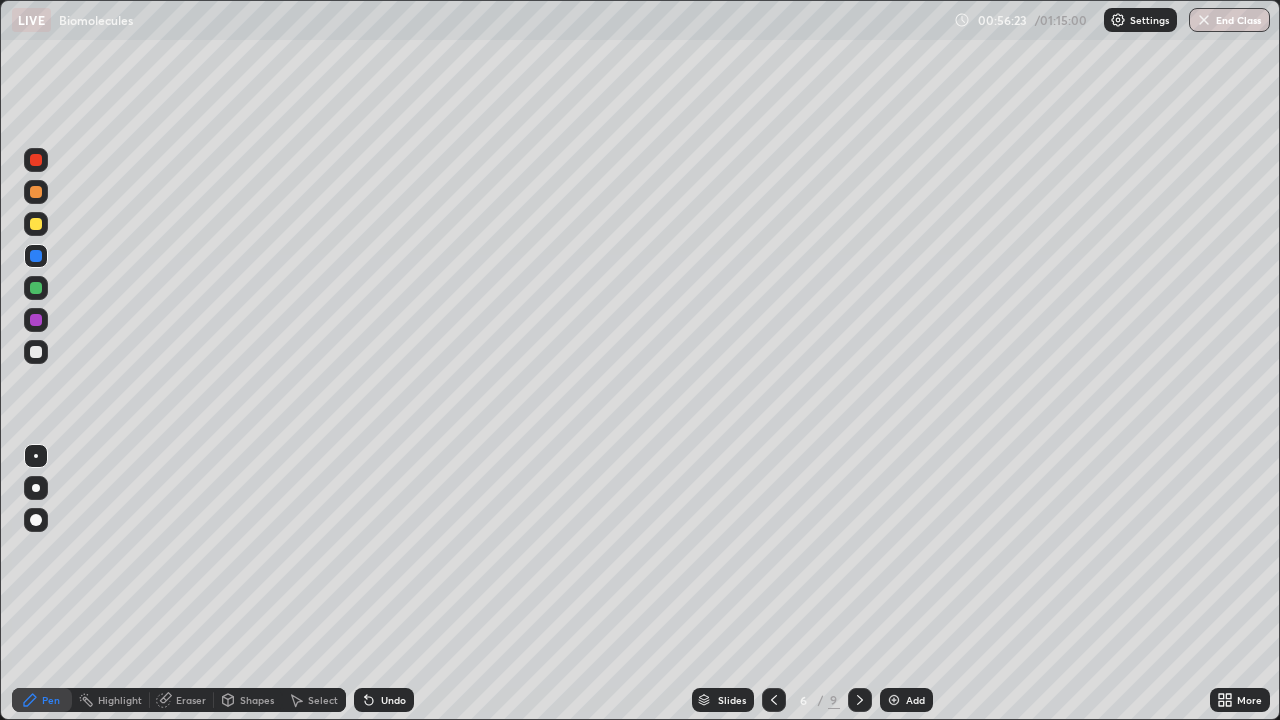 click on "Add" at bounding box center [915, 700] 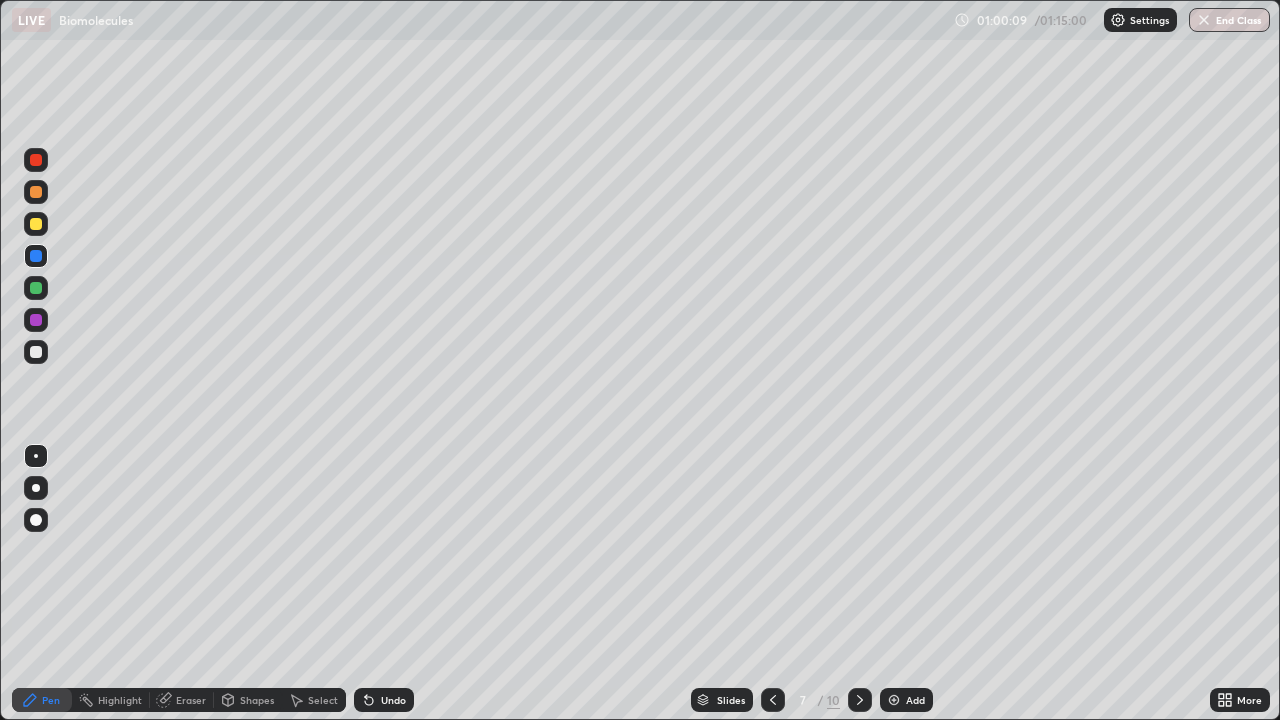 click at bounding box center (860, 700) 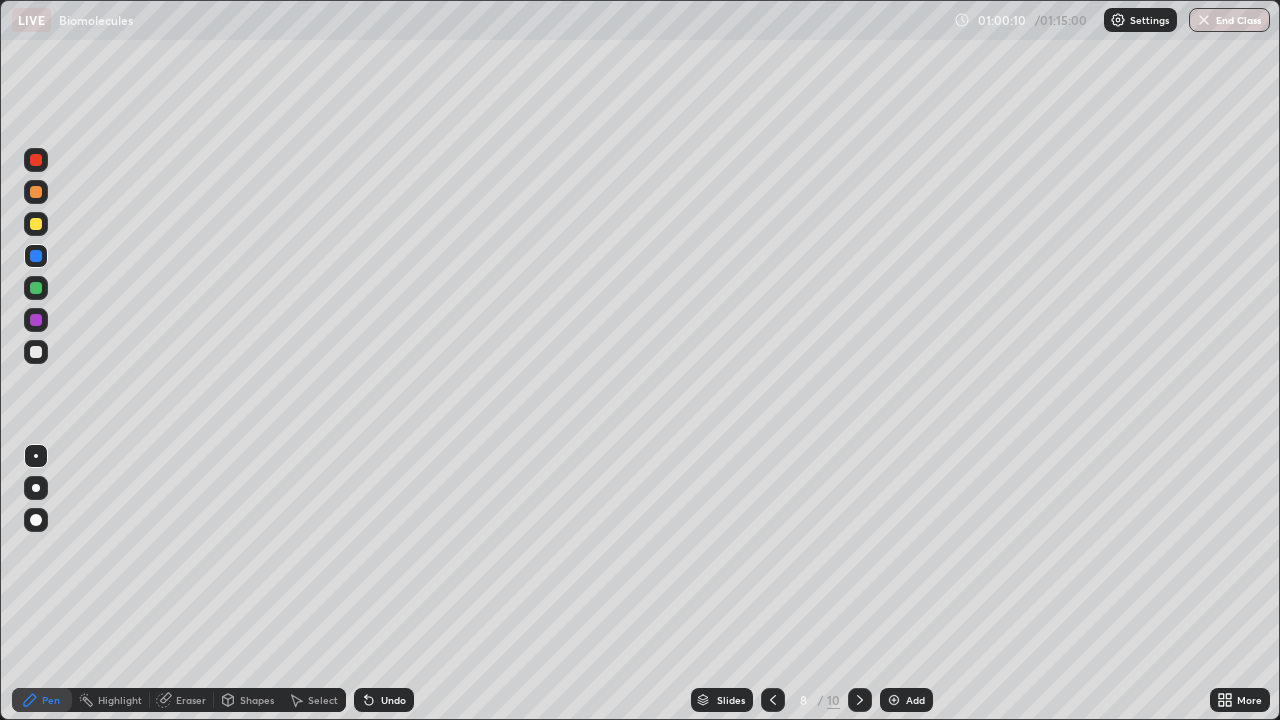 click on "Add" at bounding box center (906, 700) 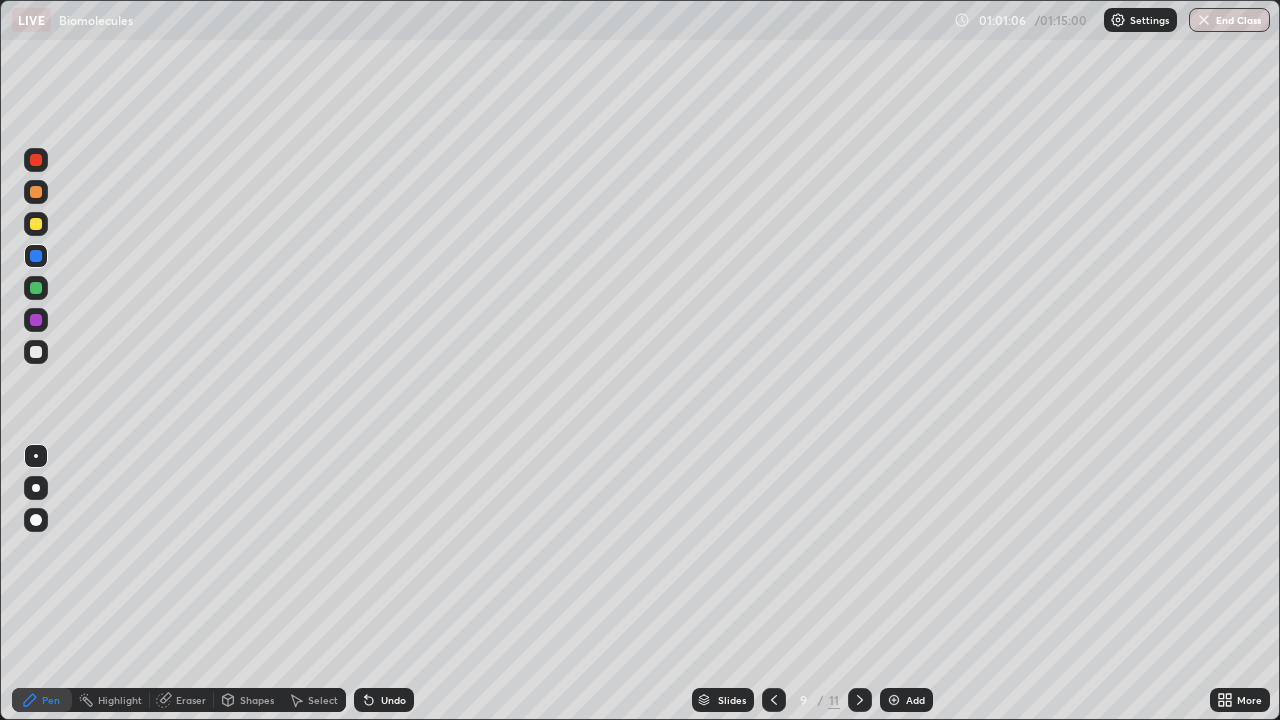click at bounding box center [36, 288] 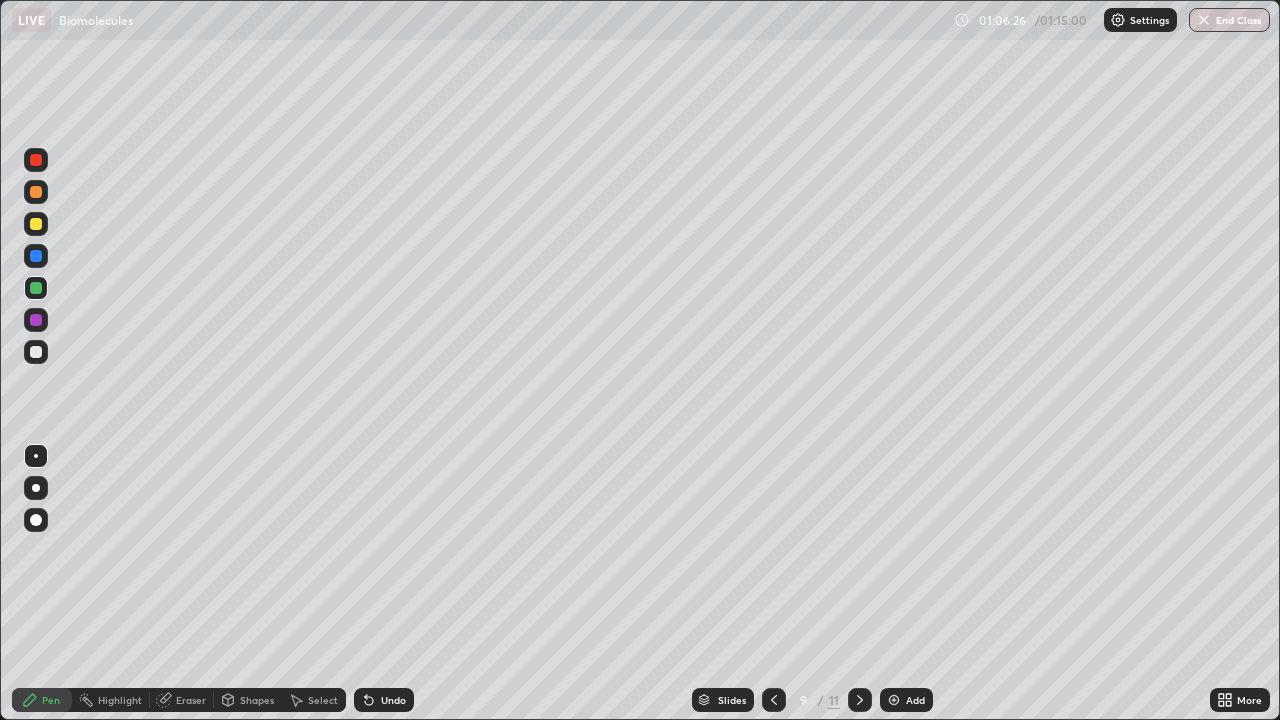 click on "Add" at bounding box center (906, 700) 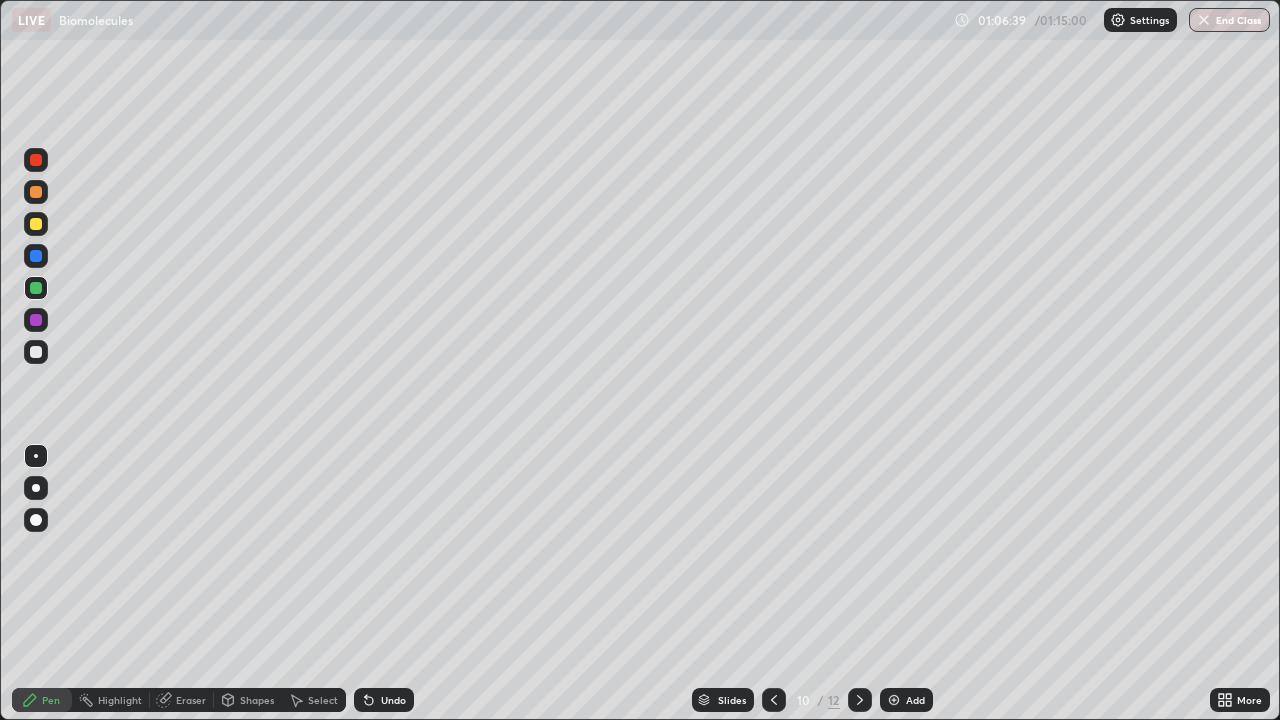 click at bounding box center [36, 224] 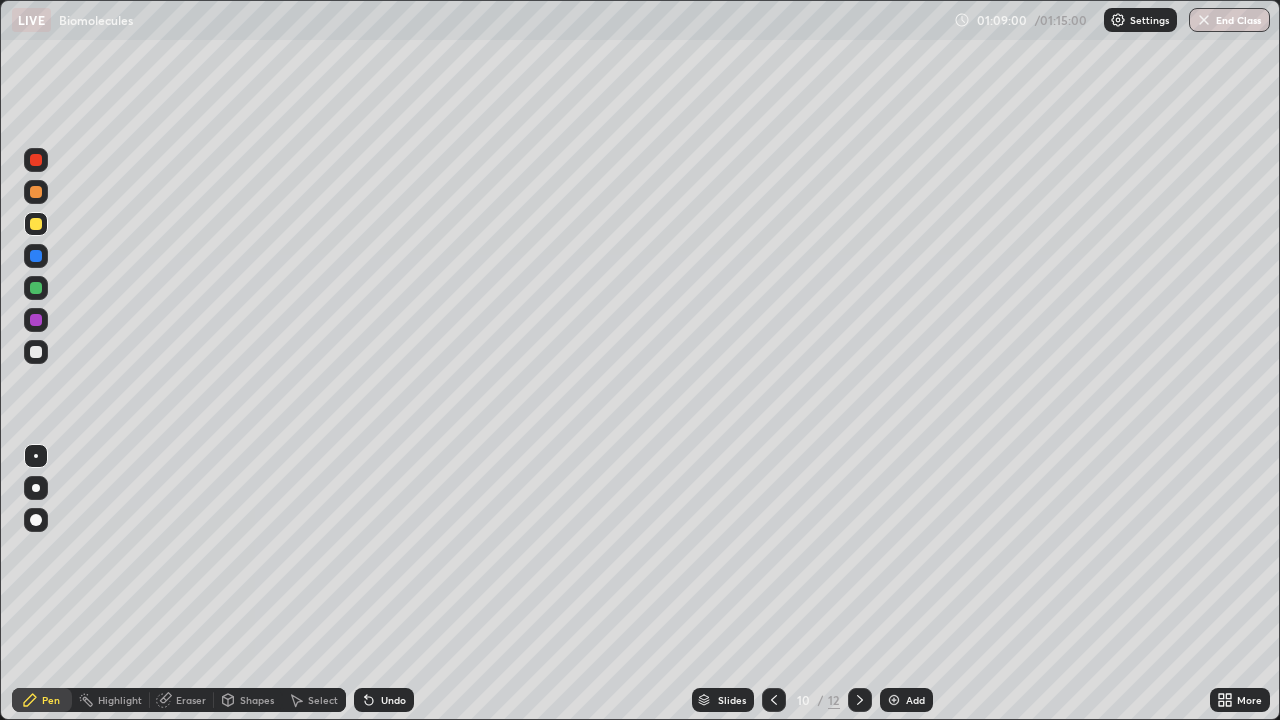 click at bounding box center [36, 288] 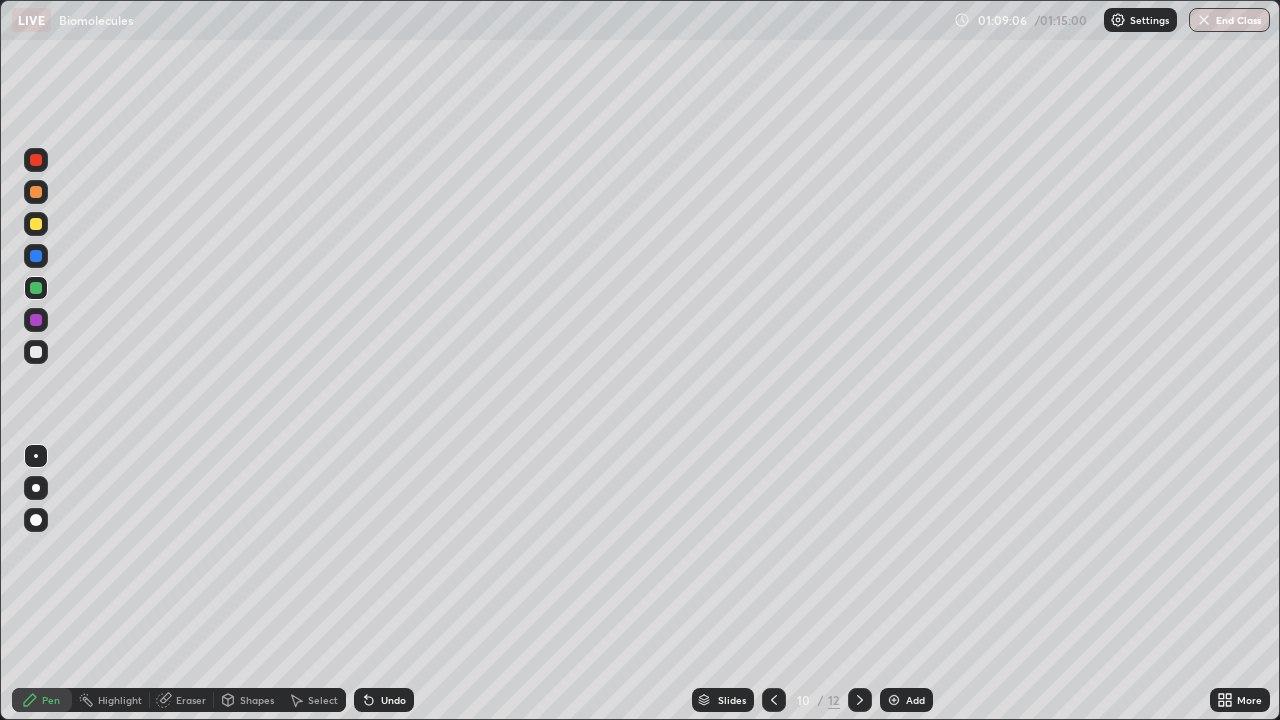 click on "Eraser" at bounding box center [191, 700] 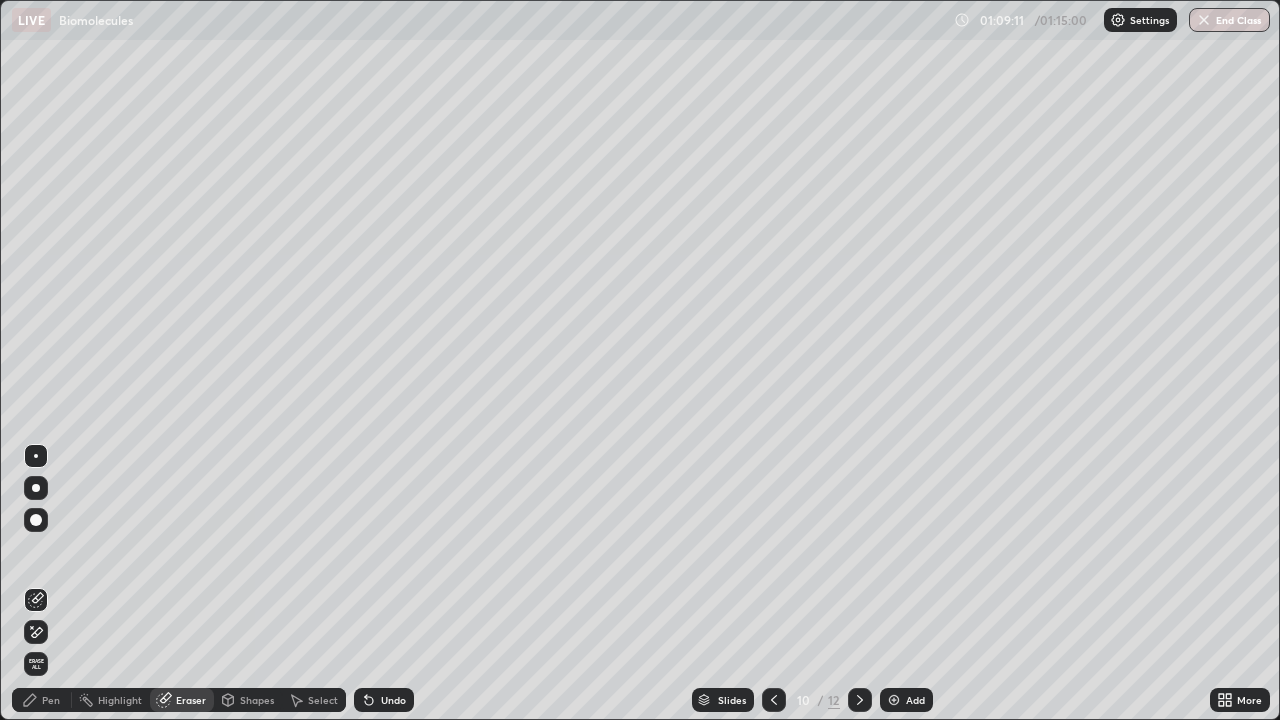 click on "Pen" at bounding box center (51, 700) 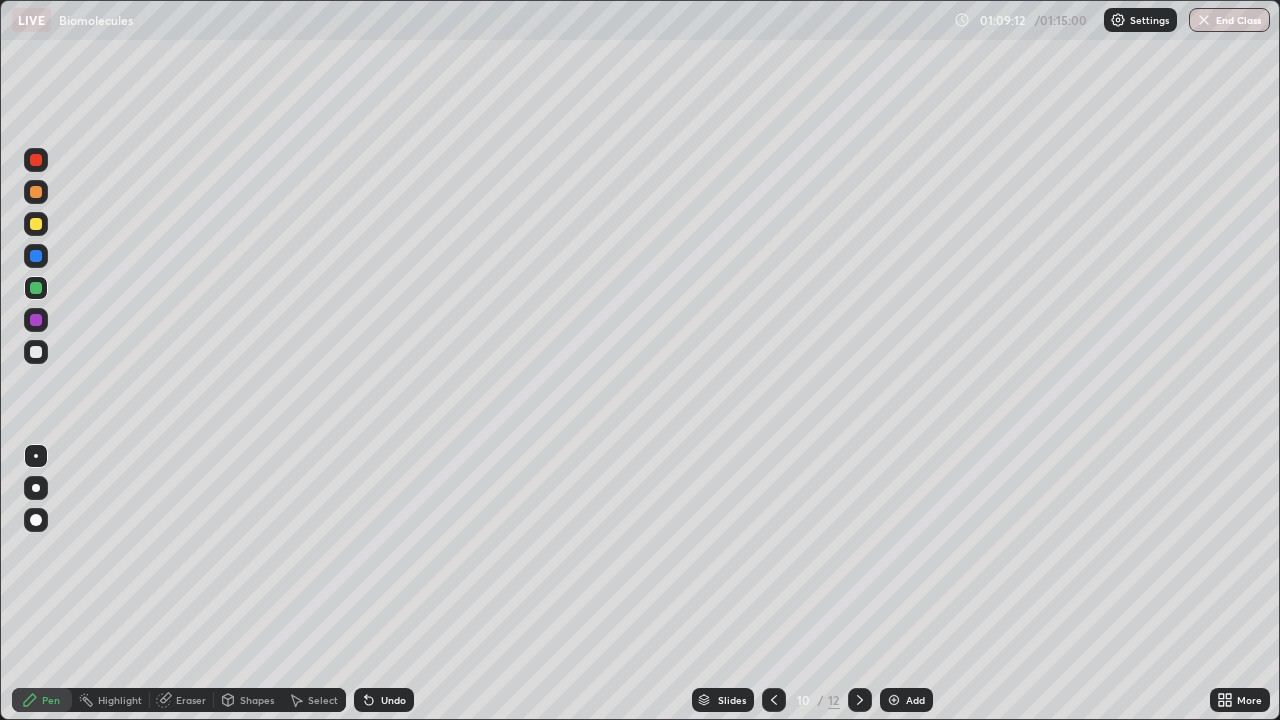 click at bounding box center (36, 288) 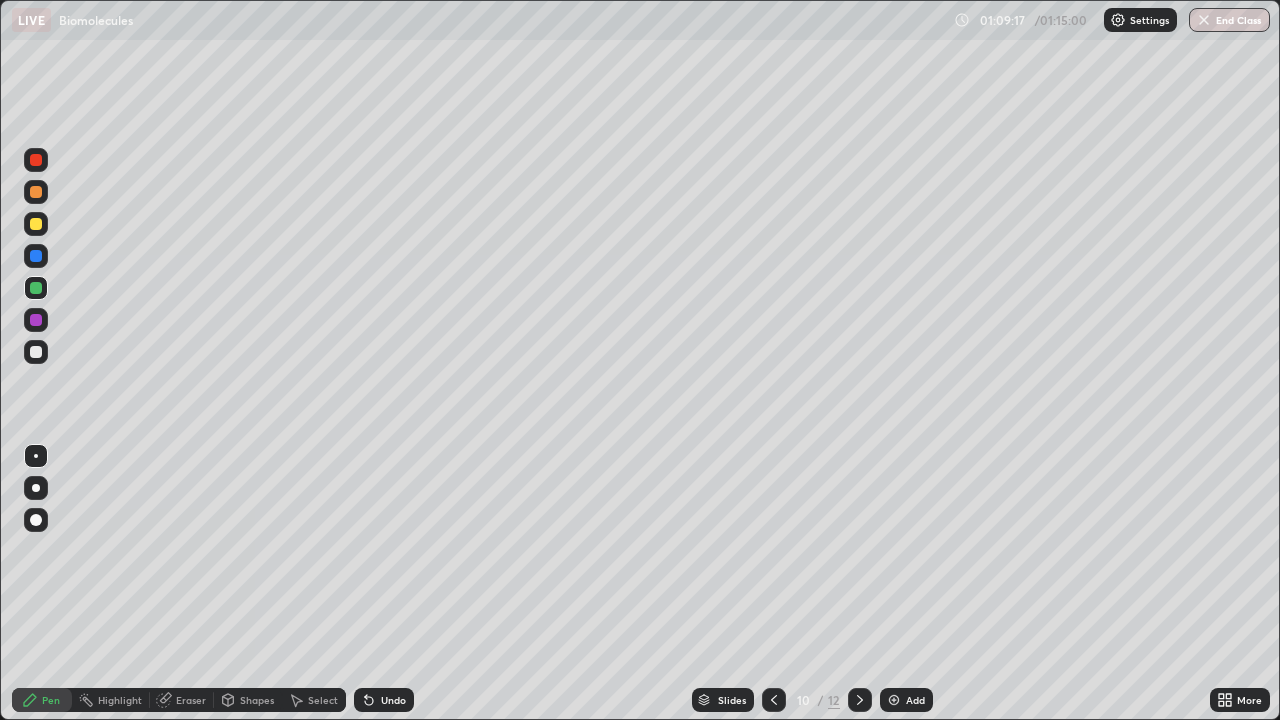 click at bounding box center (36, 224) 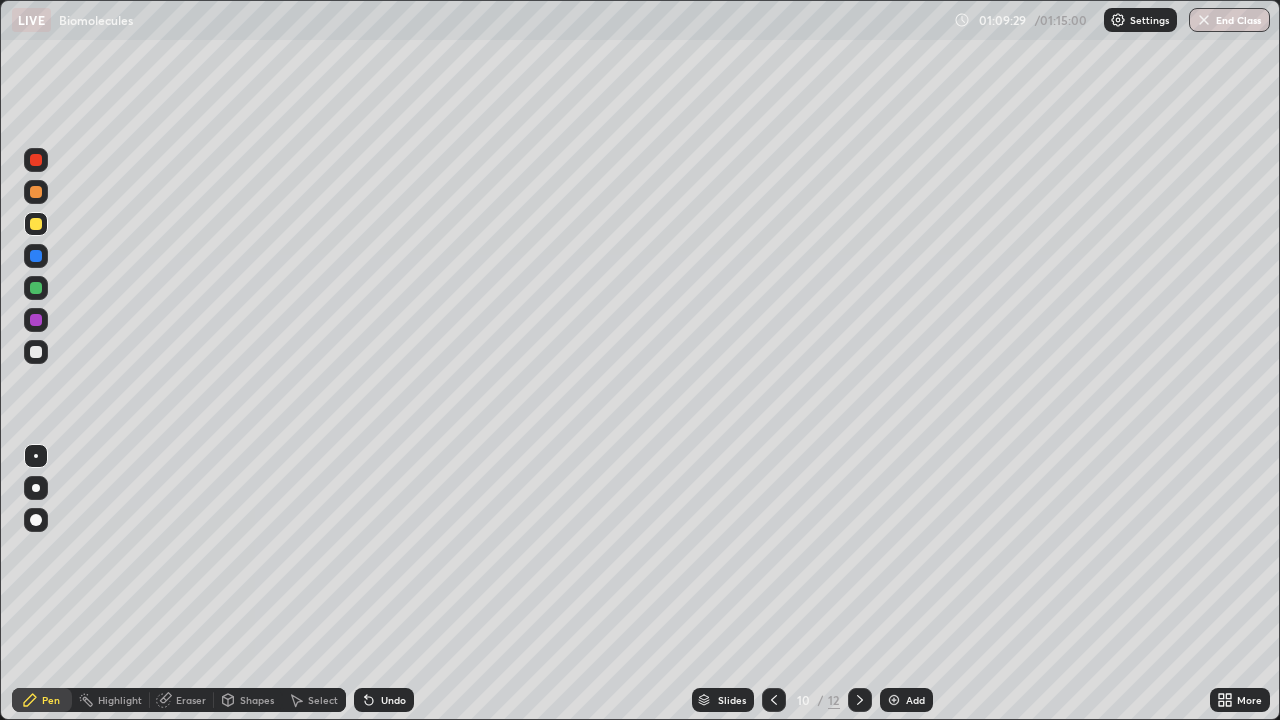 click on "Eraser" at bounding box center (191, 700) 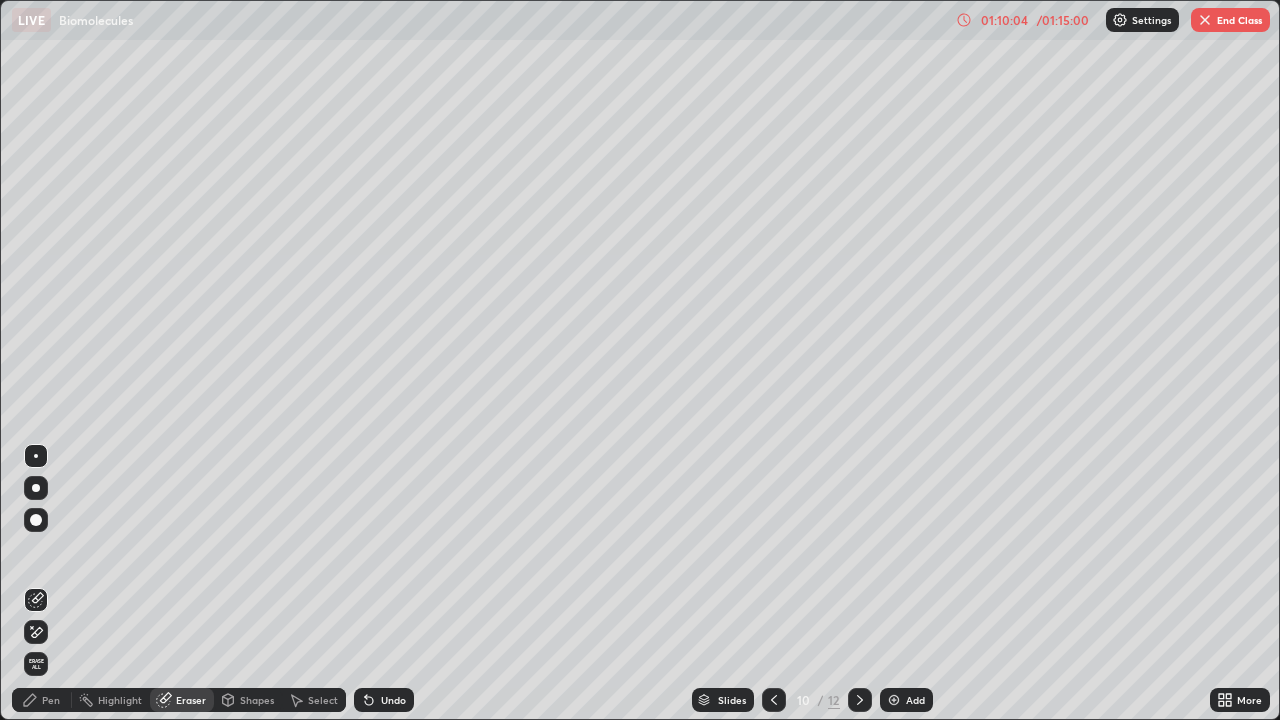 click on "Pen" at bounding box center (42, 700) 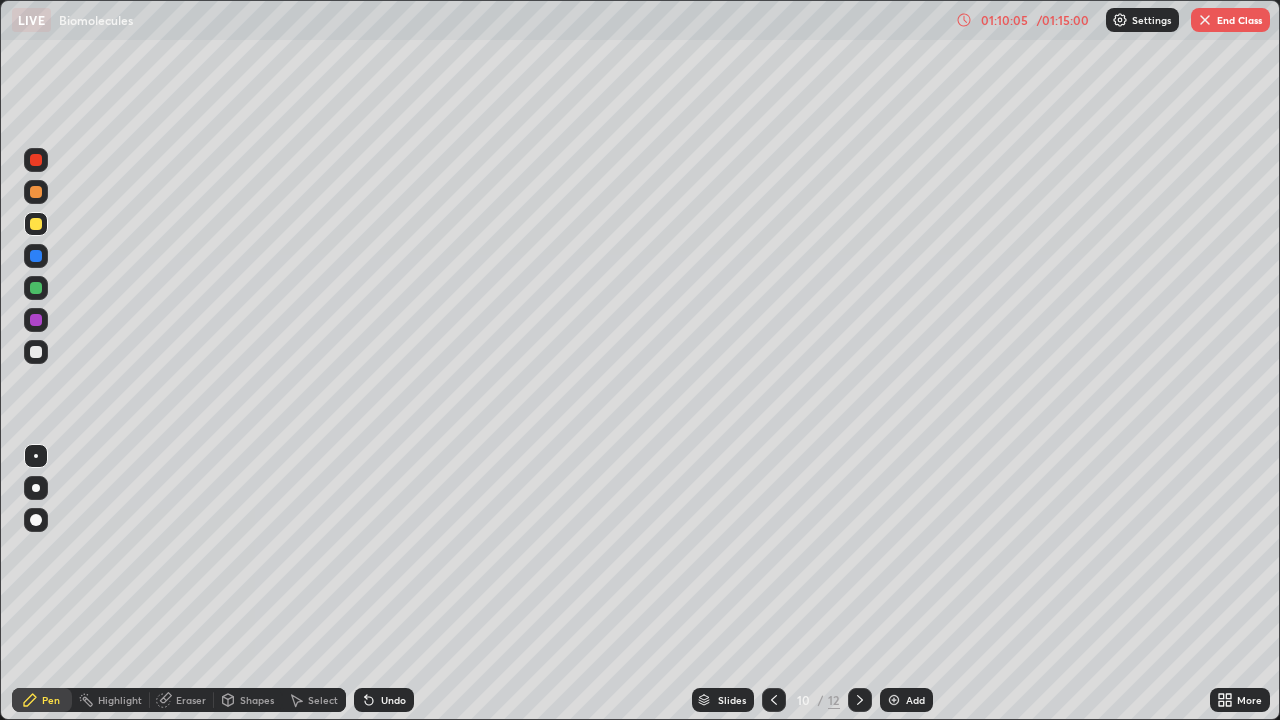 click at bounding box center (36, 320) 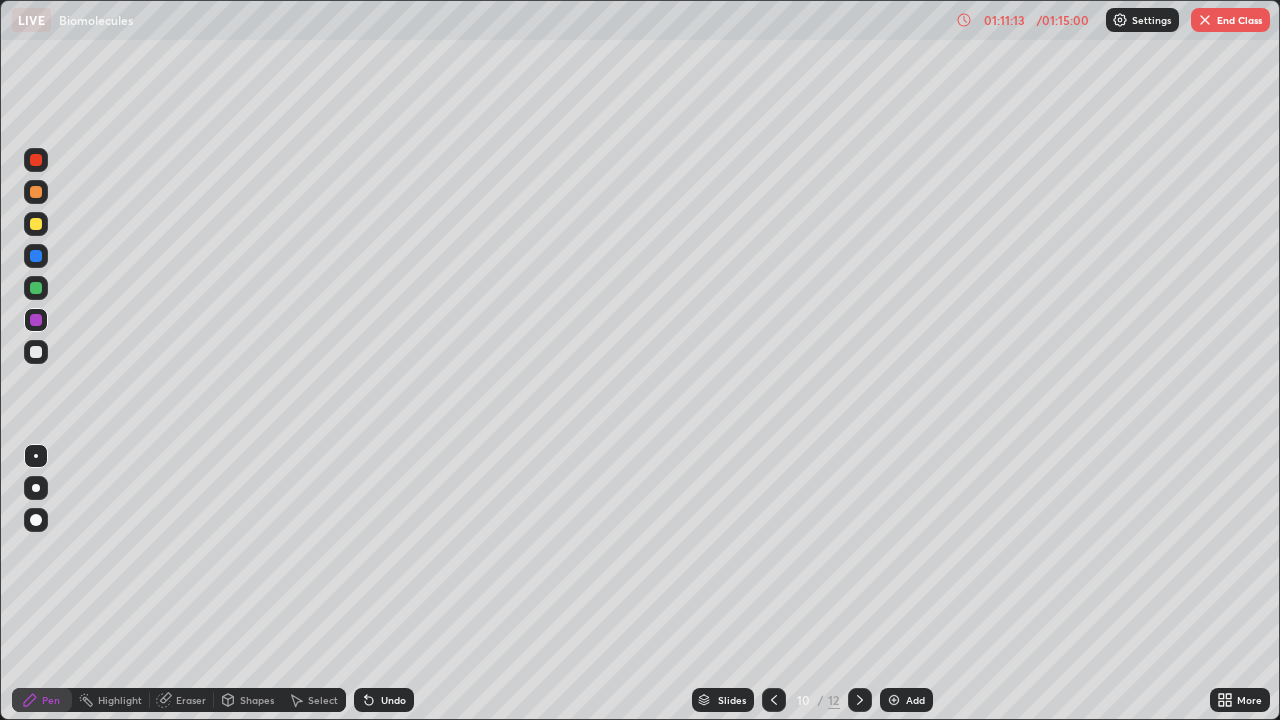 click on "Add" at bounding box center [915, 700] 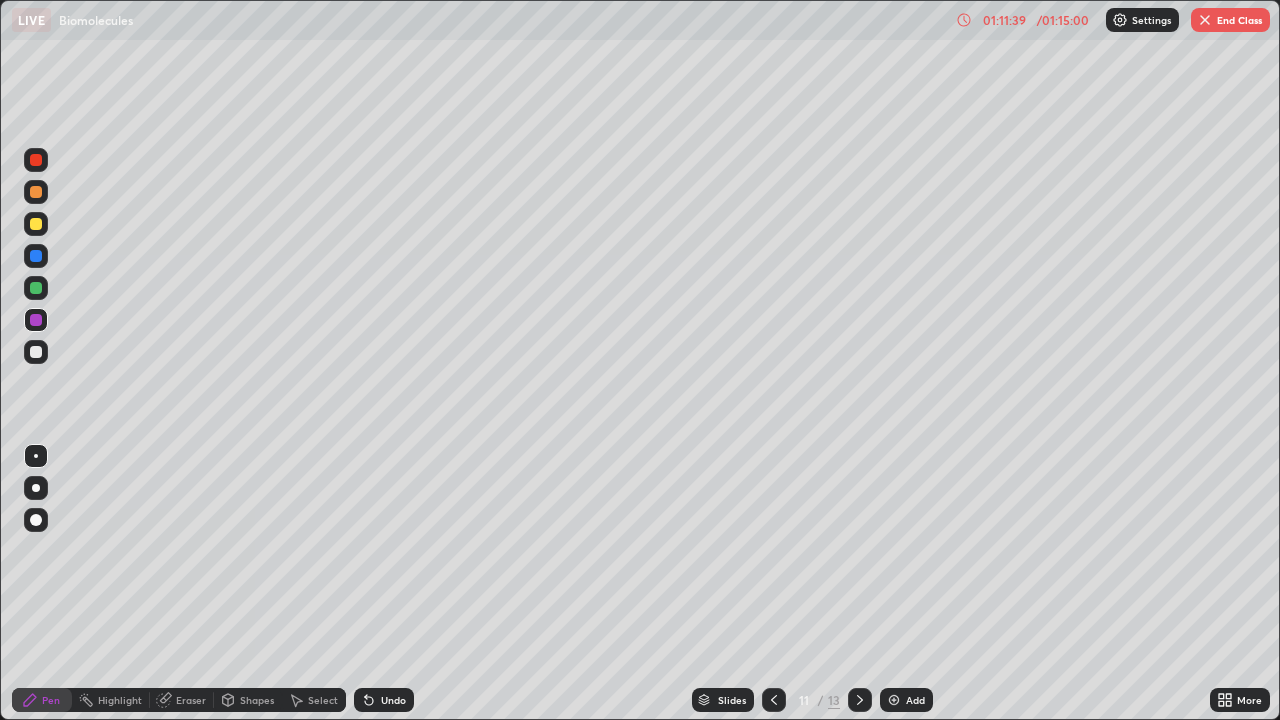 click 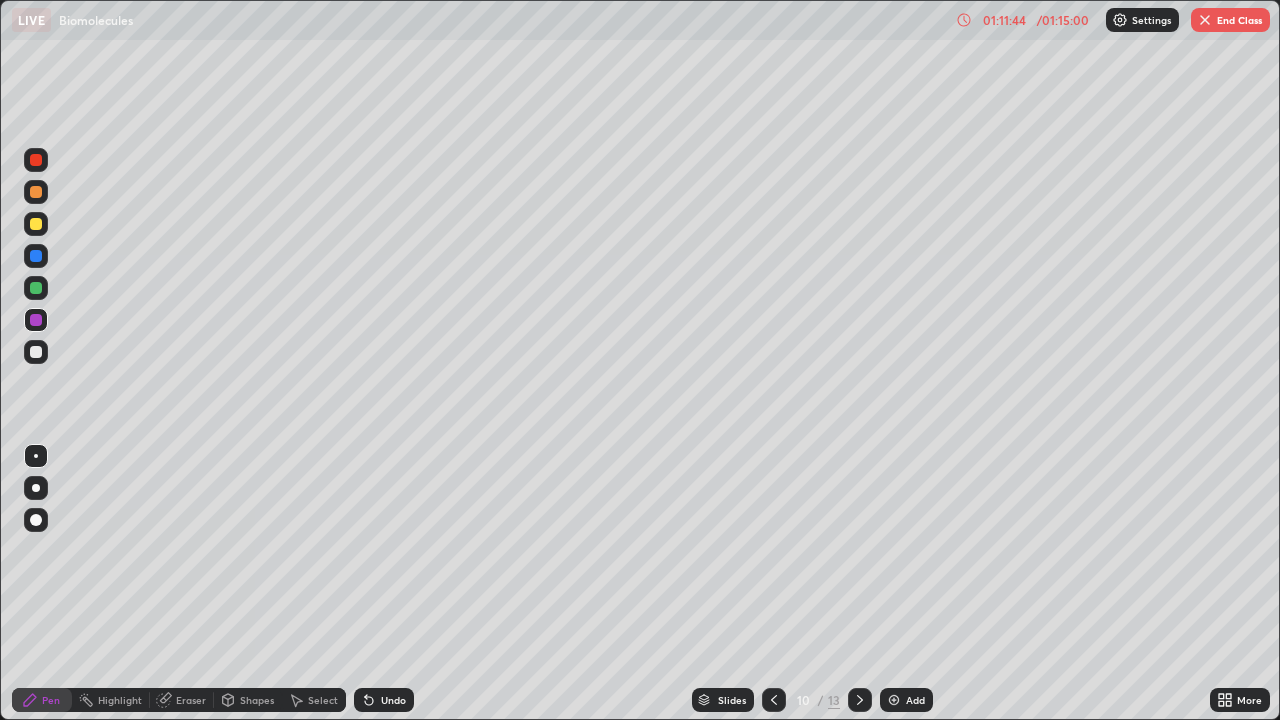 click 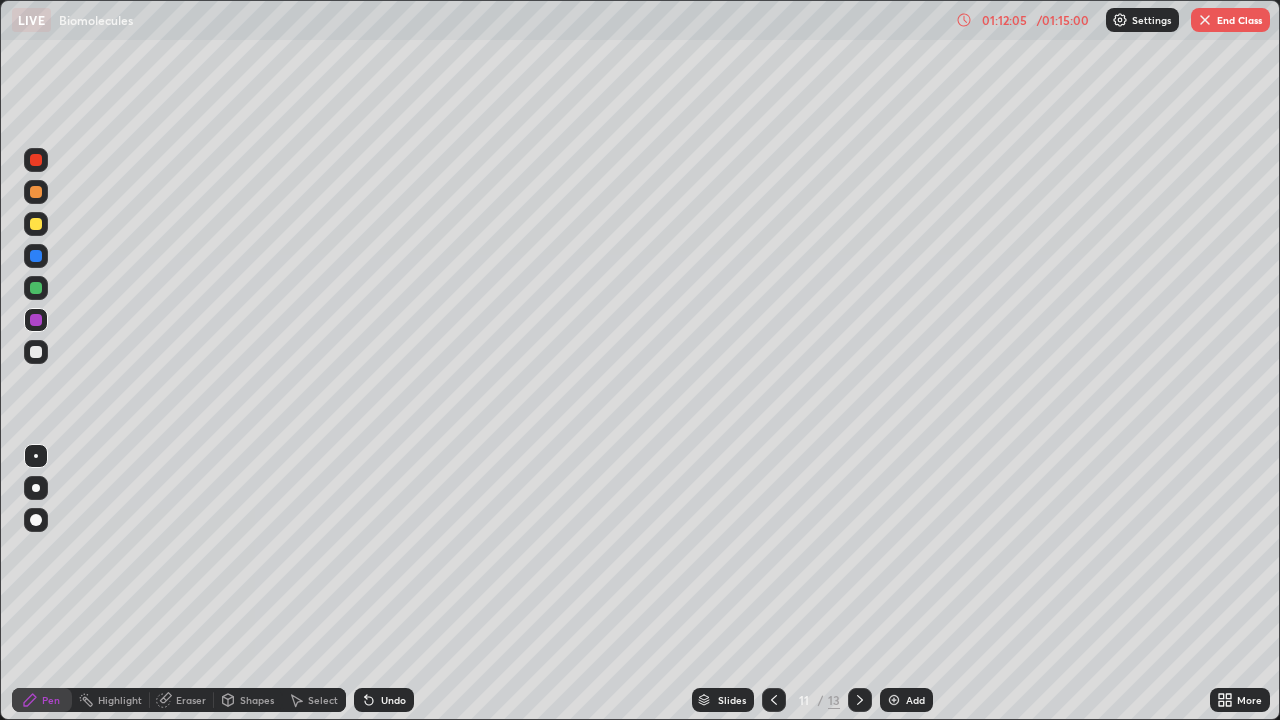 click at bounding box center [36, 256] 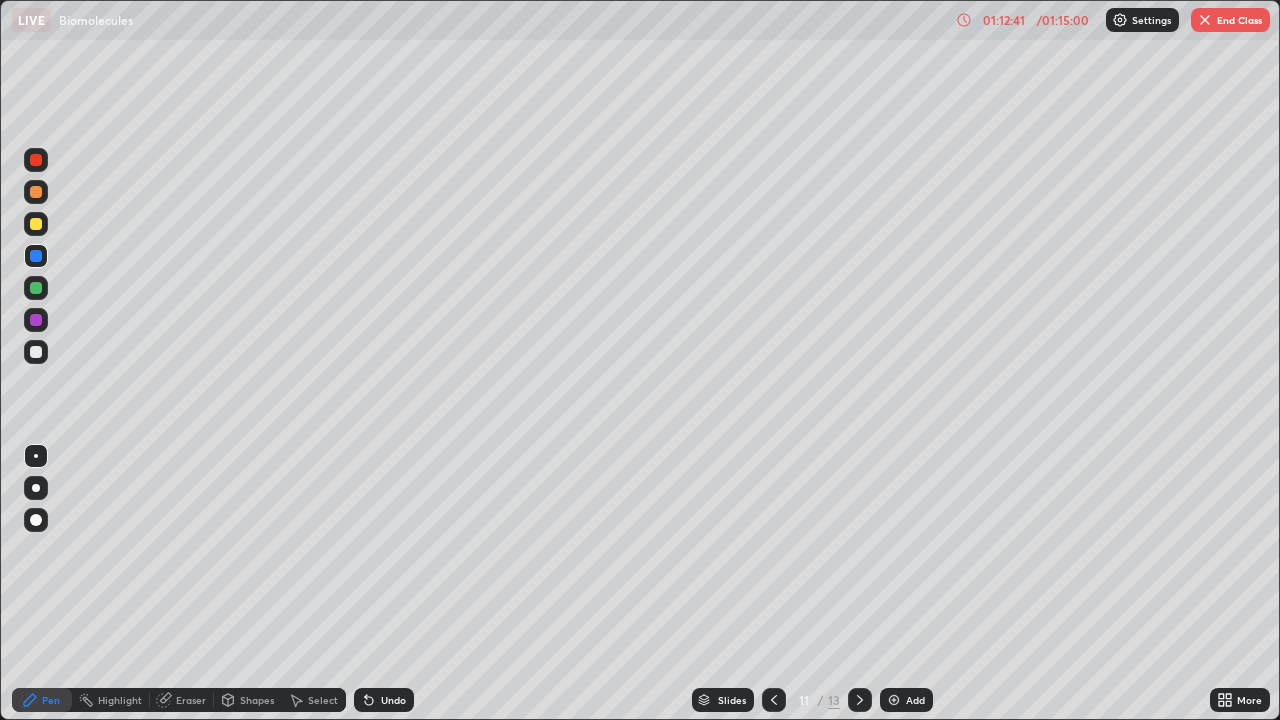 click on "Add" at bounding box center [906, 700] 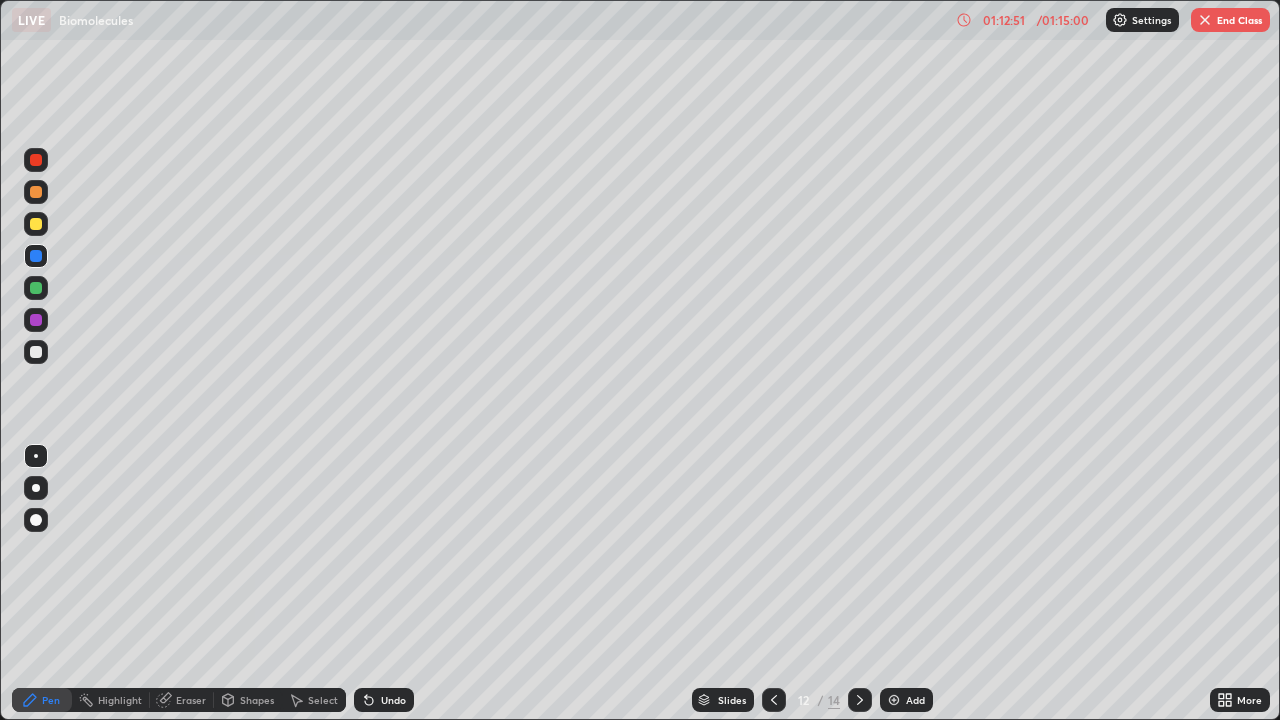 click at bounding box center (36, 160) 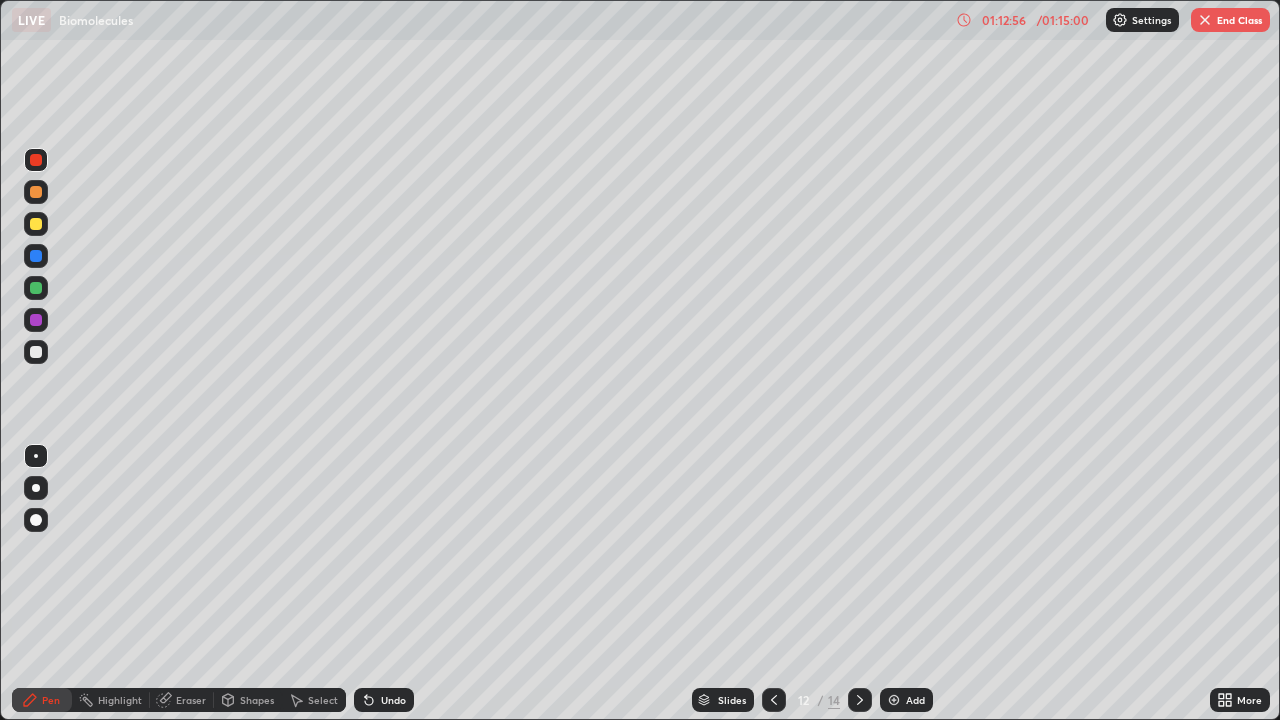 click at bounding box center (36, 192) 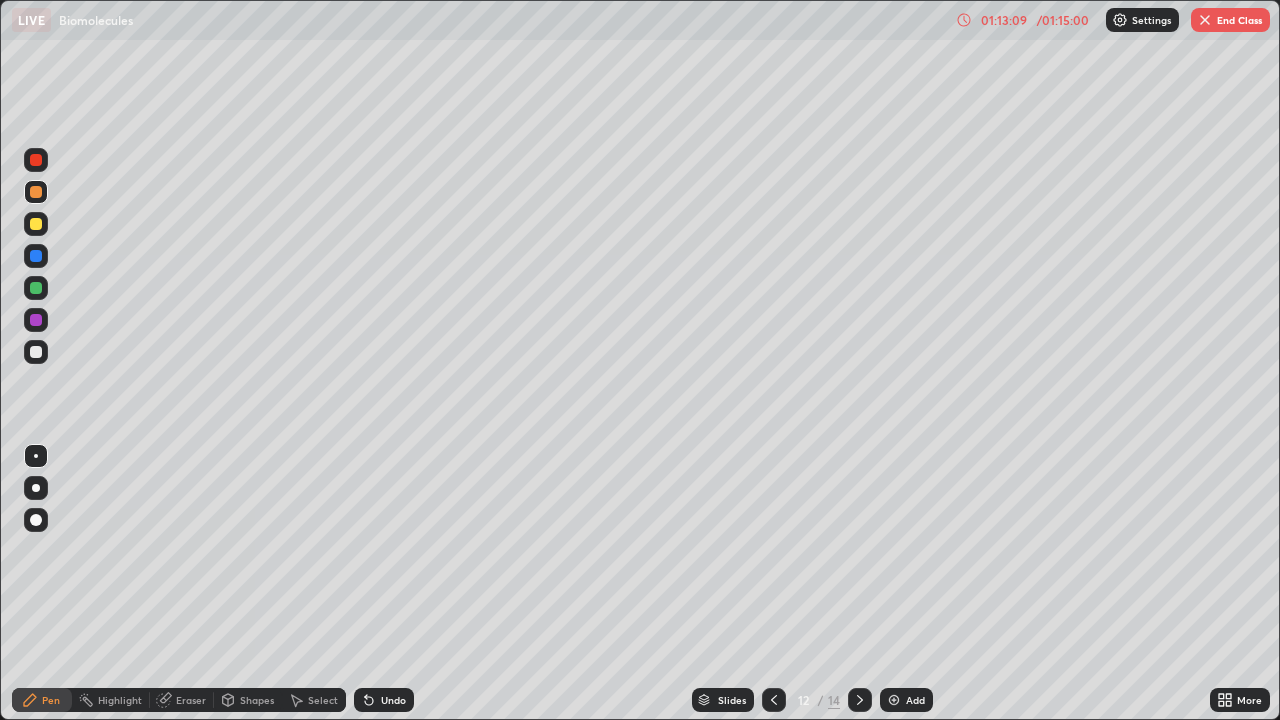 click at bounding box center [36, 160] 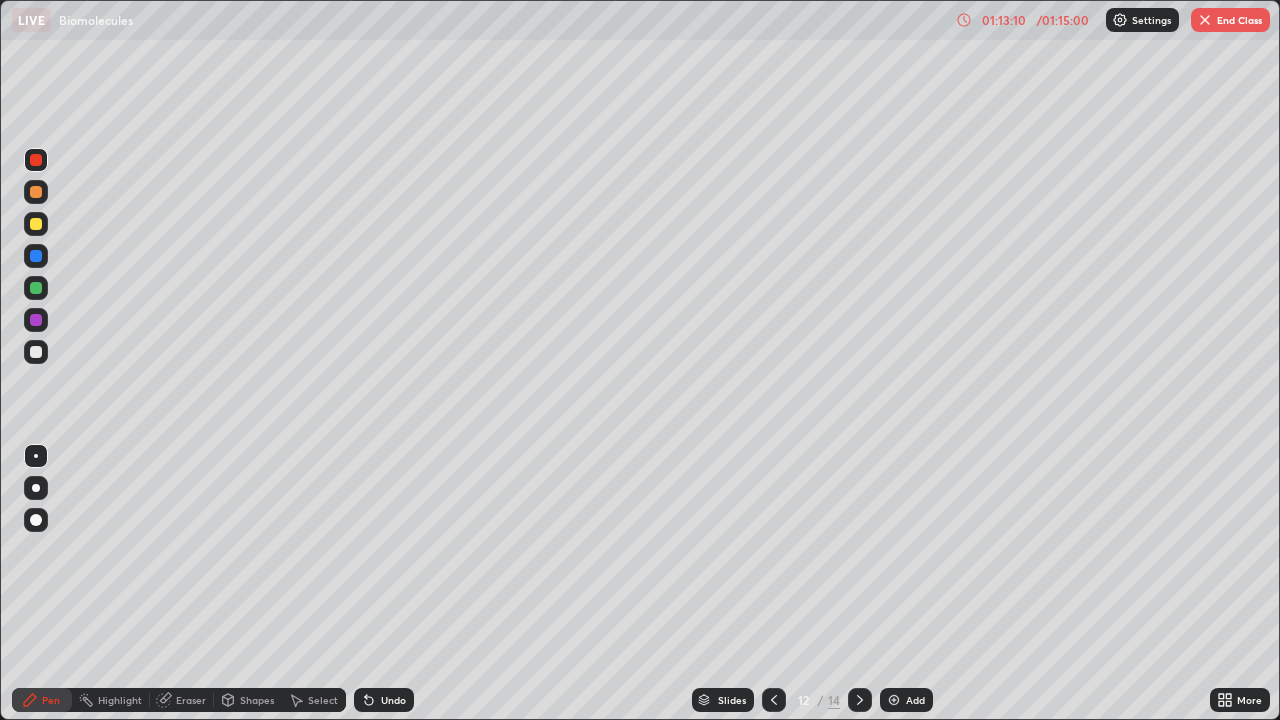 click at bounding box center (36, 224) 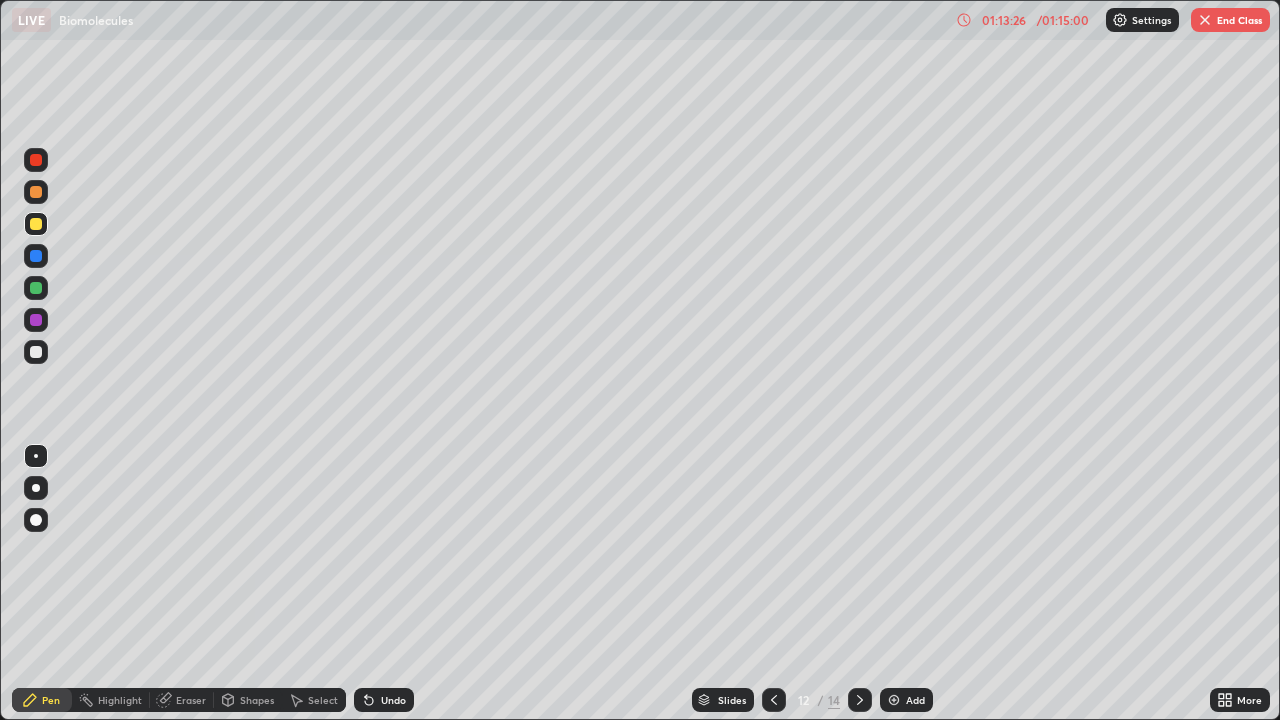 click at bounding box center (36, 256) 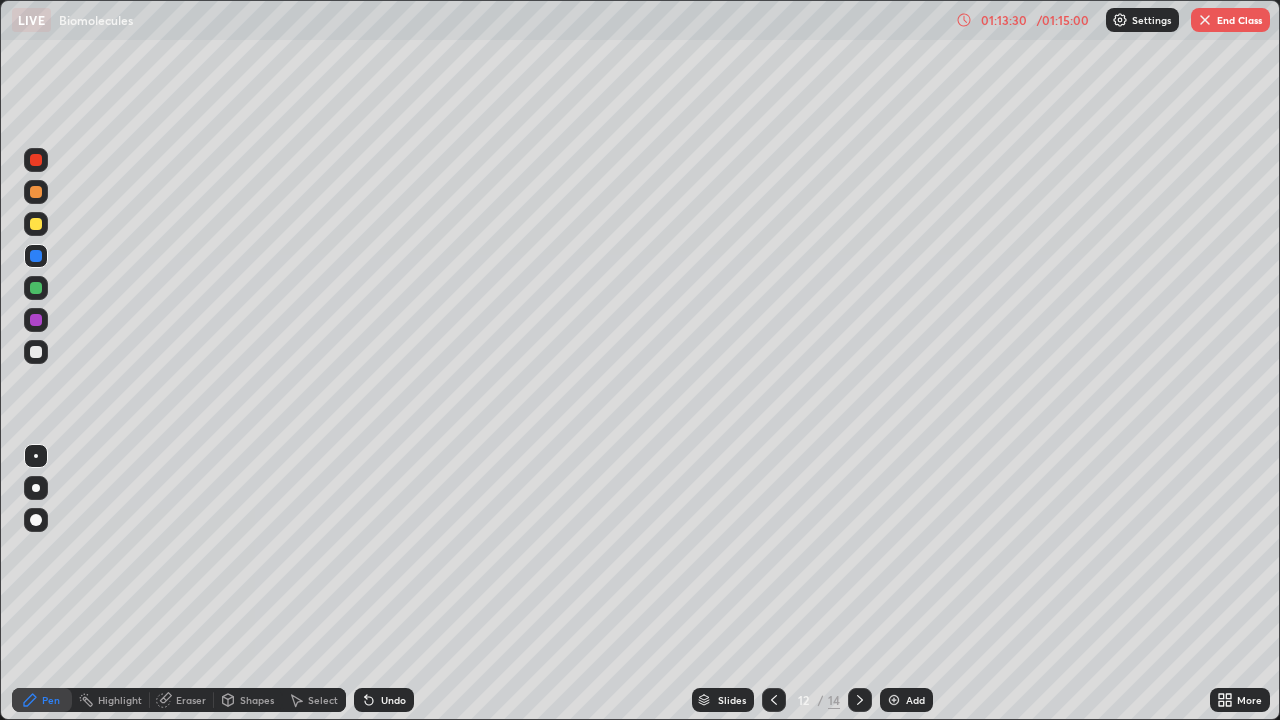 click at bounding box center (36, 160) 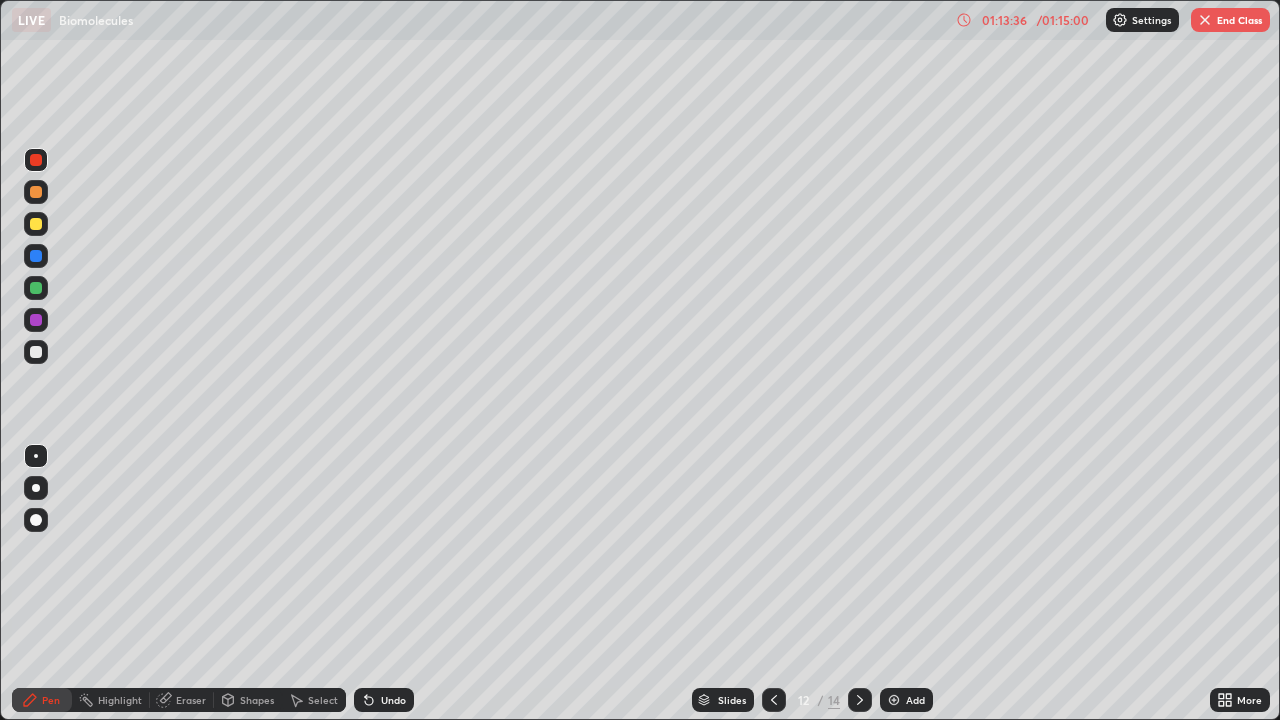 click at bounding box center [36, 192] 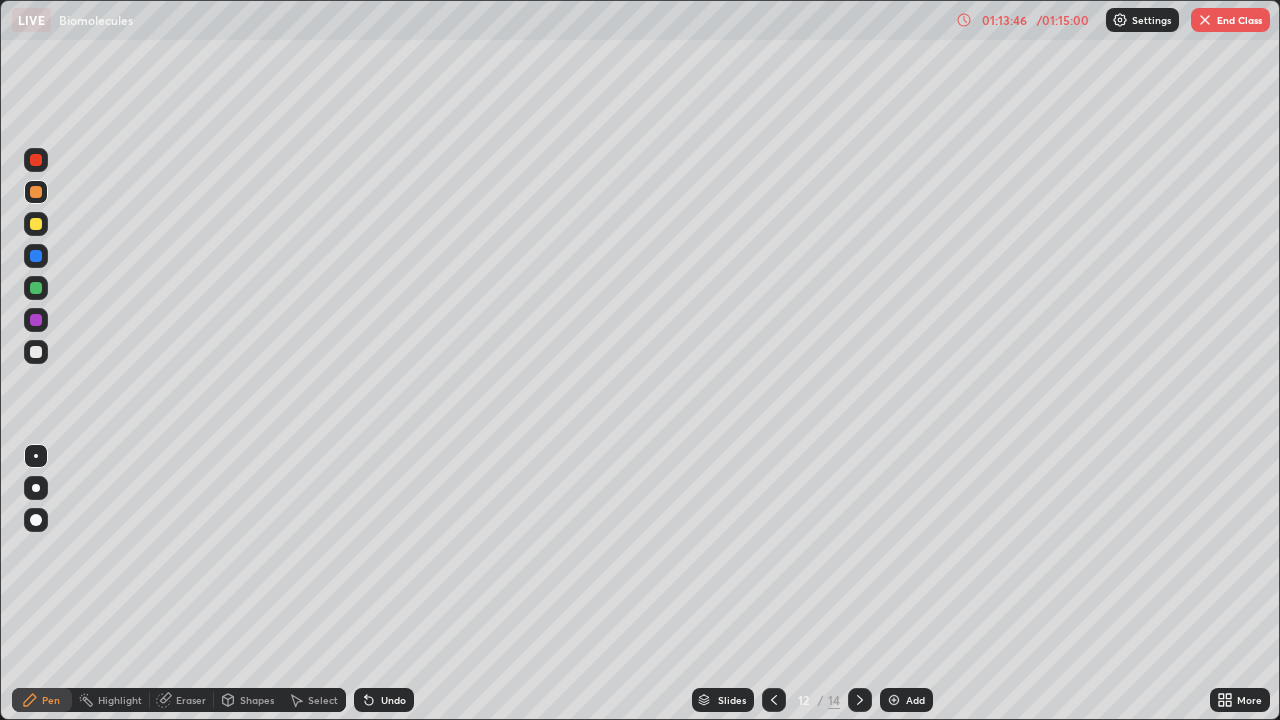 click at bounding box center (36, 224) 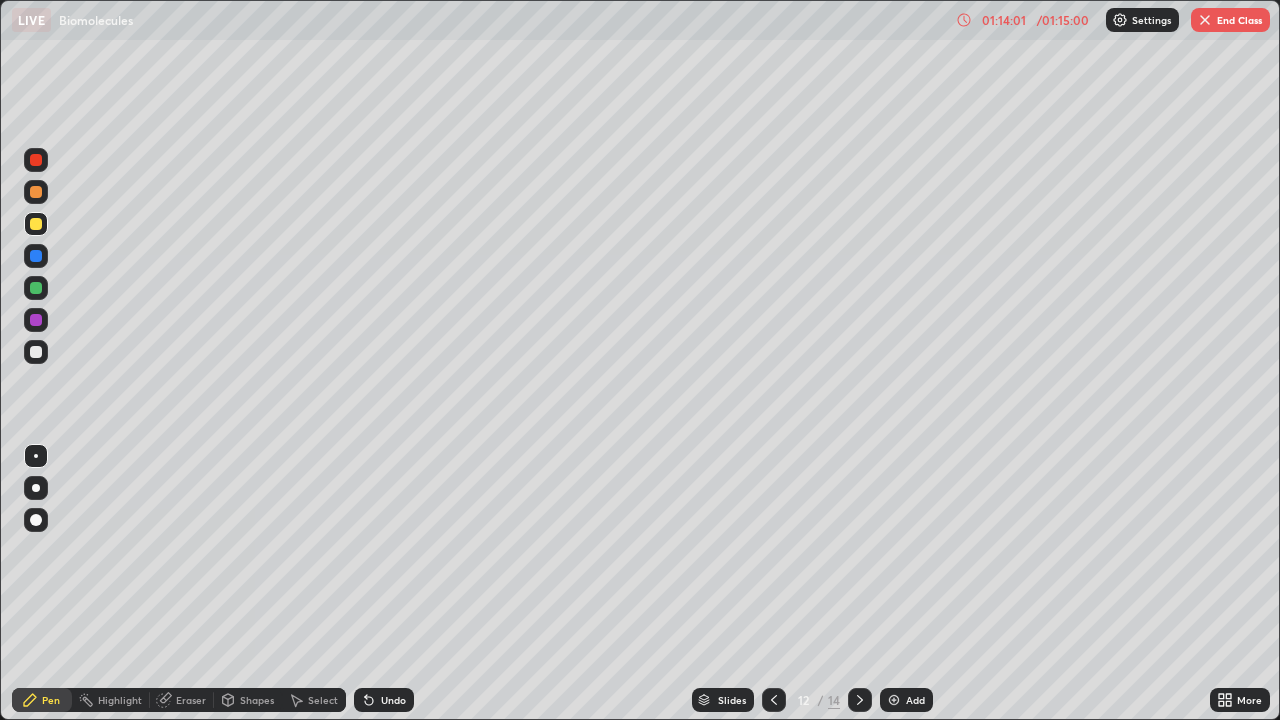 click at bounding box center (36, 256) 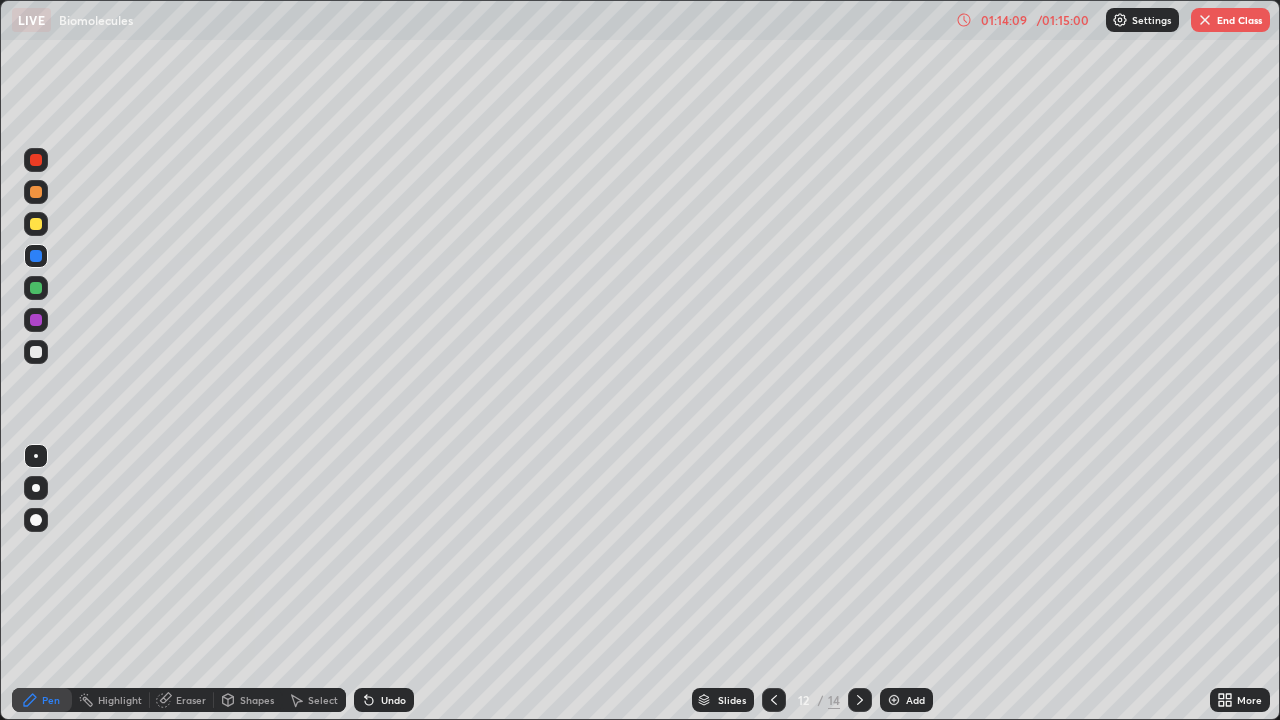 click at bounding box center [36, 160] 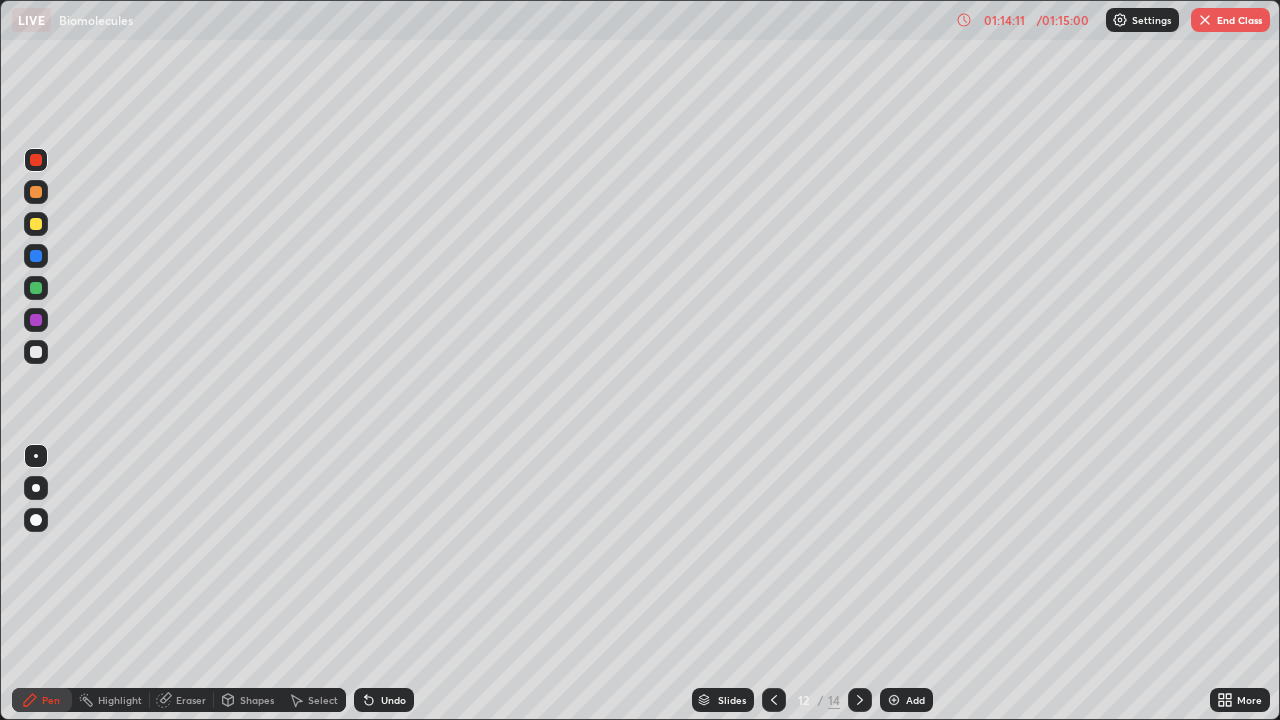 click at bounding box center [36, 520] 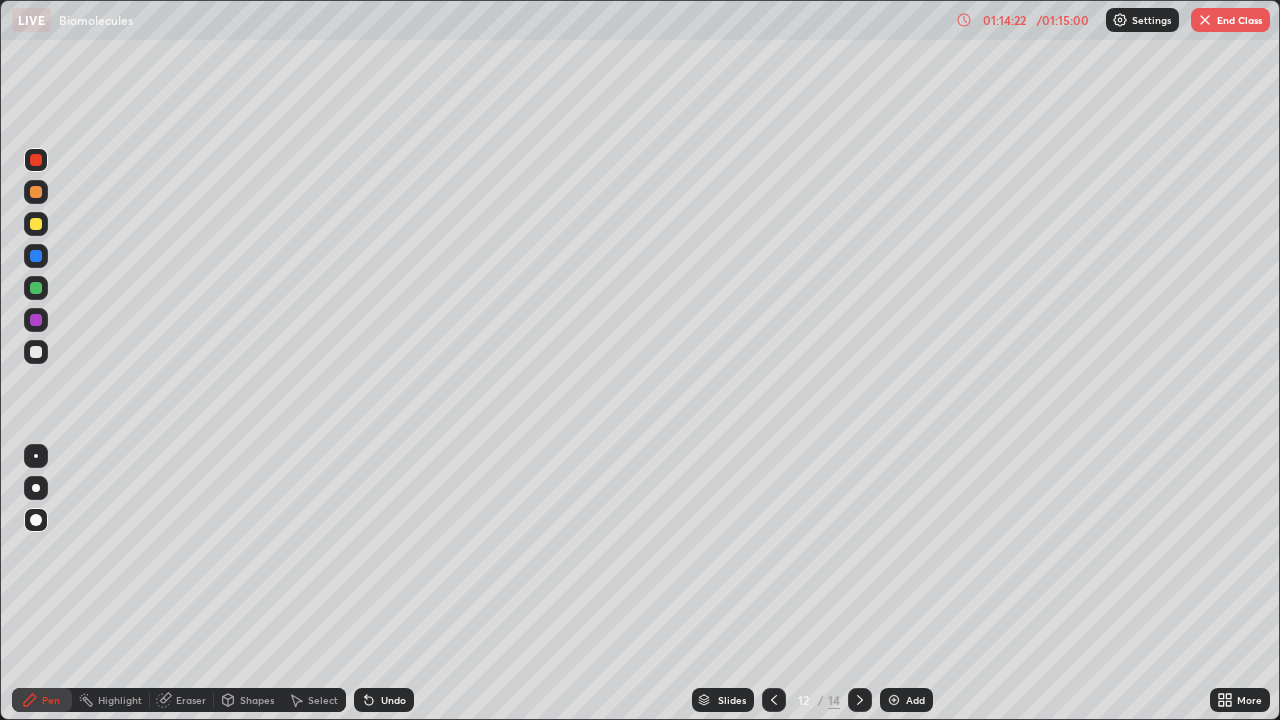 click at bounding box center [36, 288] 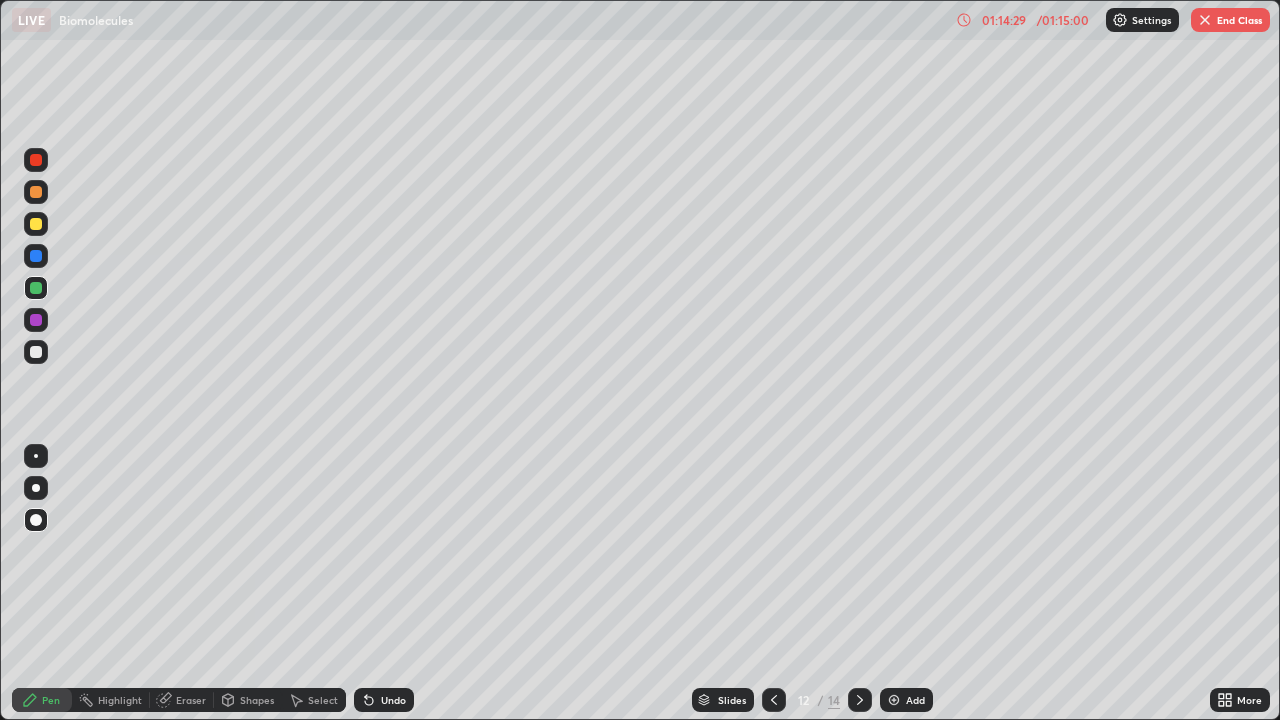 click at bounding box center (36, 160) 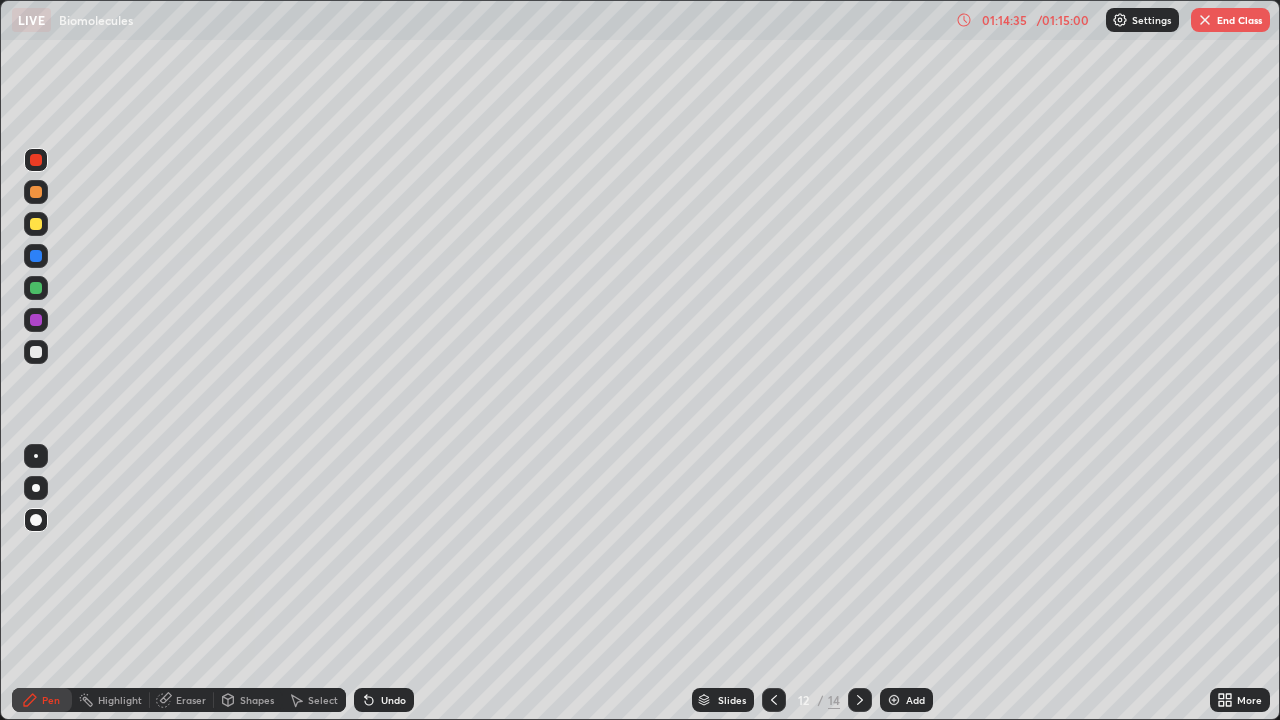 click at bounding box center [36, 456] 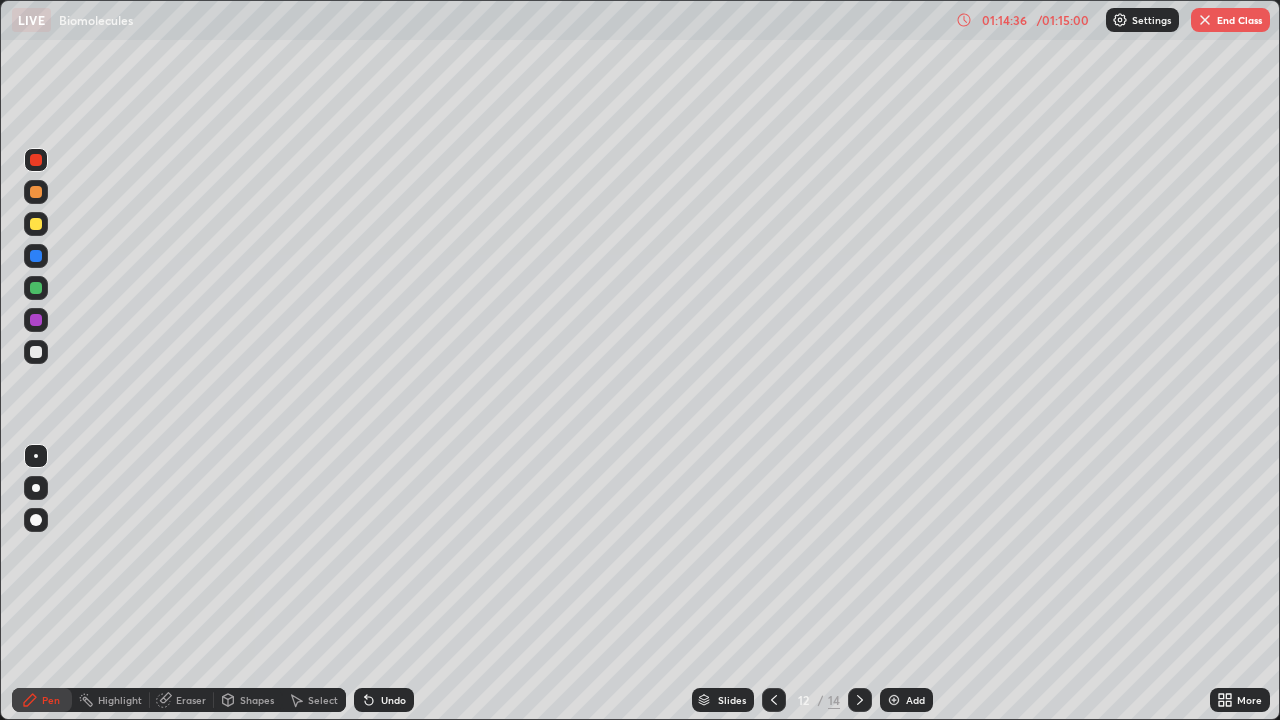 click on "Undo" at bounding box center [384, 700] 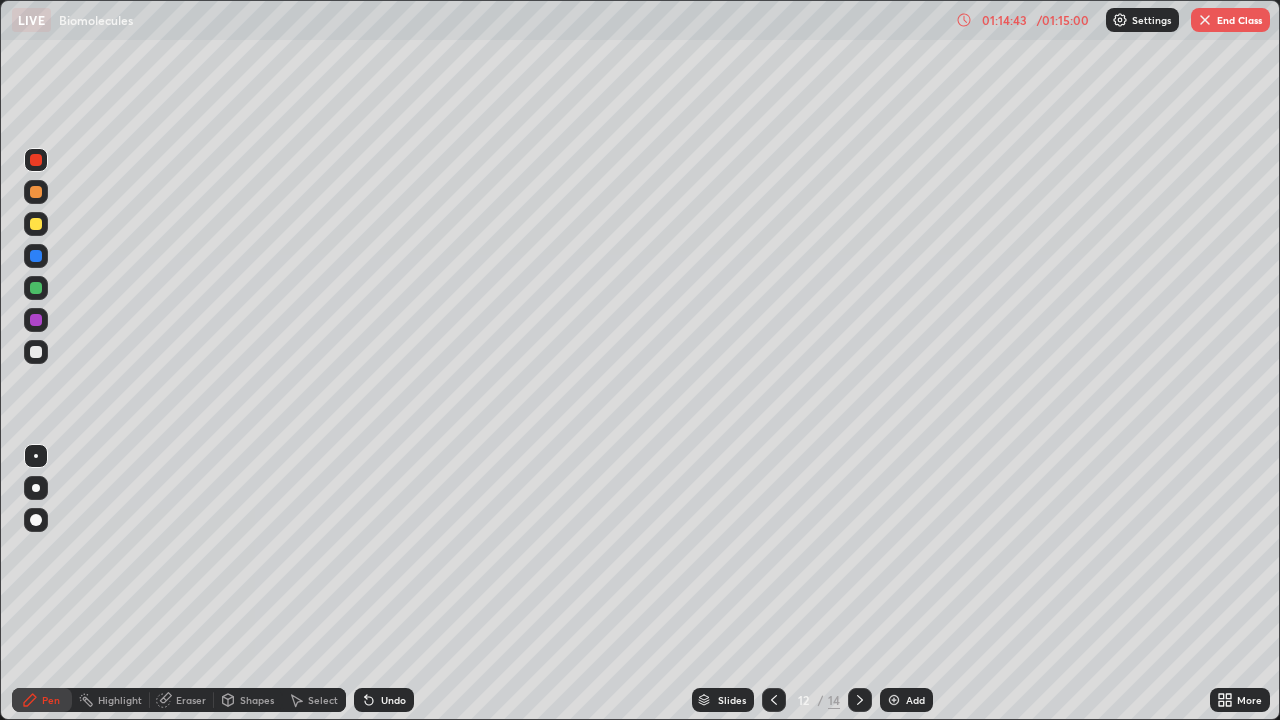 click at bounding box center (36, 192) 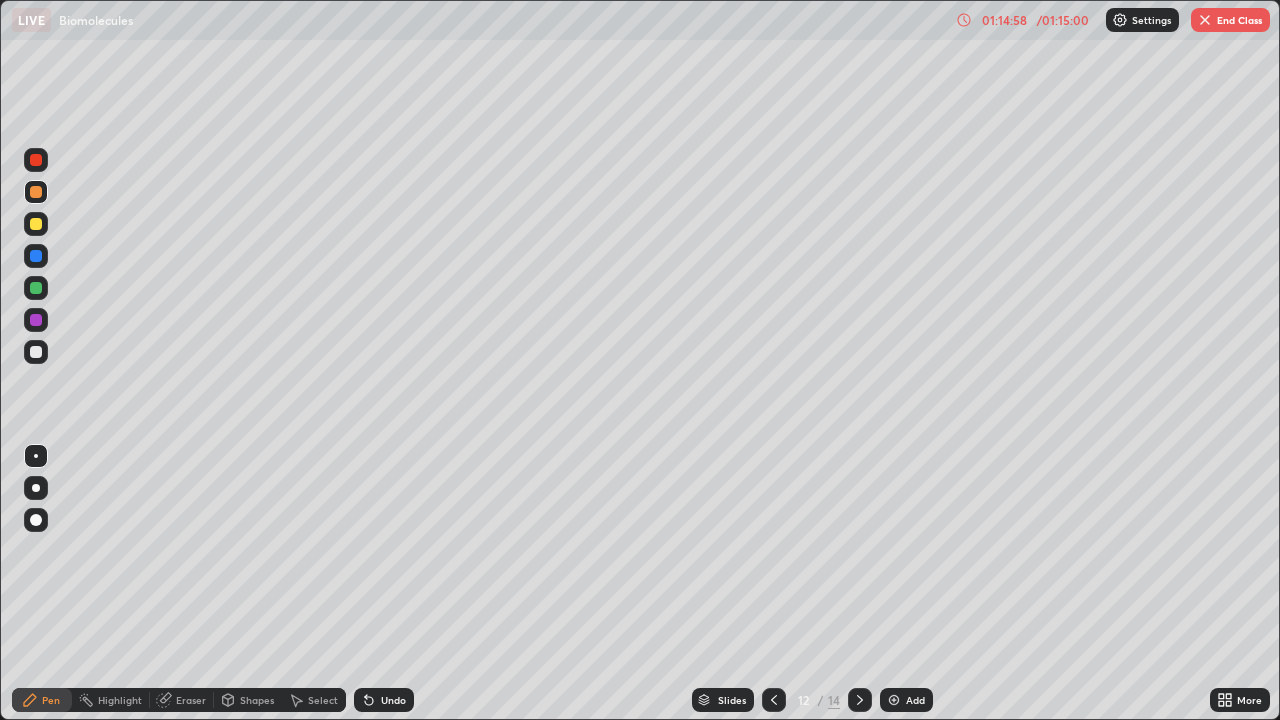 click at bounding box center [36, 288] 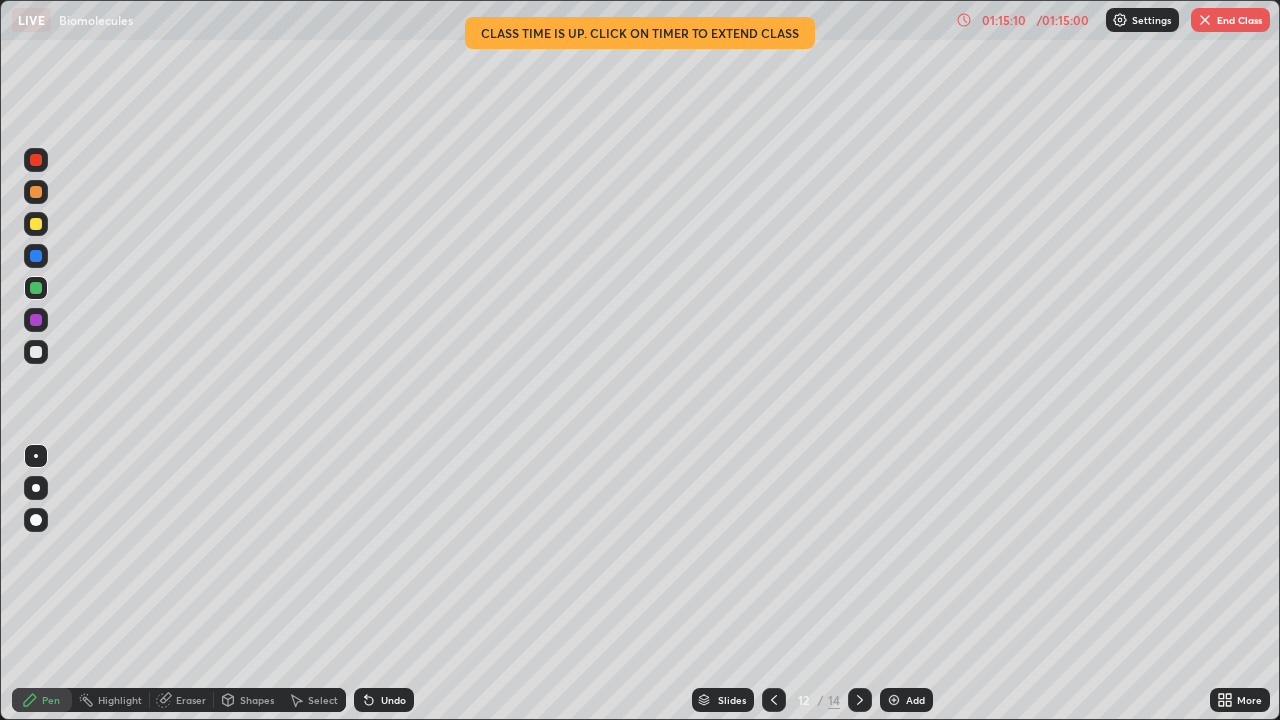 click on "Undo" at bounding box center [393, 700] 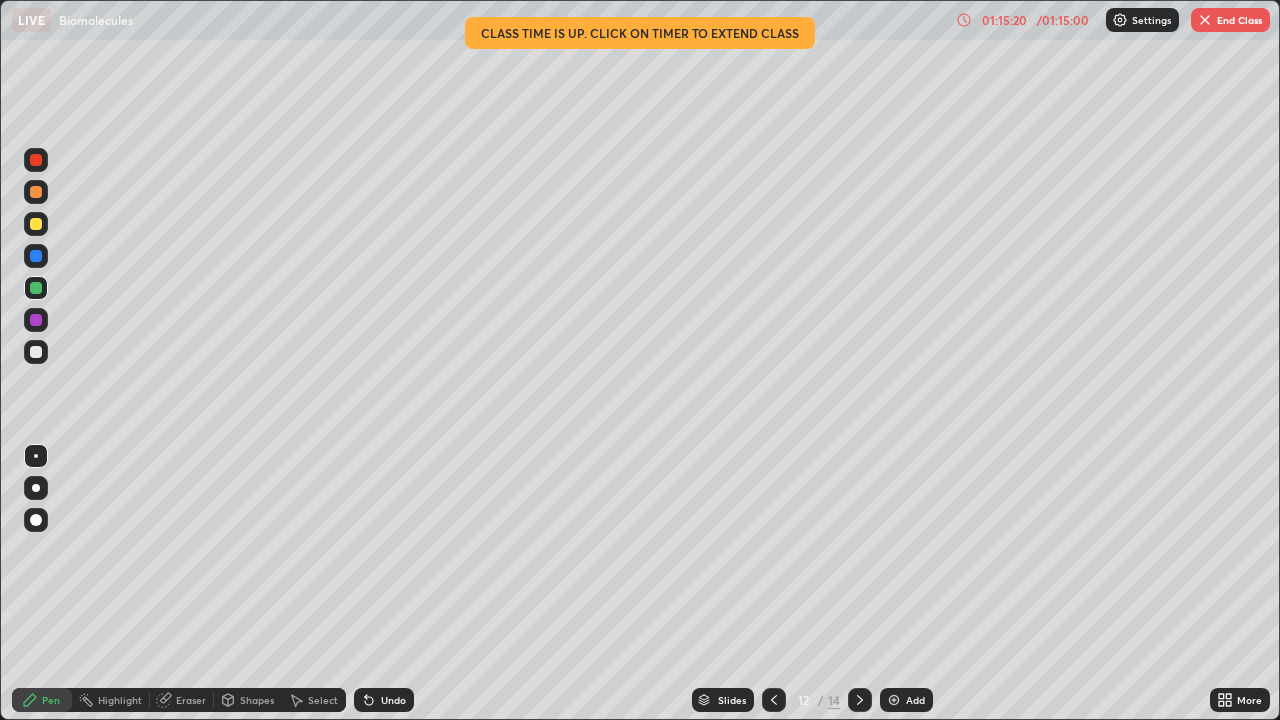 click at bounding box center (36, 160) 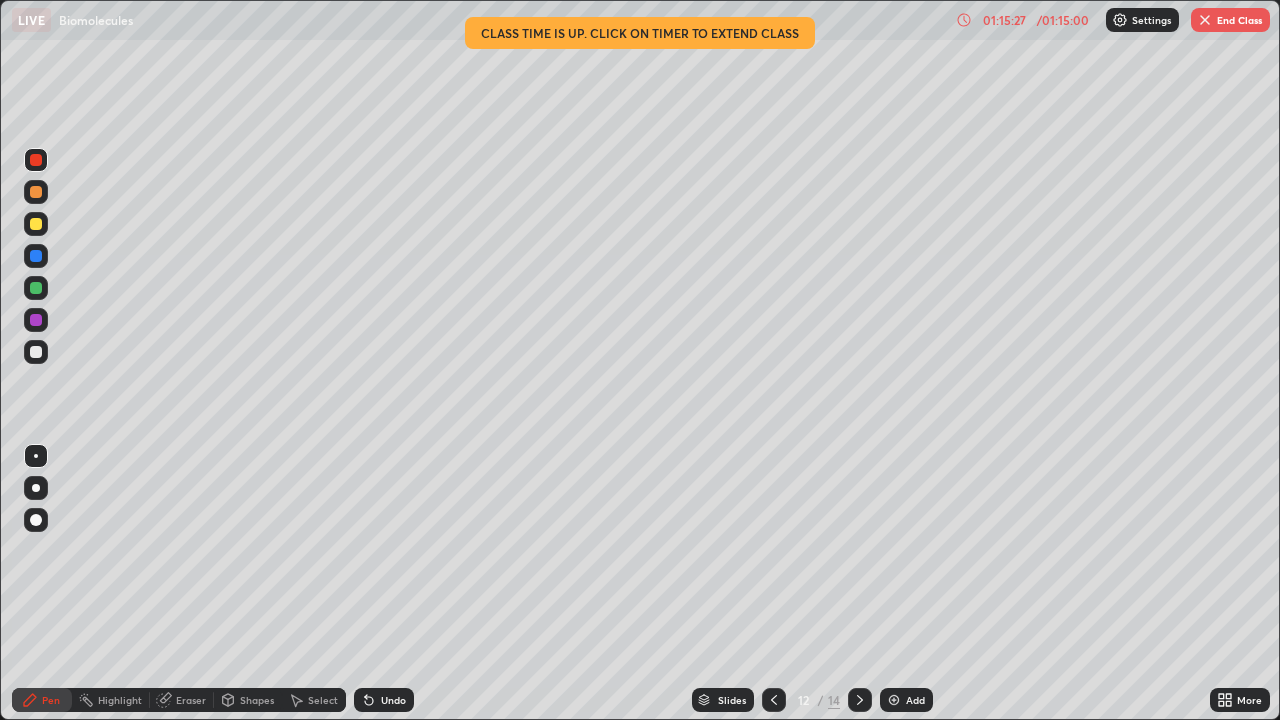click at bounding box center (36, 192) 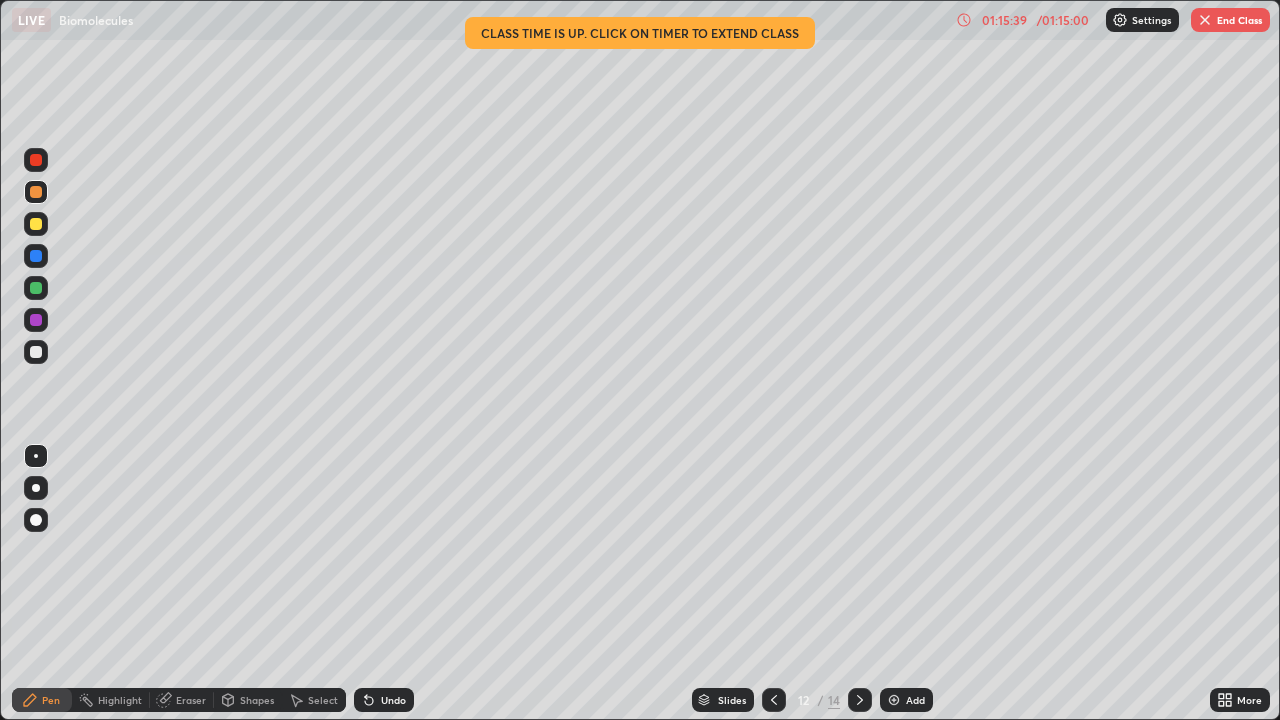 click at bounding box center (36, 224) 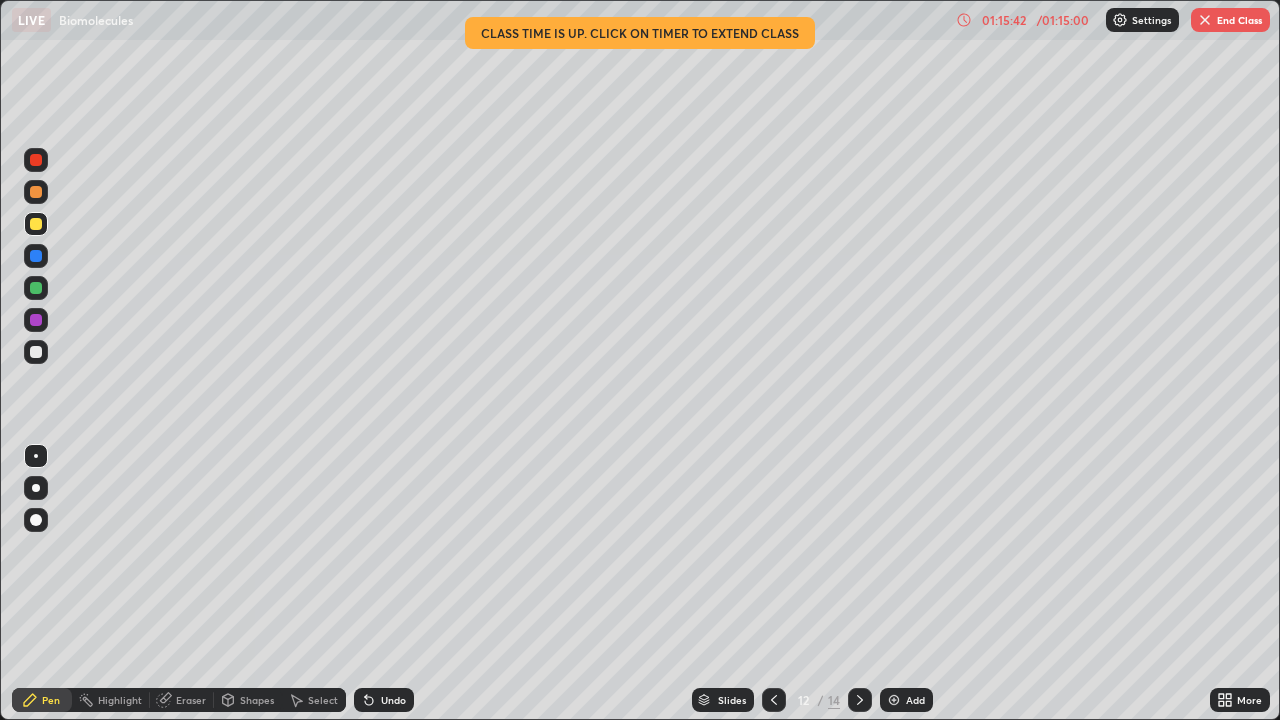 click at bounding box center (36, 160) 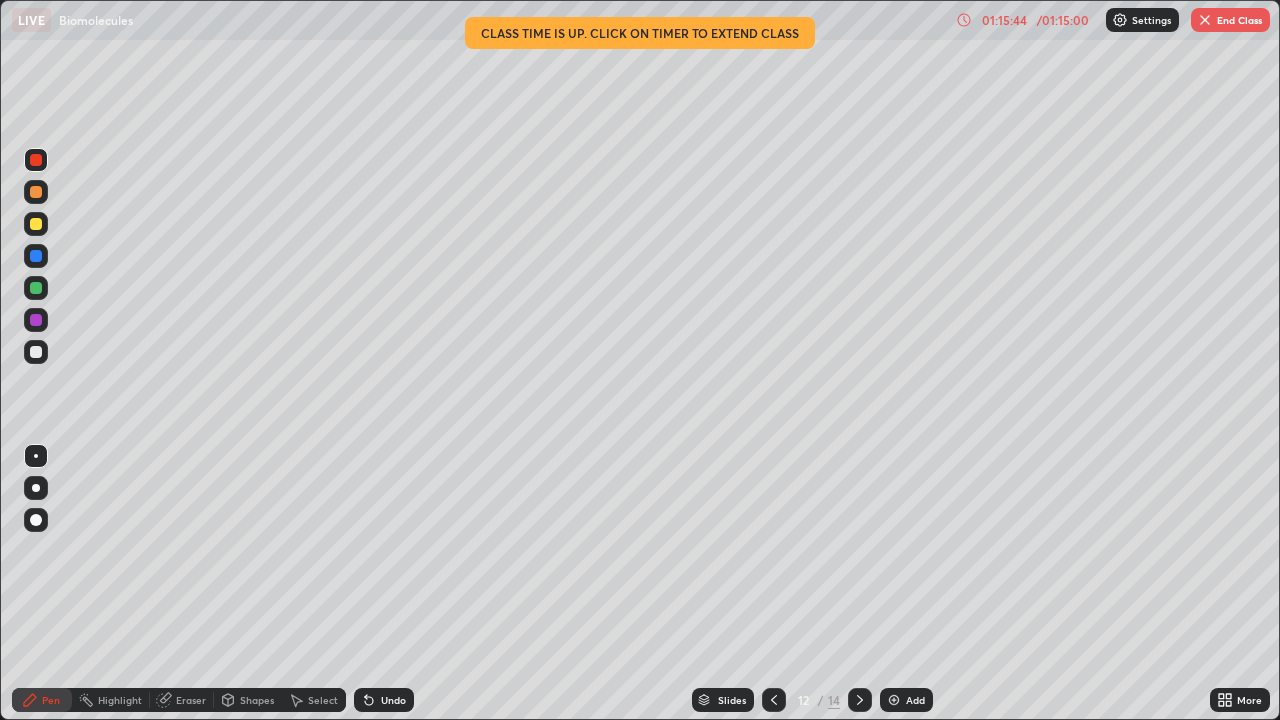 click at bounding box center [36, 256] 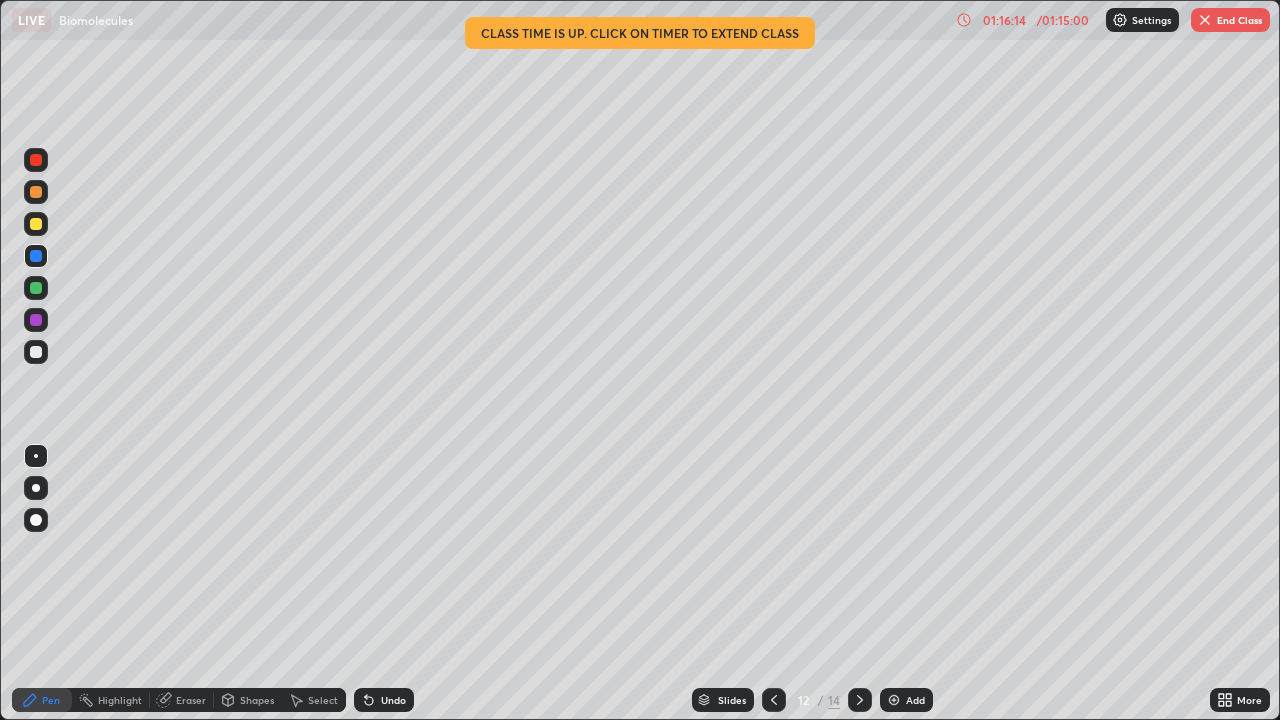 click at bounding box center (36, 224) 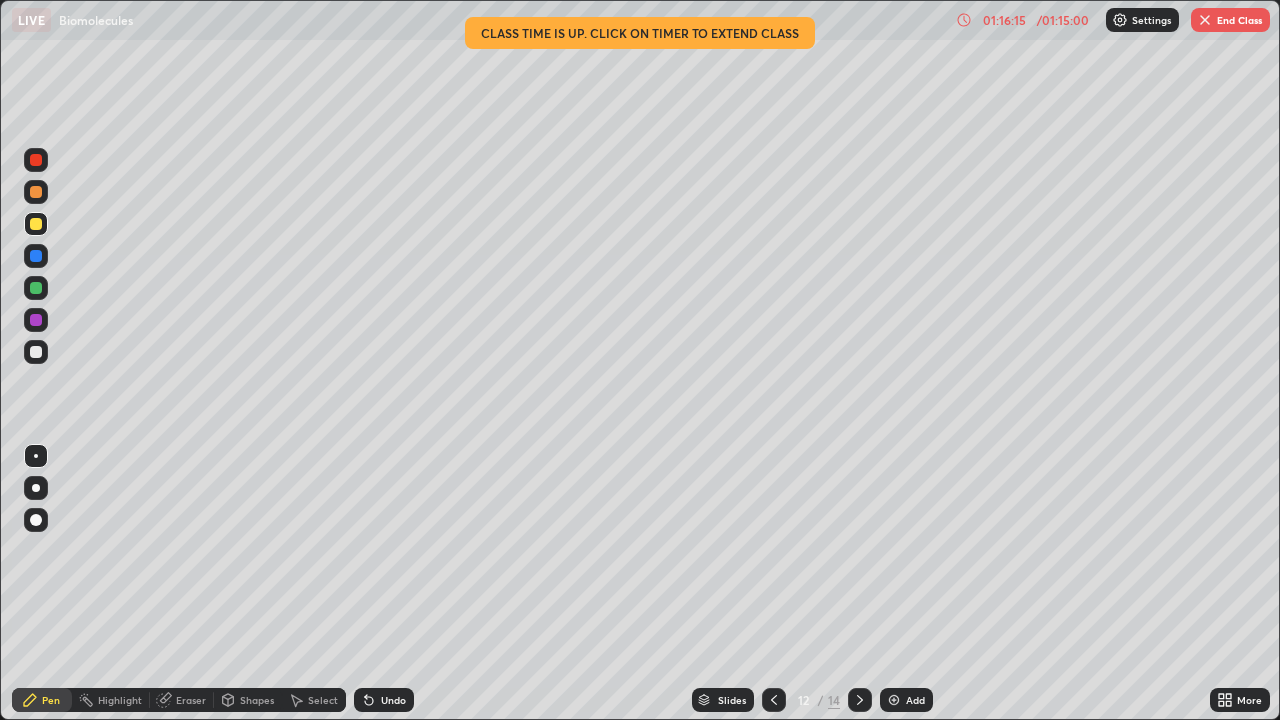 click at bounding box center (36, 192) 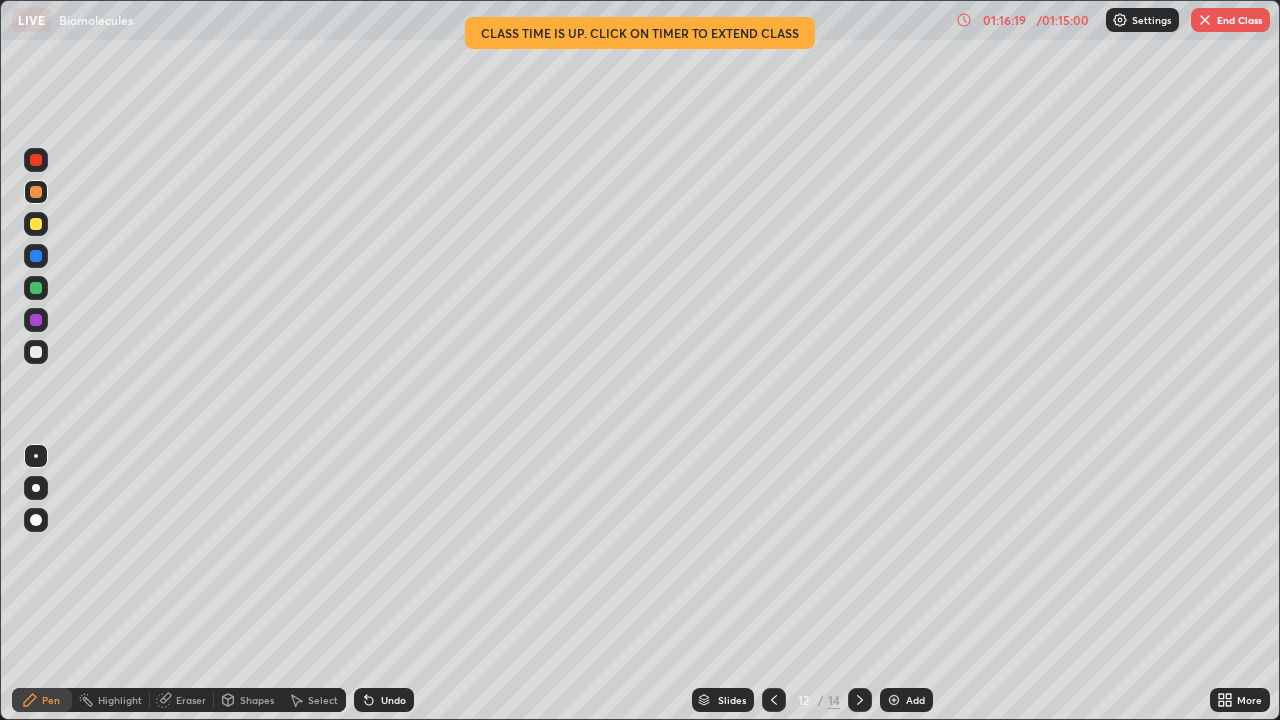 click on "Undo" at bounding box center [384, 700] 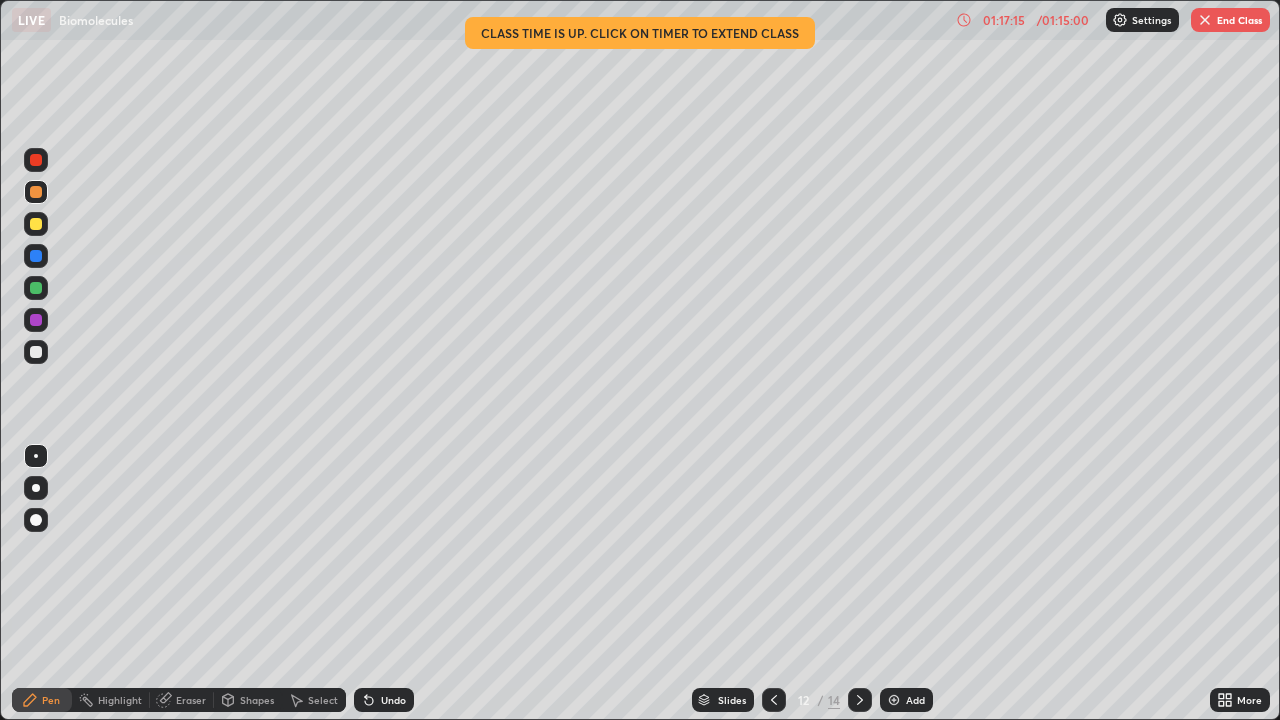 click at bounding box center (36, 256) 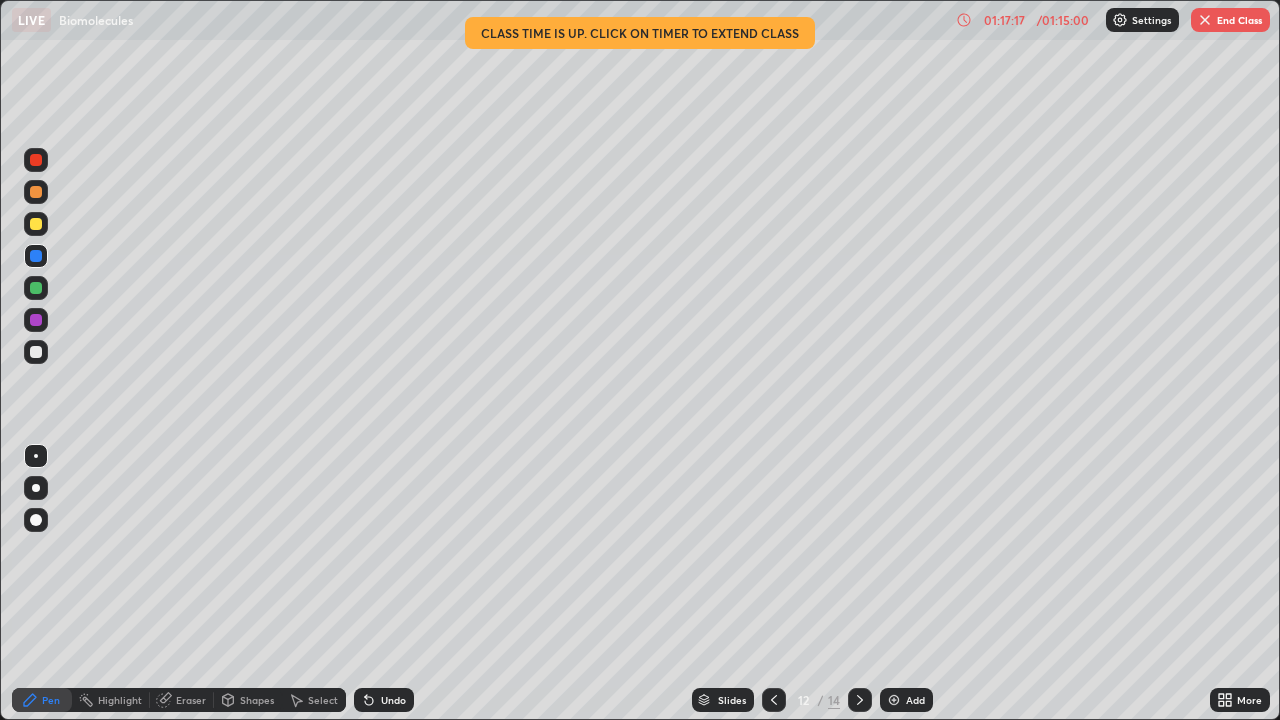 click at bounding box center [36, 288] 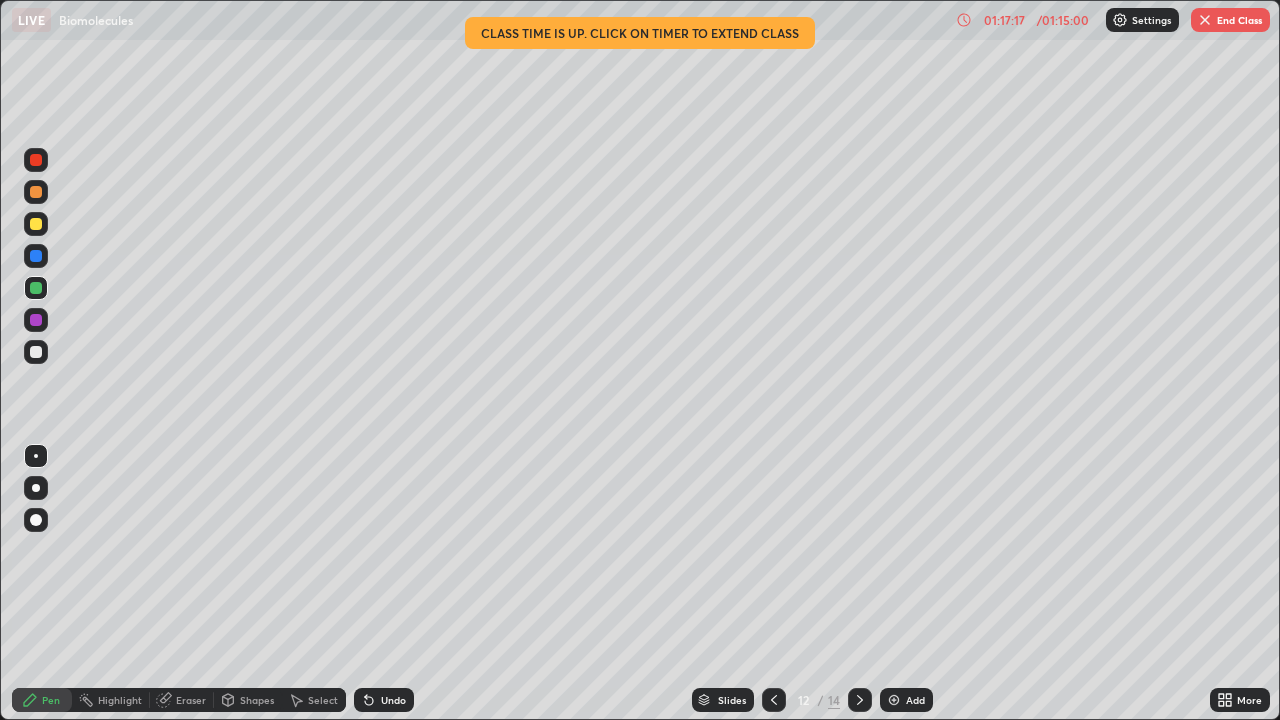 click at bounding box center (36, 320) 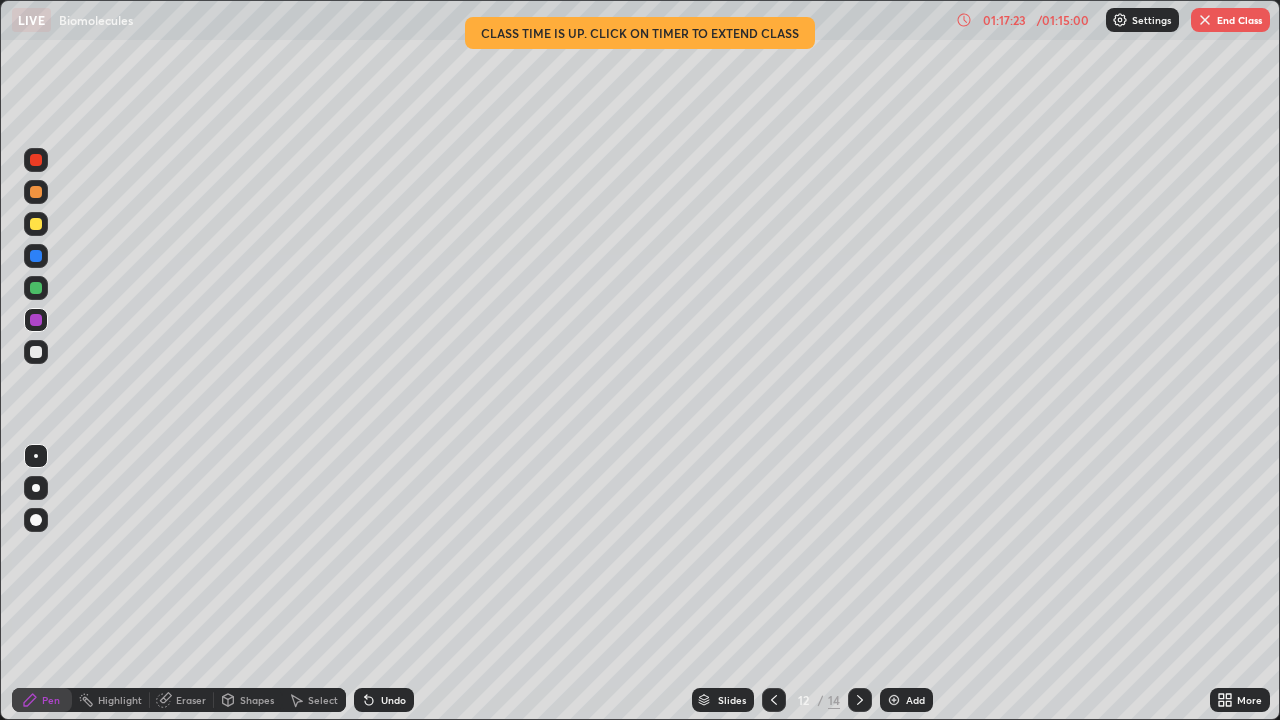 click at bounding box center [36, 520] 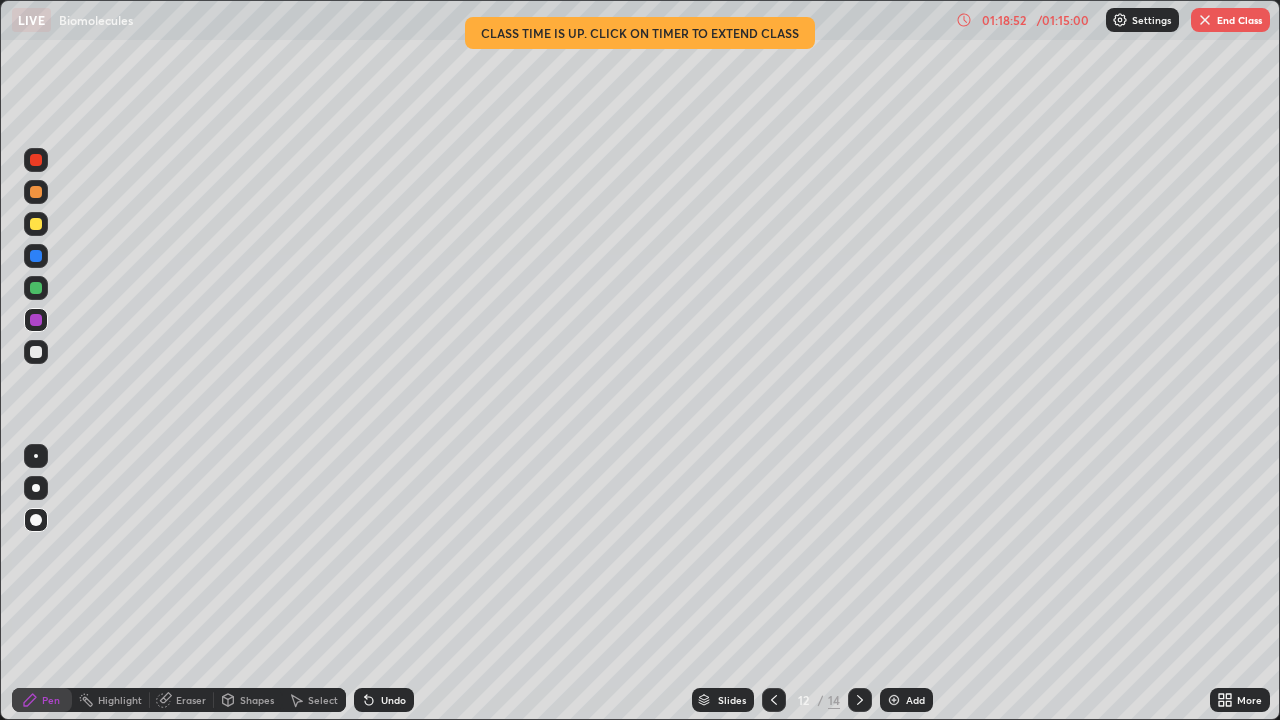 click on "End Class" at bounding box center (1230, 20) 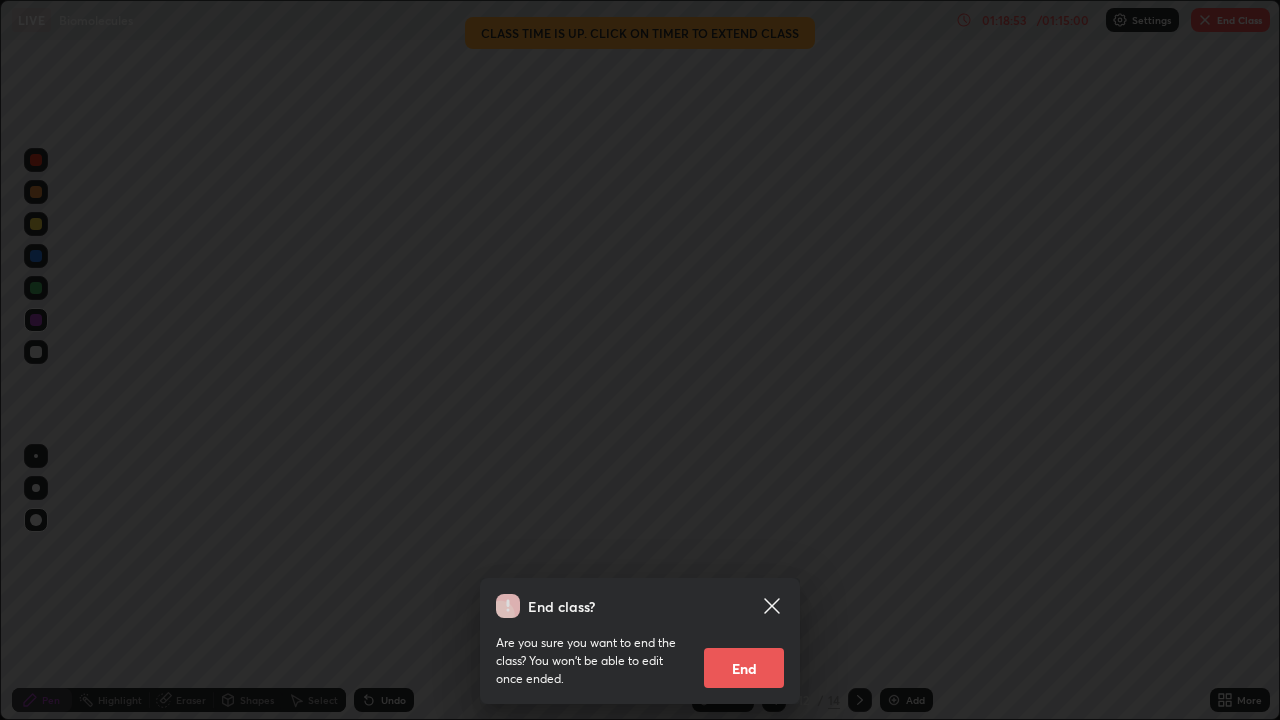 click on "End" at bounding box center (744, 668) 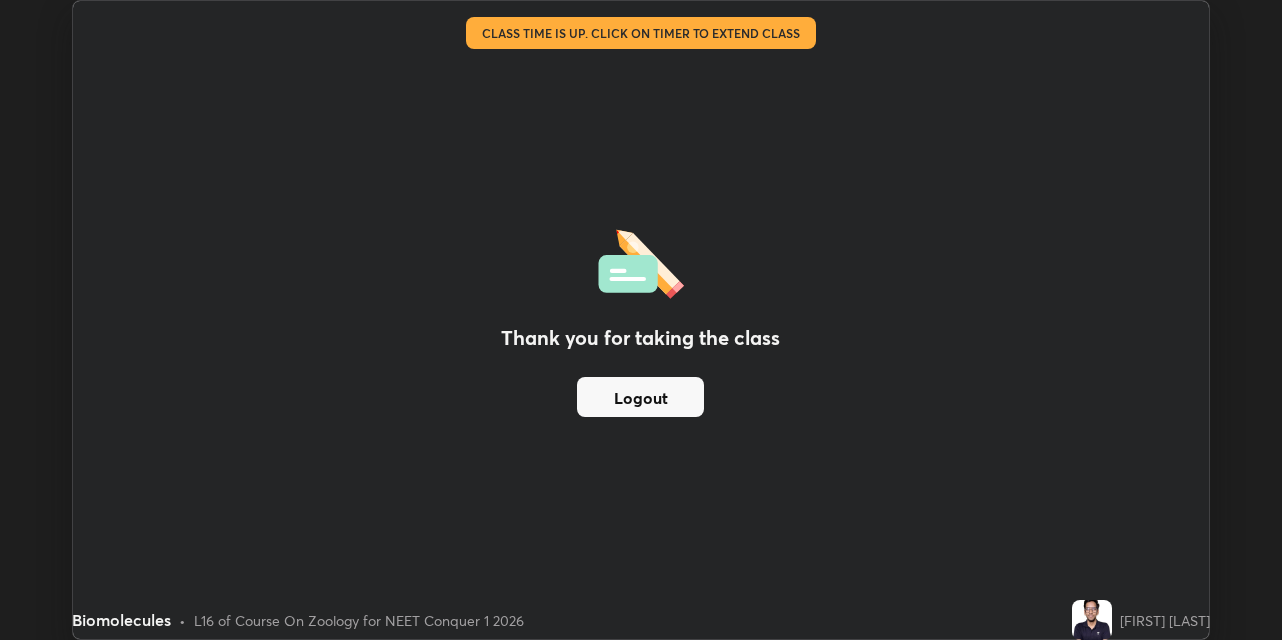scroll, scrollTop: 99360, scrollLeft: 98718, axis: both 